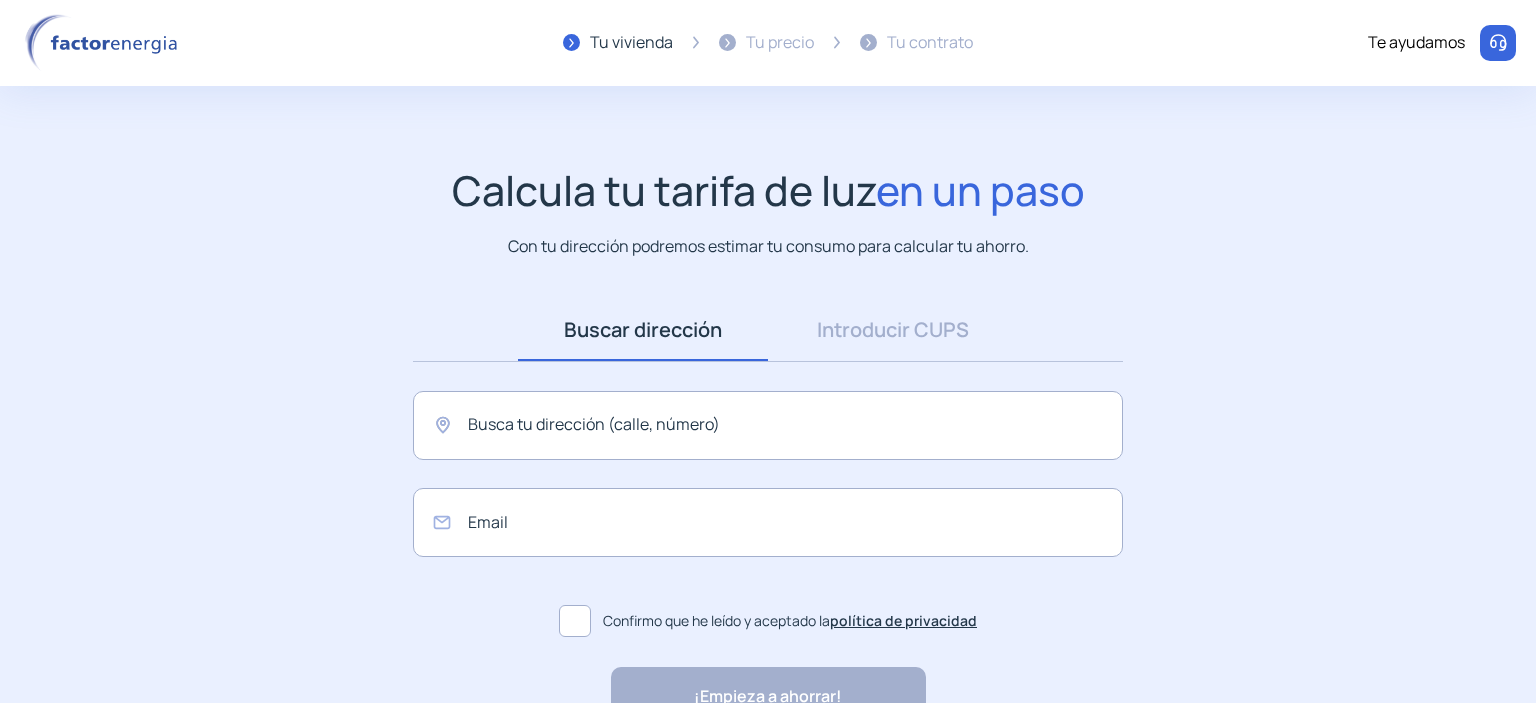scroll, scrollTop: 0, scrollLeft: 0, axis: both 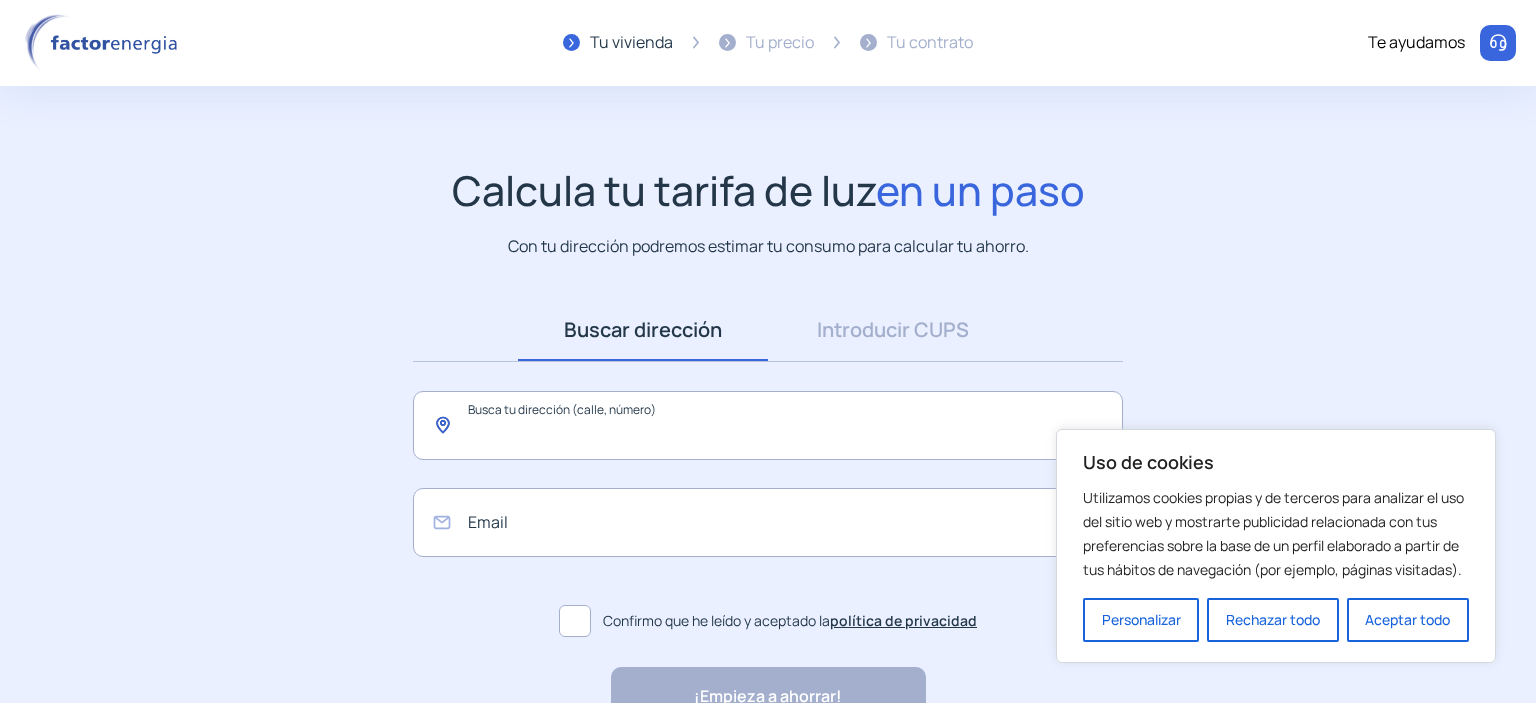 click 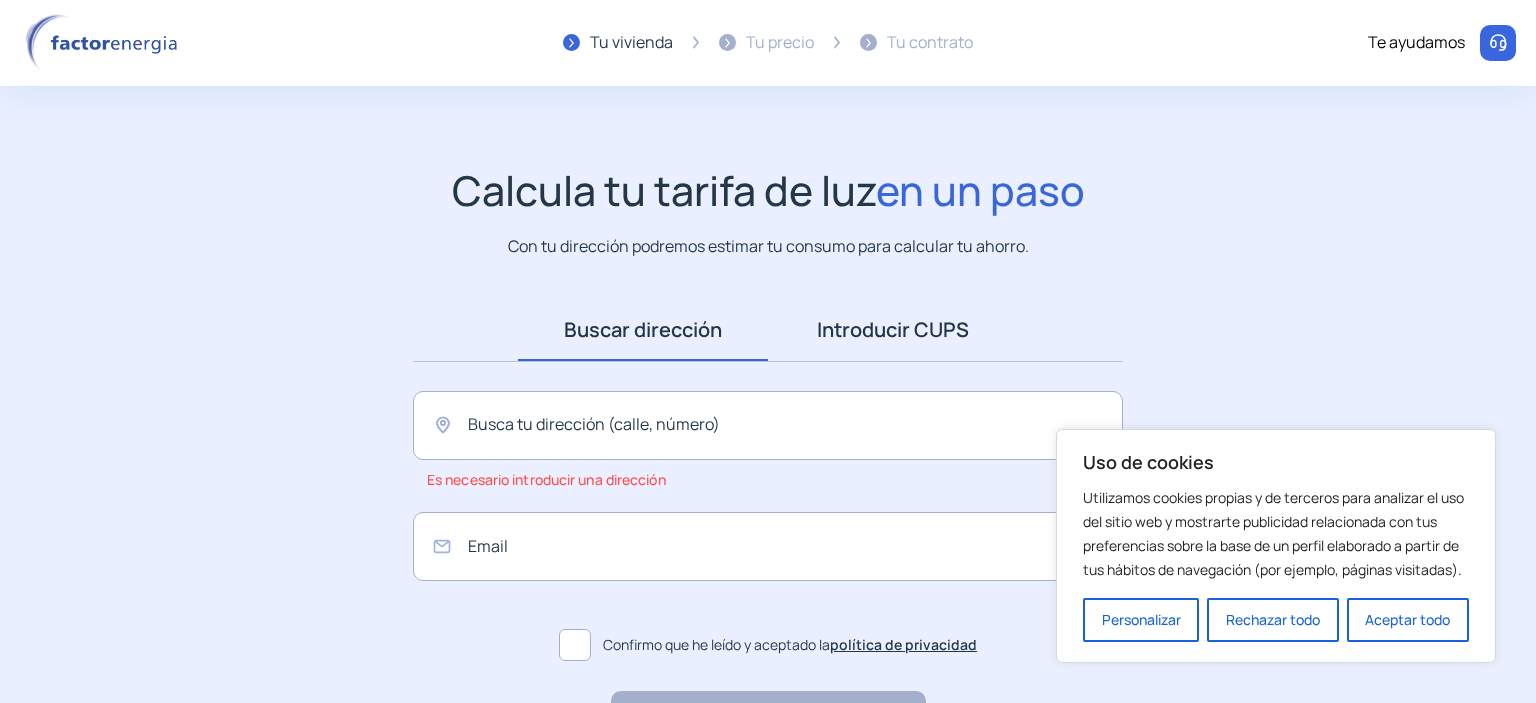 click on "Introducir CUPS" at bounding box center [893, 330] 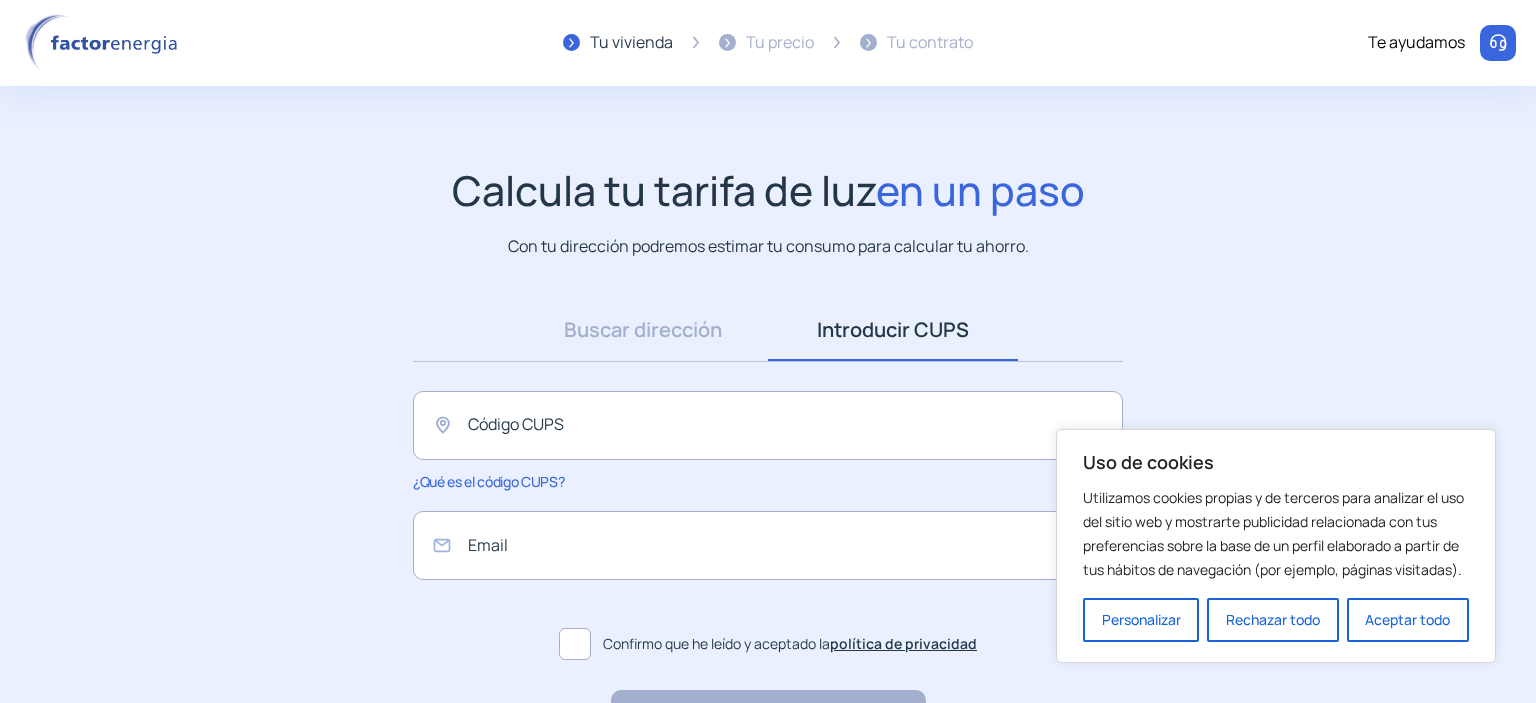click on "Introducir CUPS" at bounding box center (893, 330) 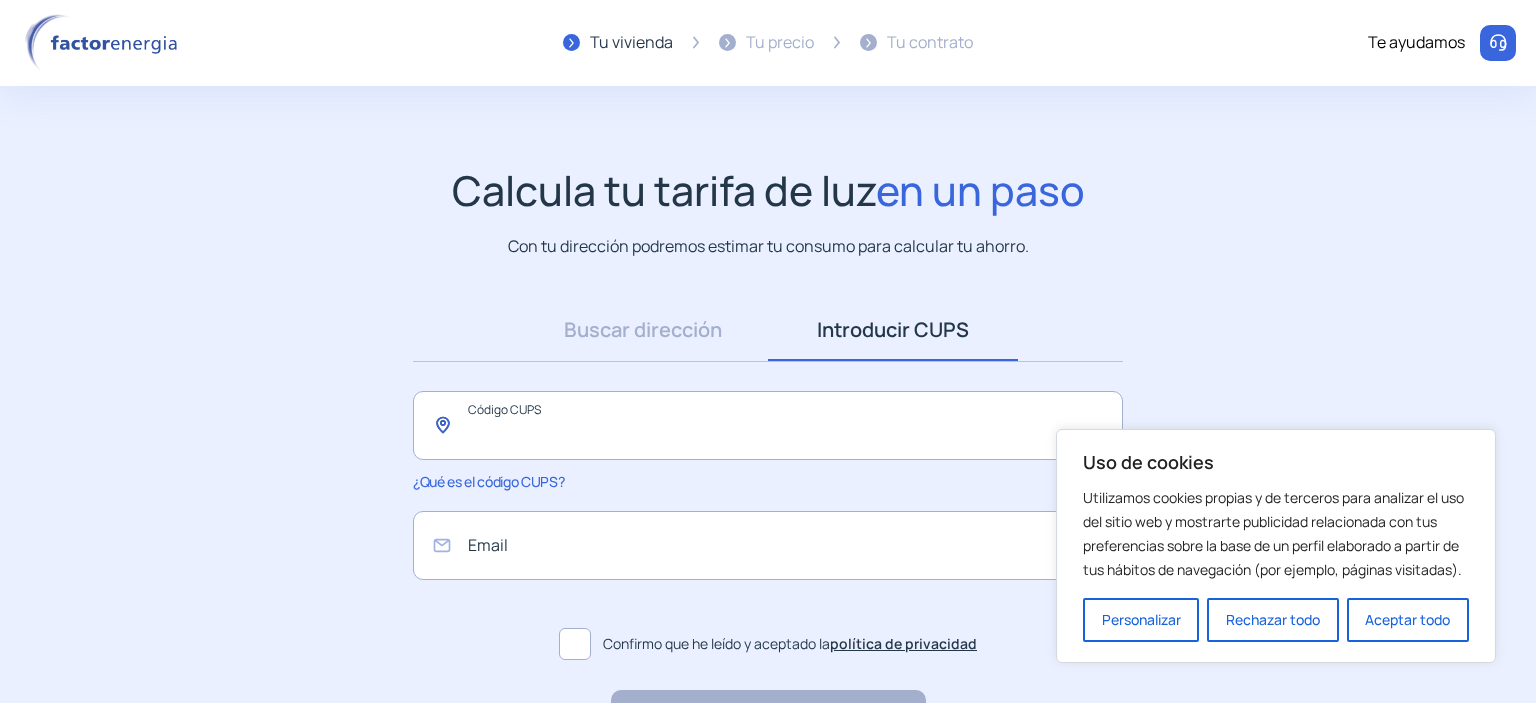 click 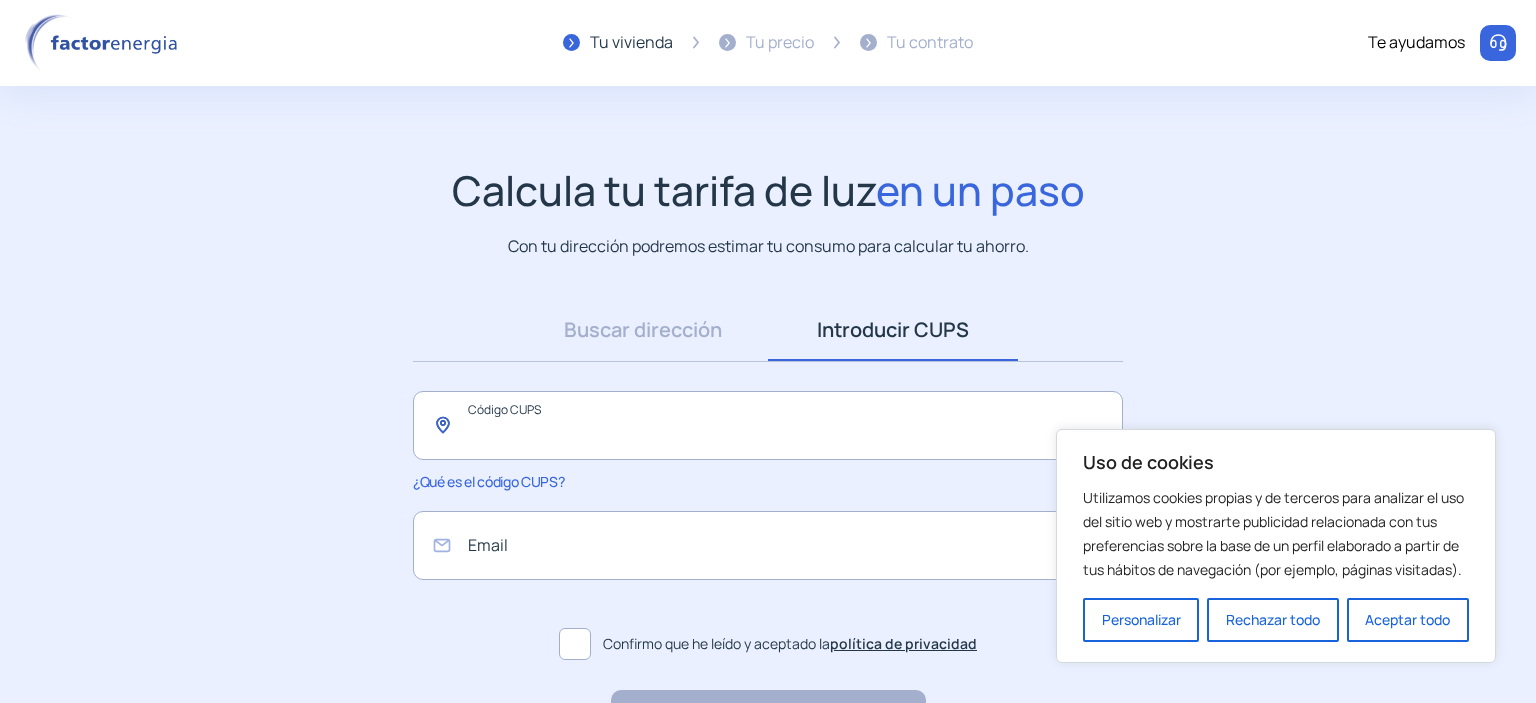 paste on "**********" 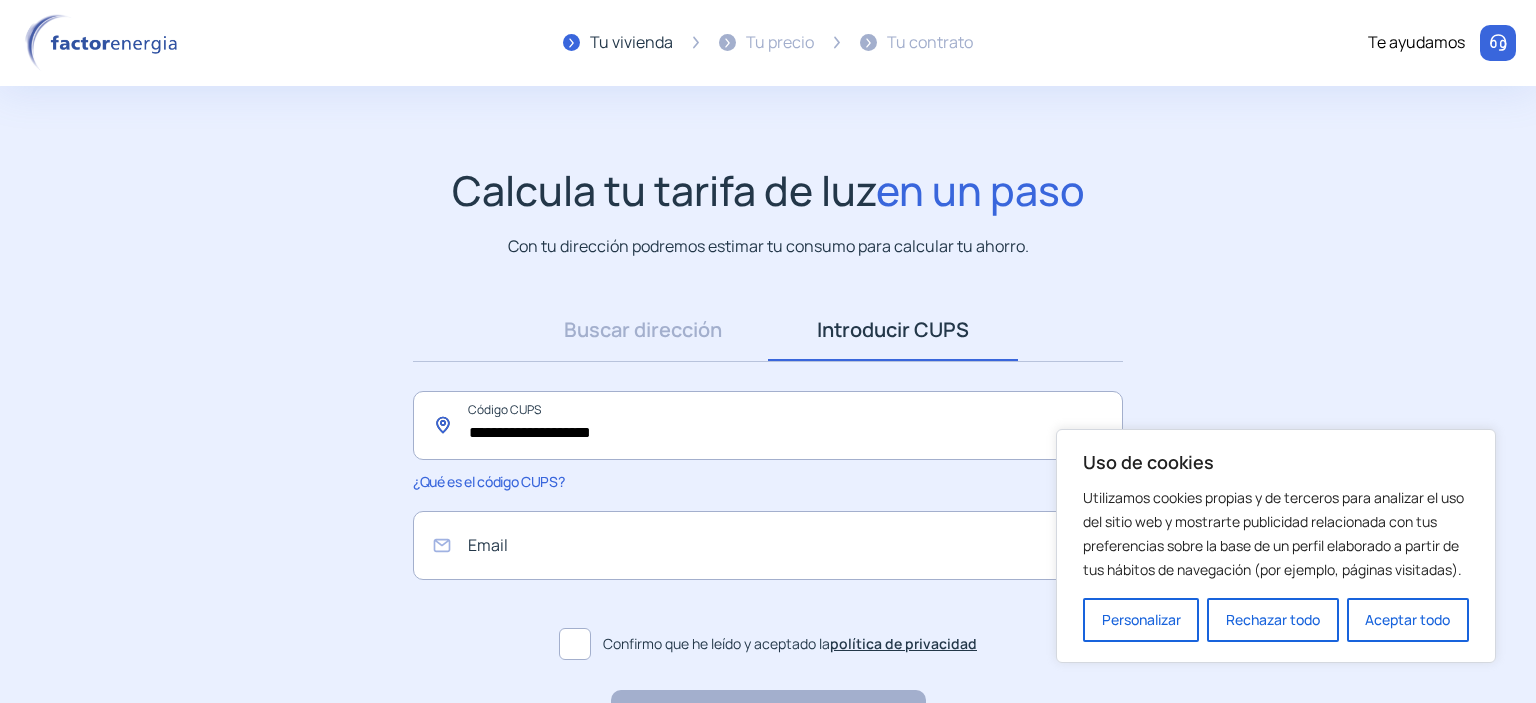 type on "**********" 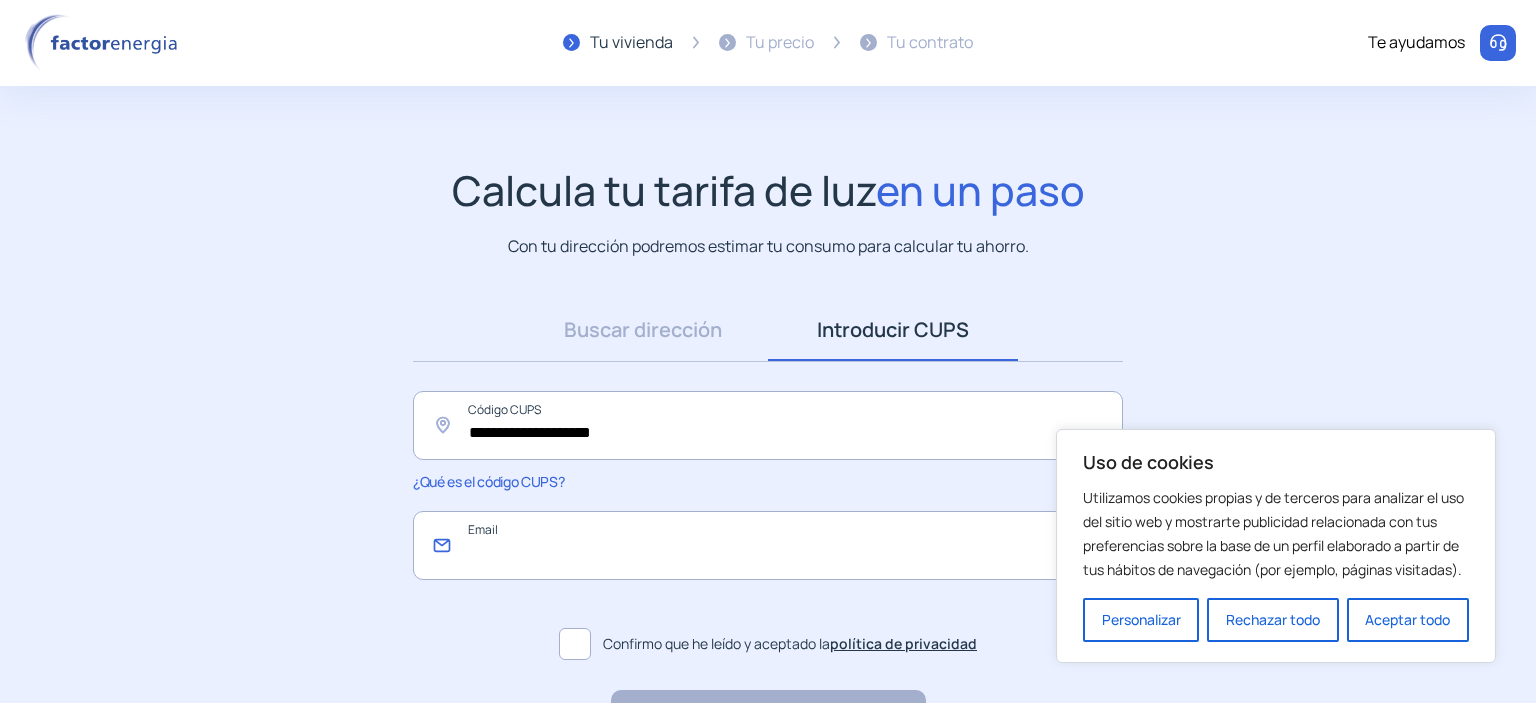 click 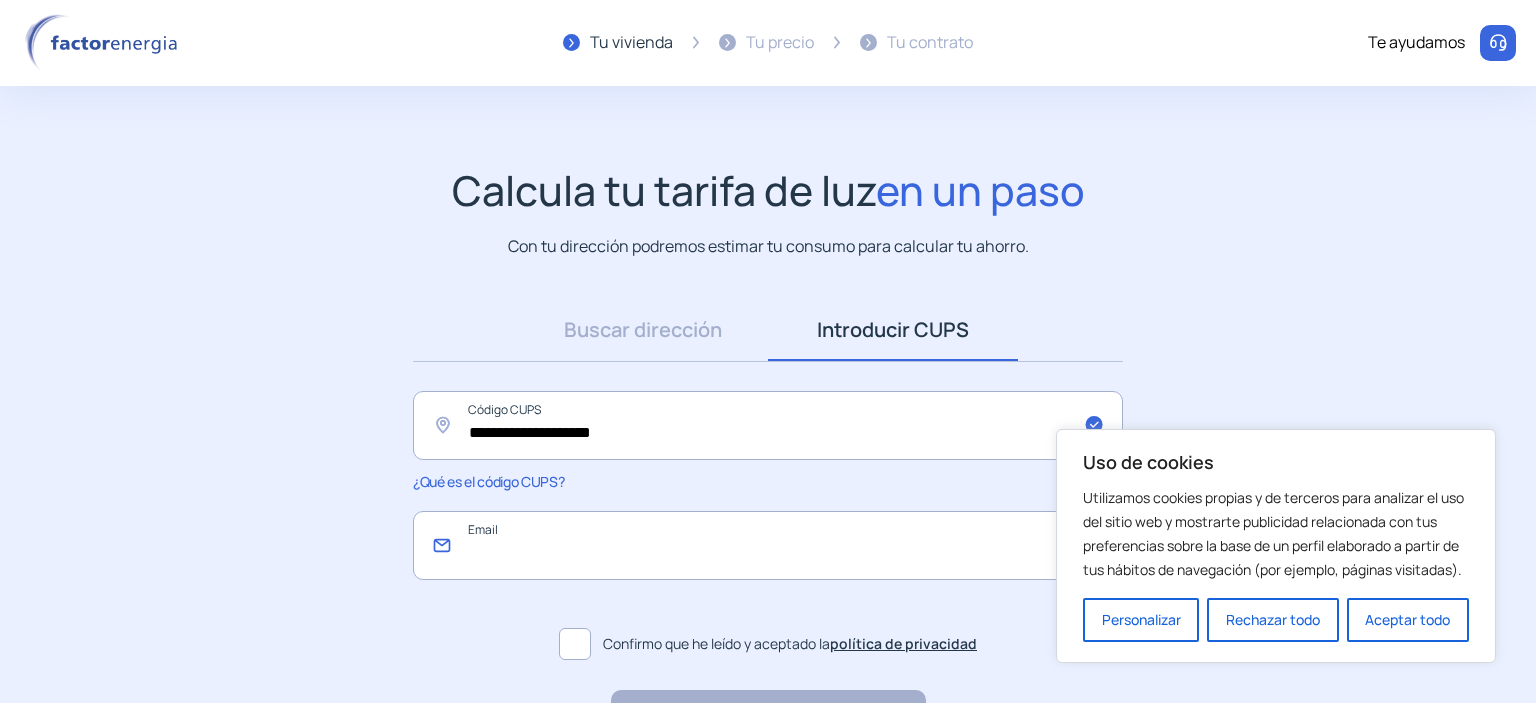 click 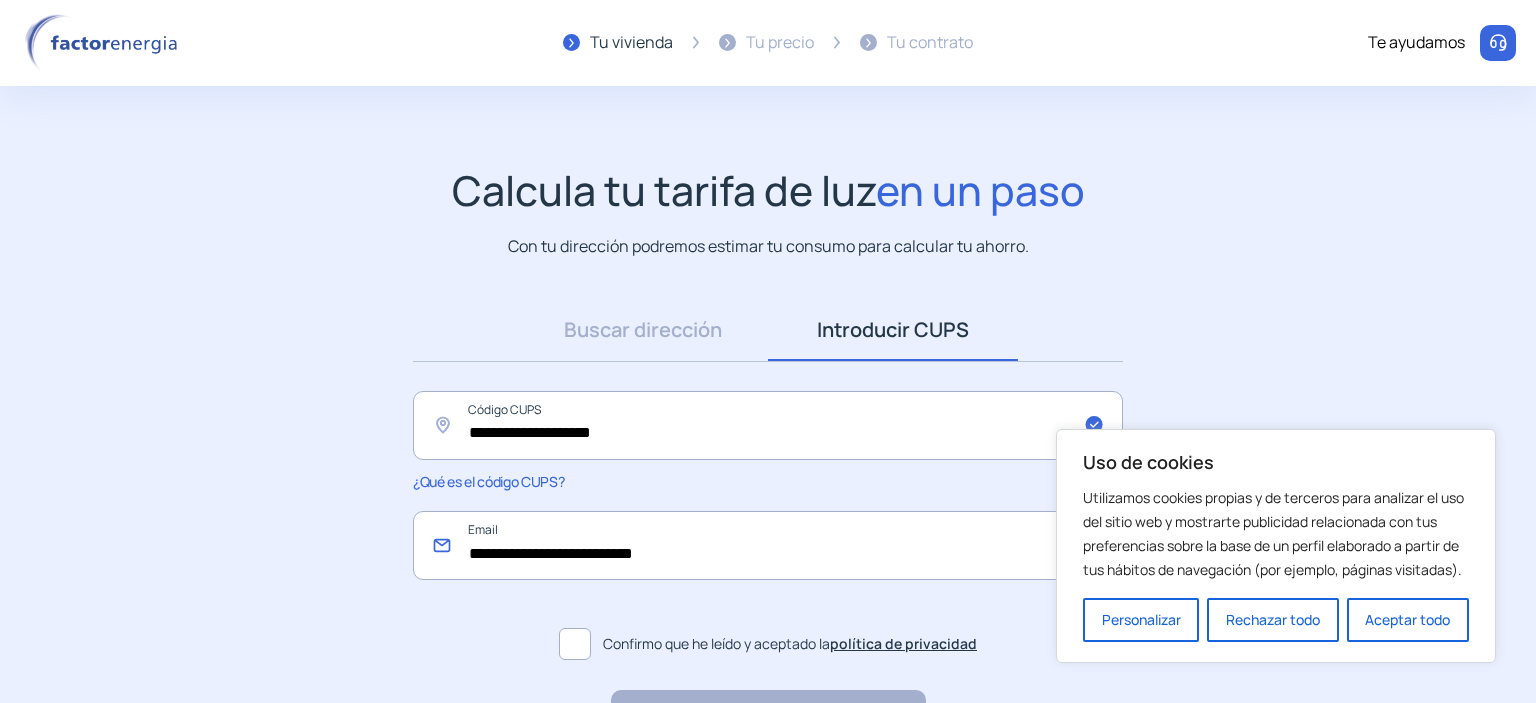 type on "**********" 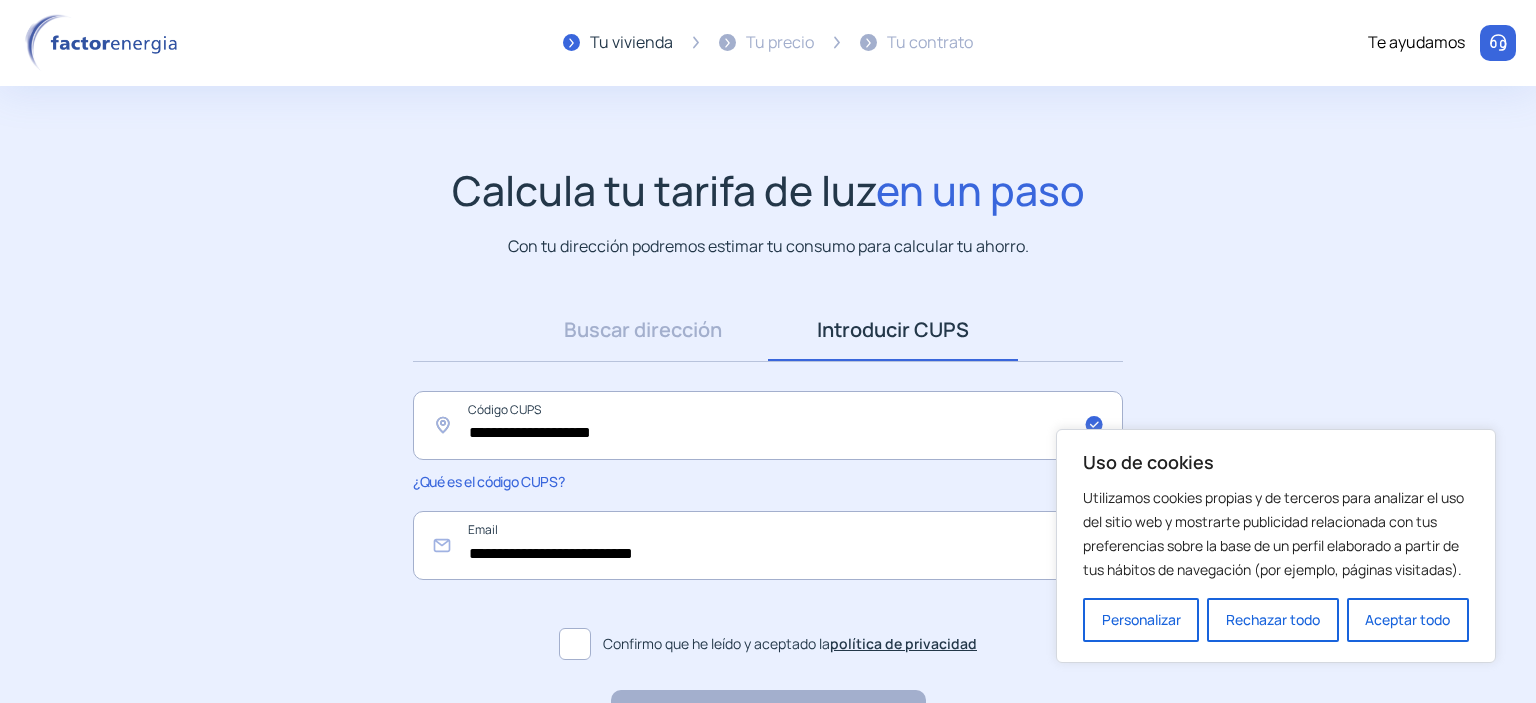 click 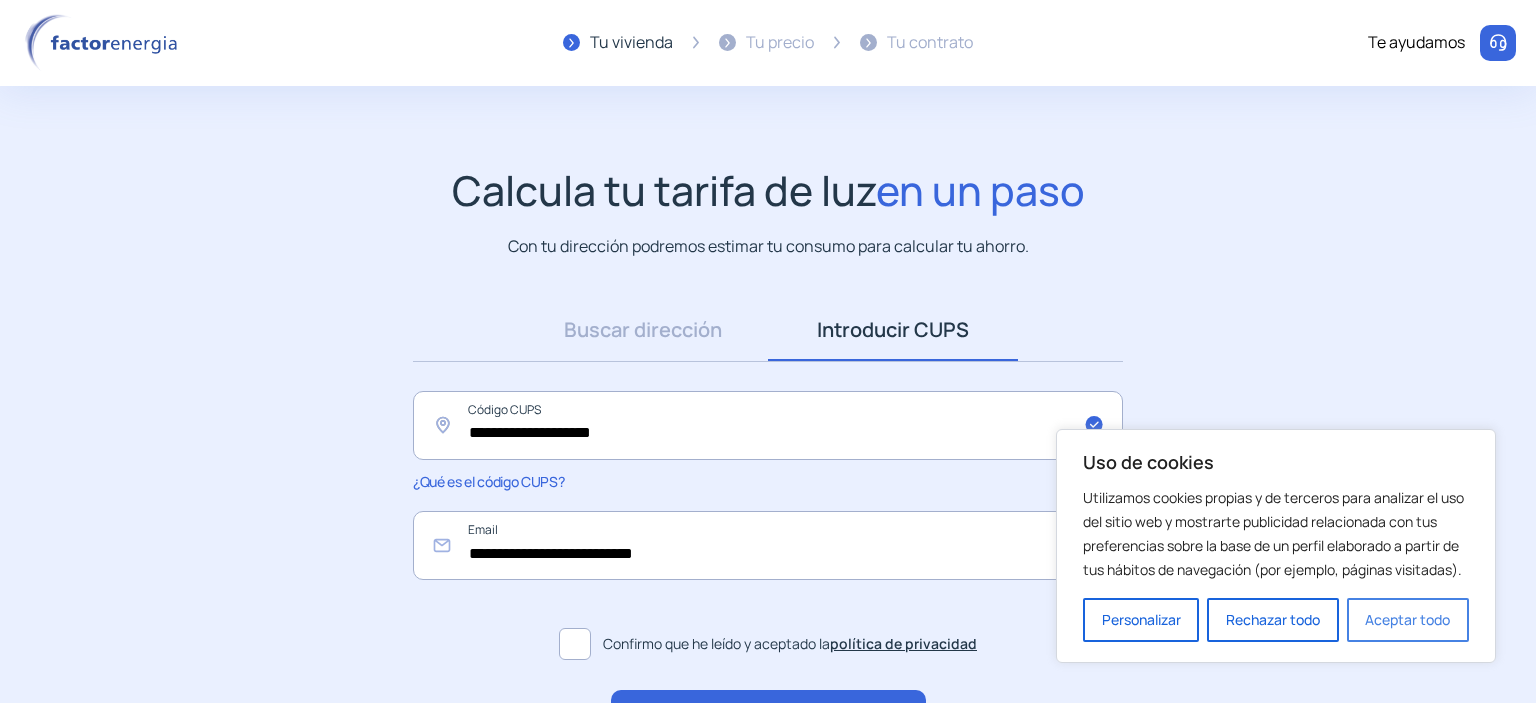 click on "Aceptar todo" at bounding box center [1408, 620] 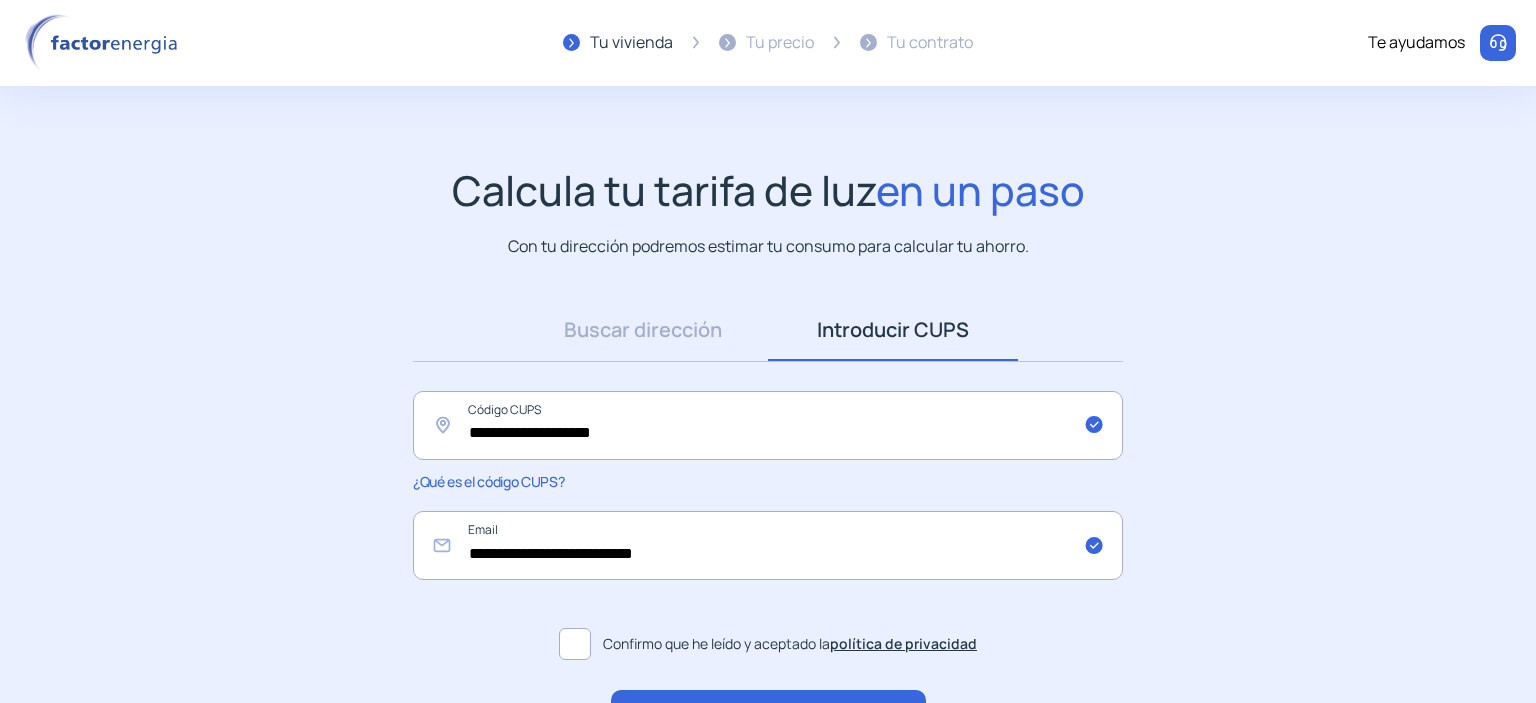 click on "¡Empieza a ahorrar!" 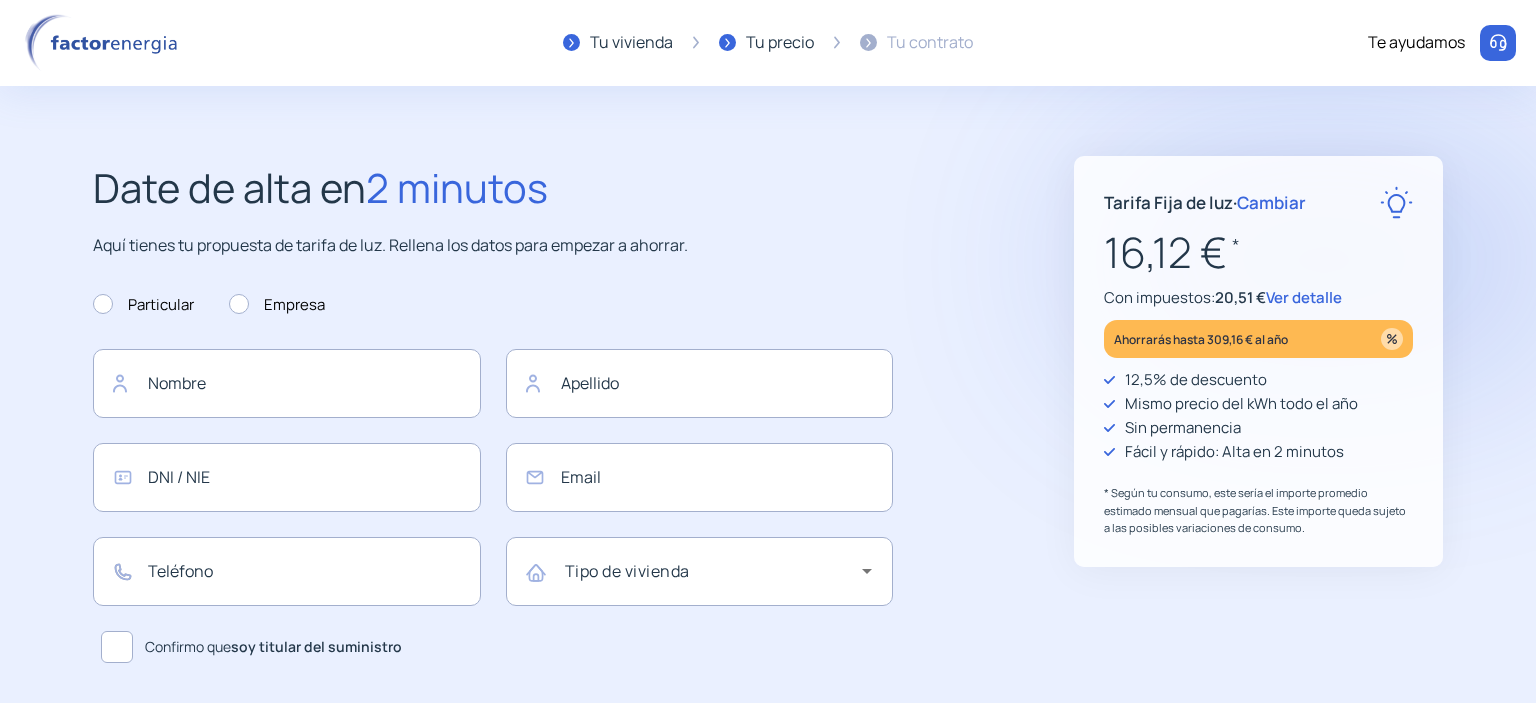 type on "**********" 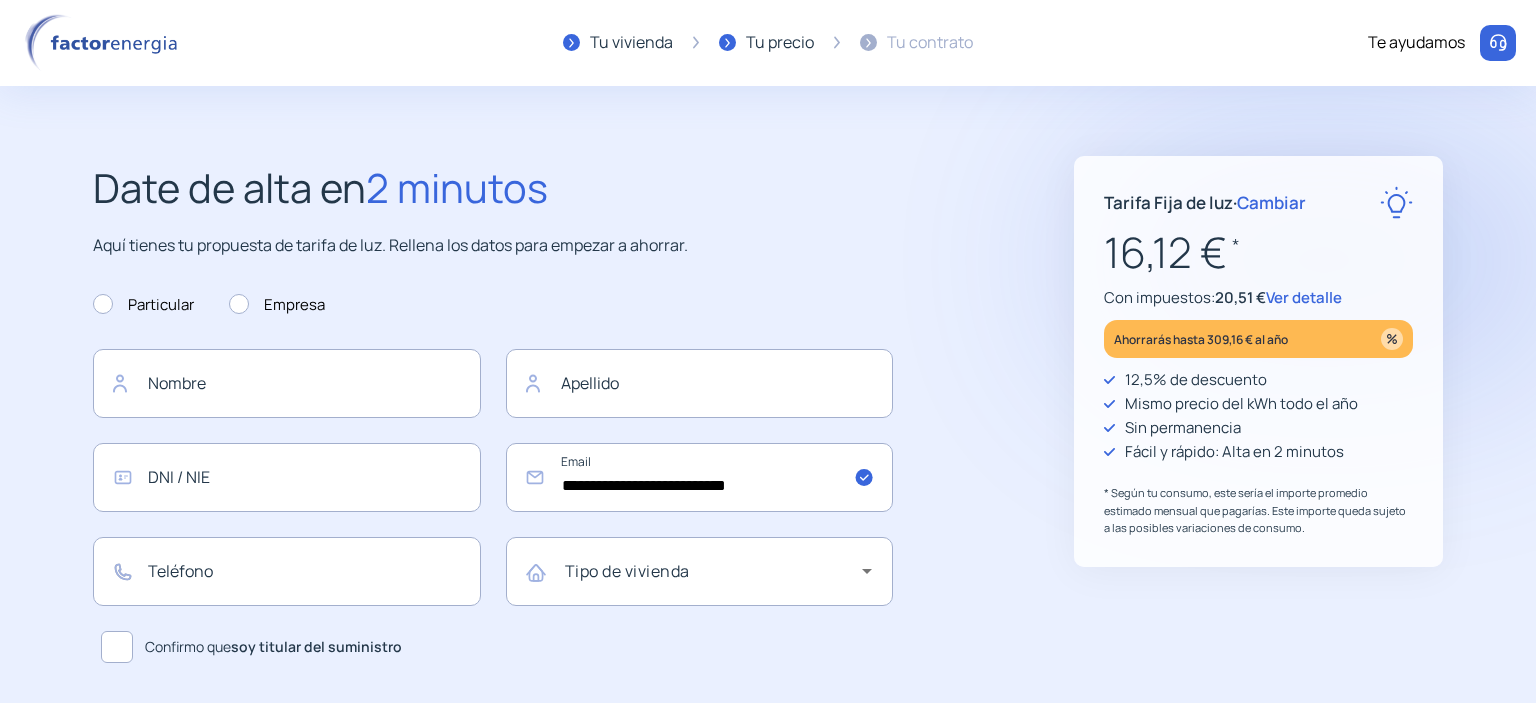 click on "Ver detalle" 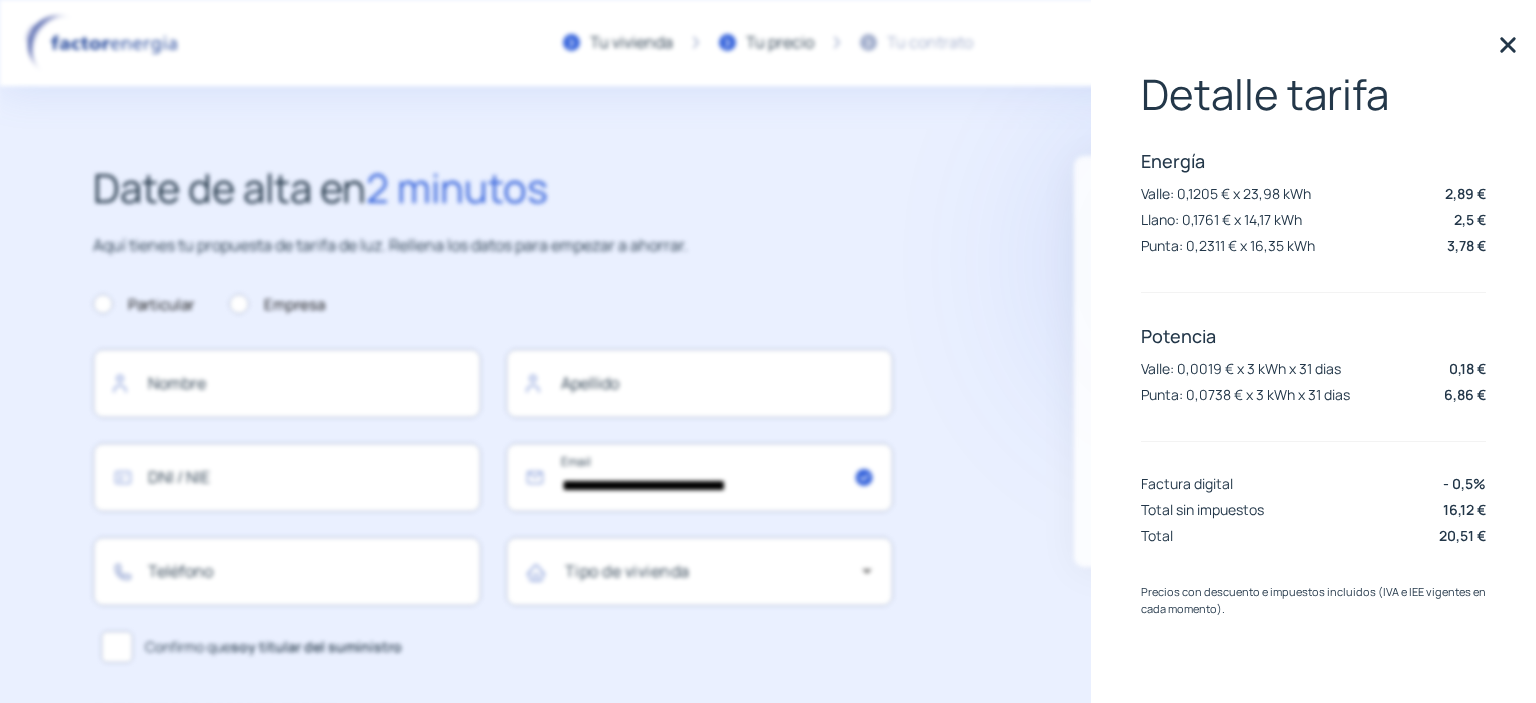 click 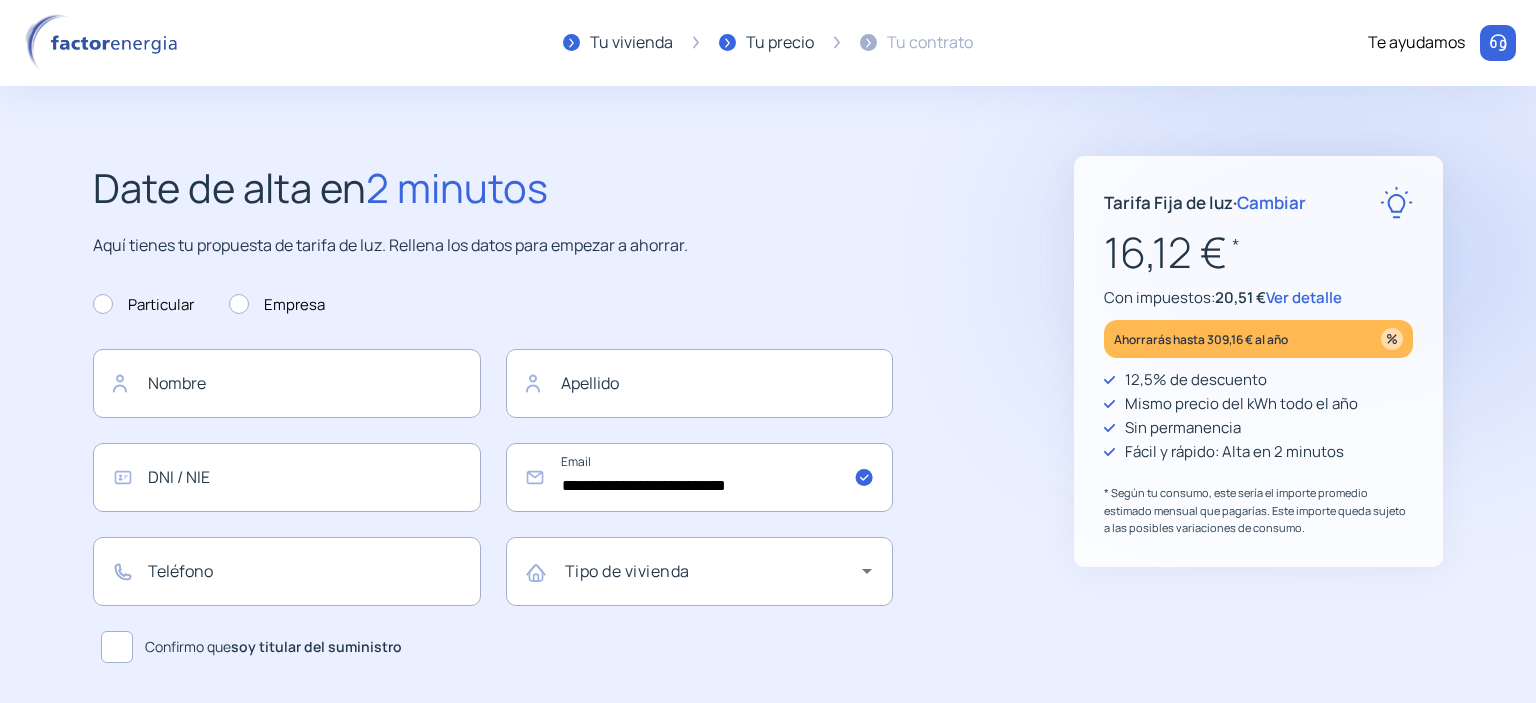click 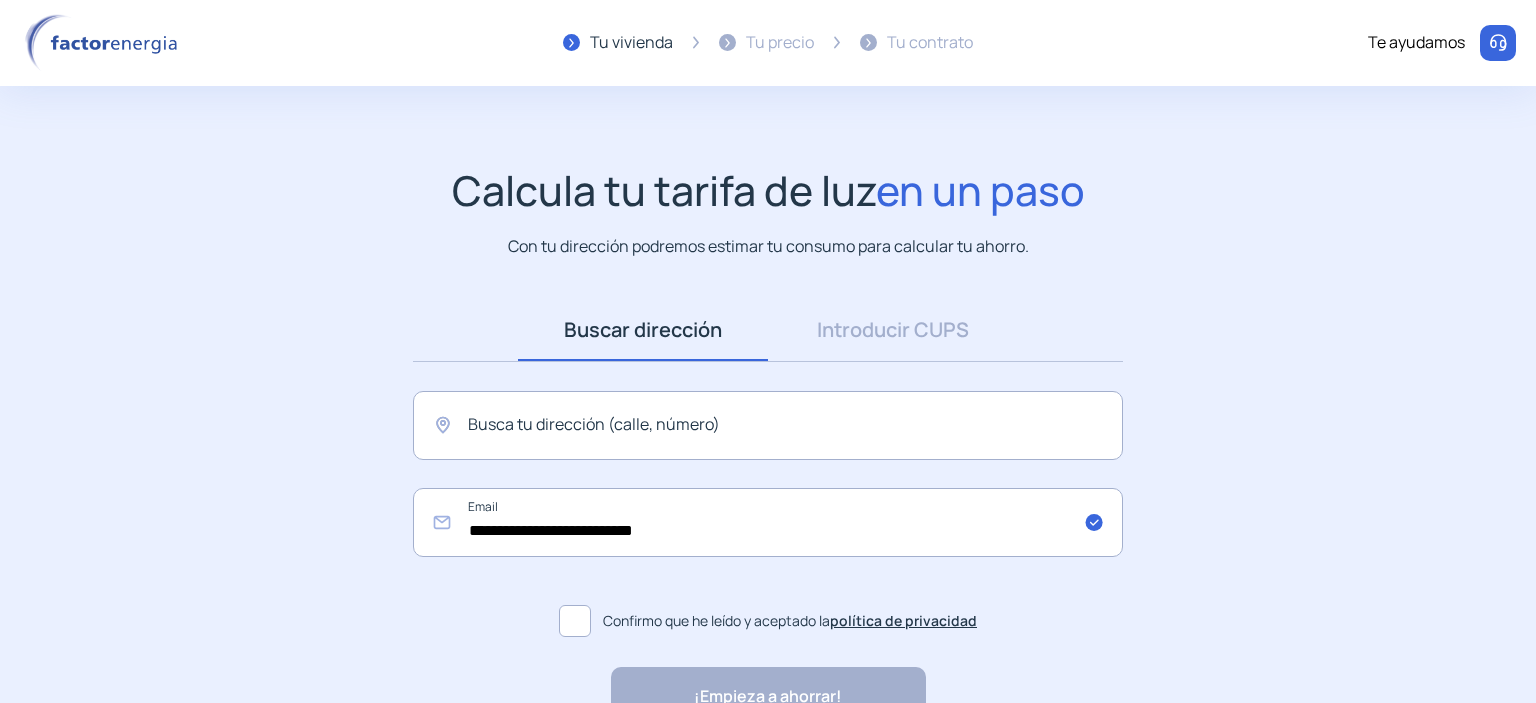 scroll, scrollTop: 0, scrollLeft: 0, axis: both 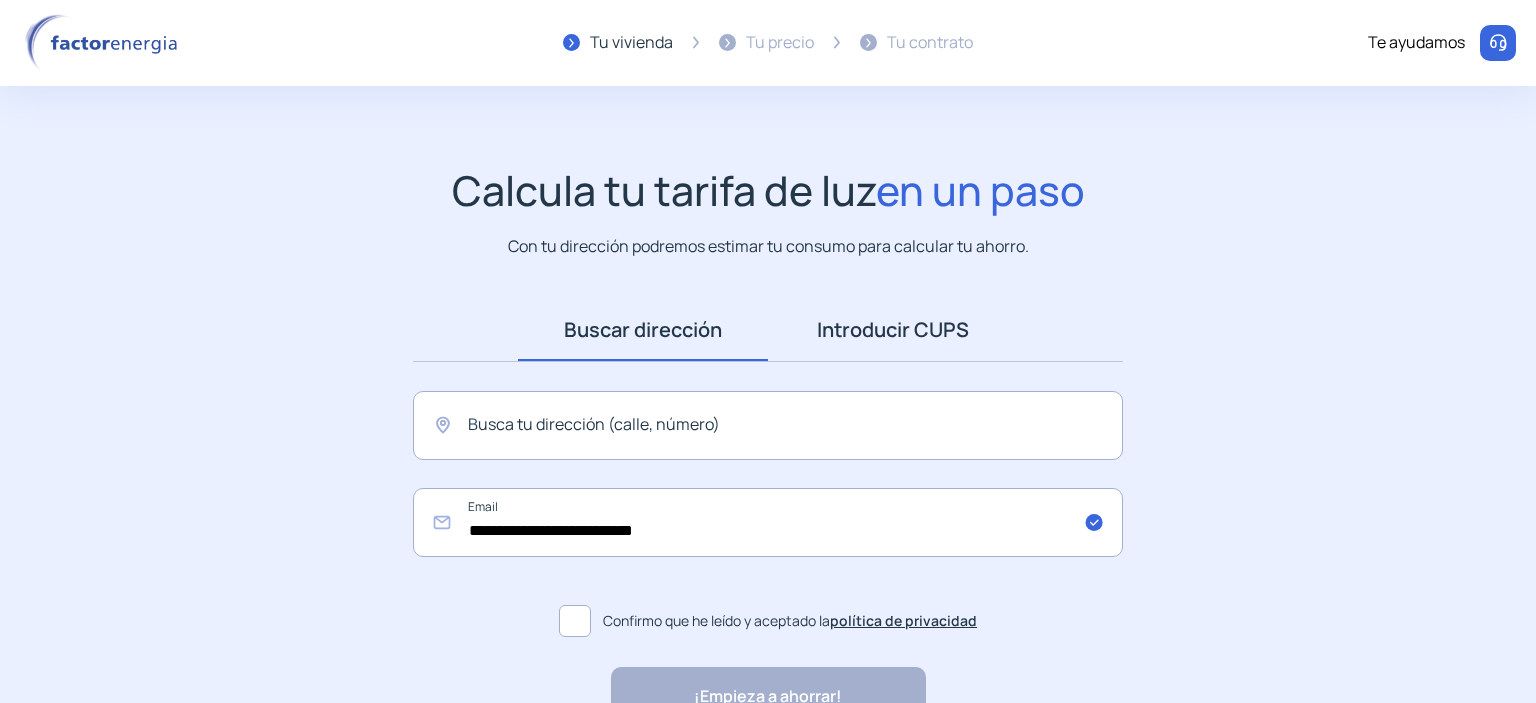 click on "Introducir CUPS" at bounding box center (893, 330) 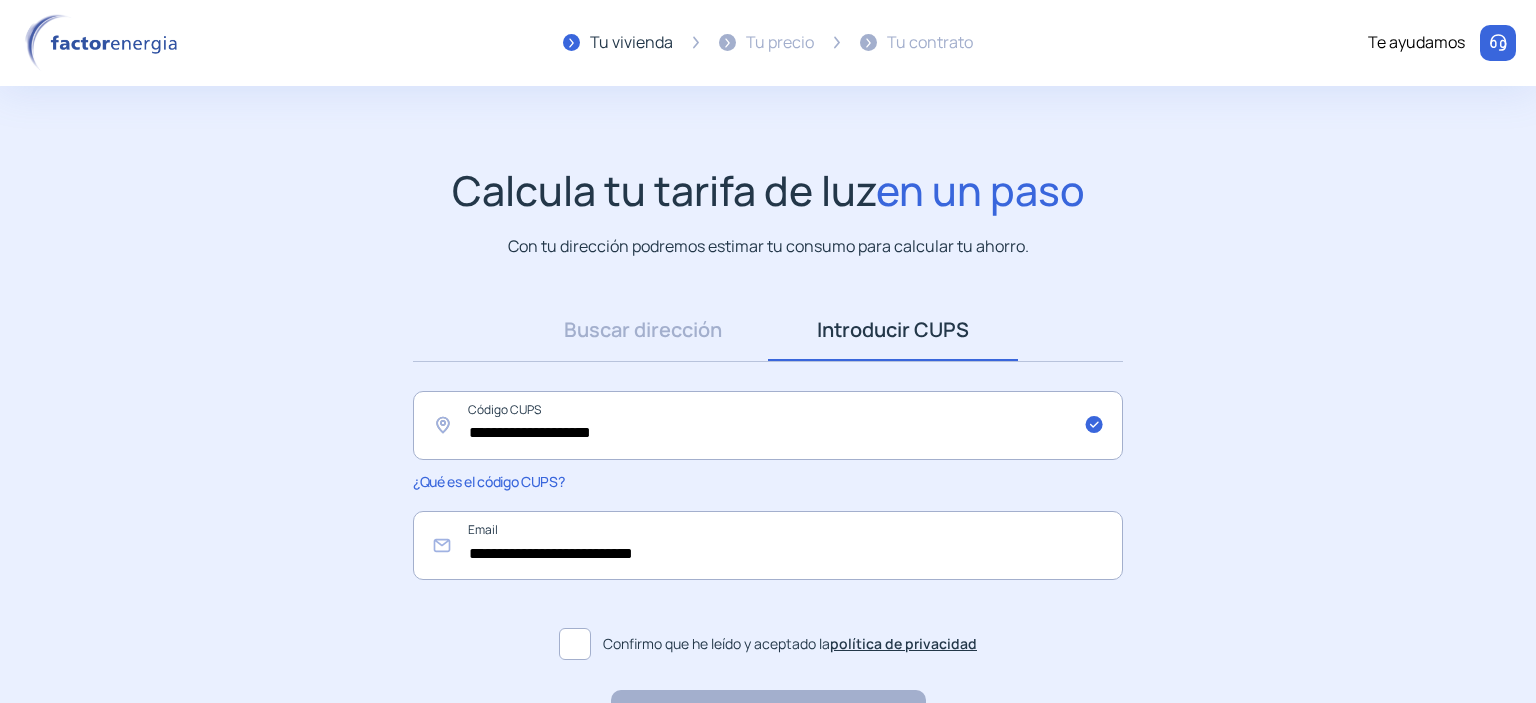 click 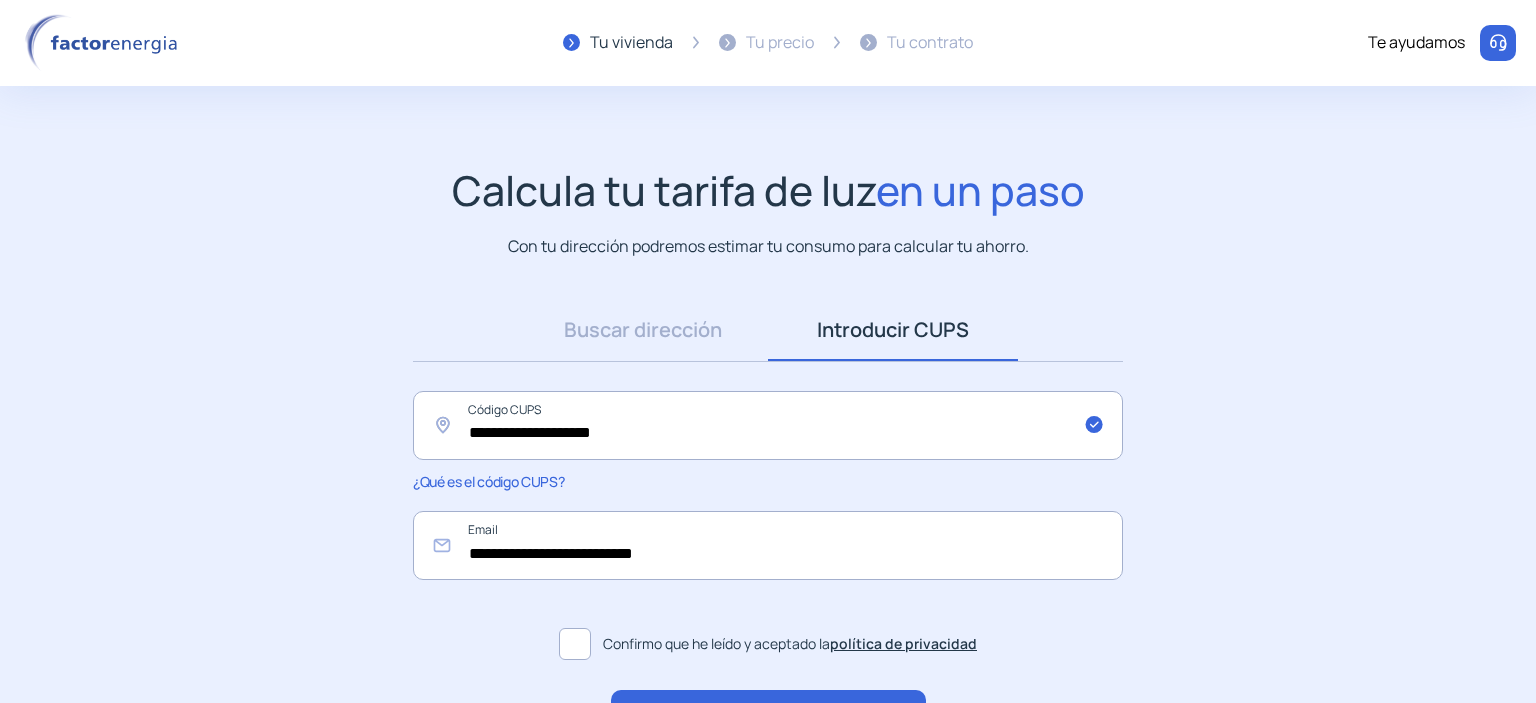 click on "¡Empieza a ahorrar!" 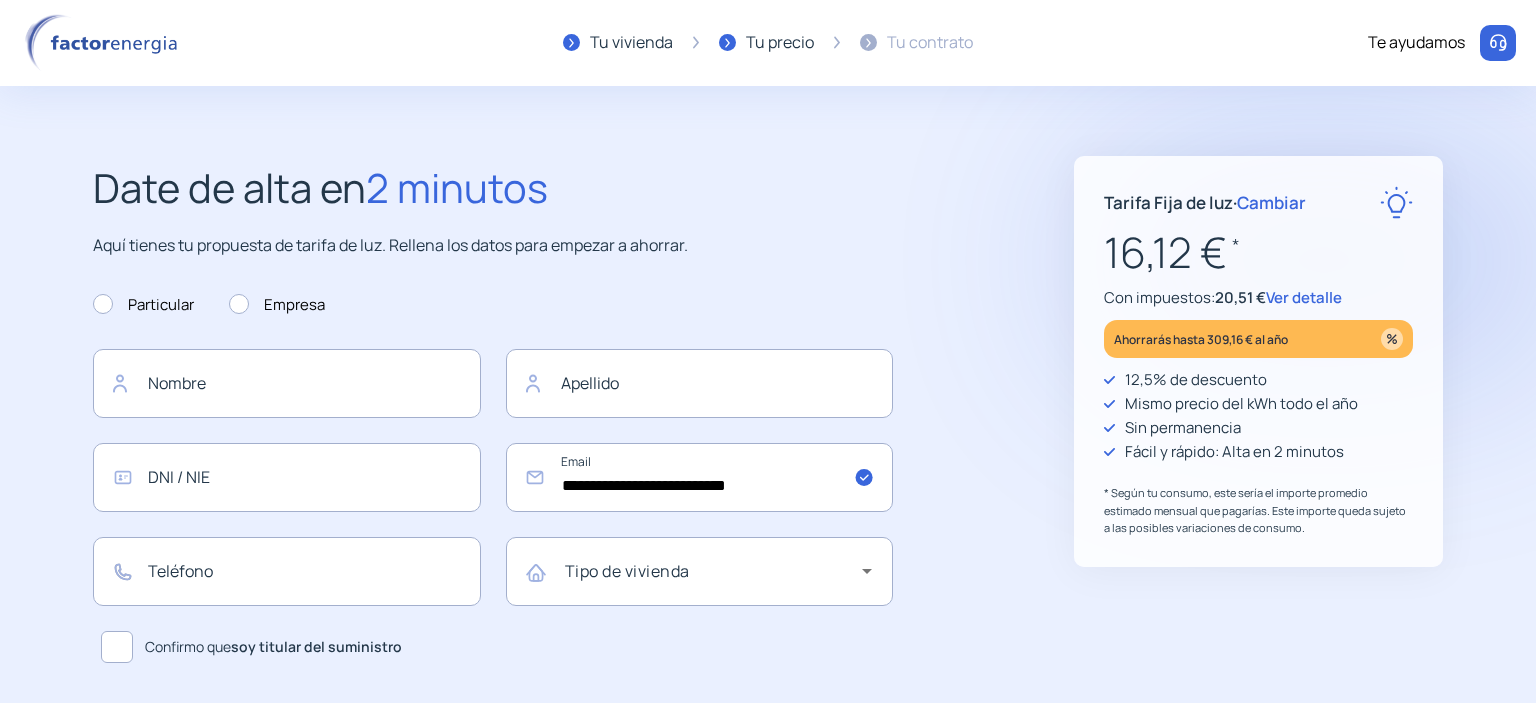 click on "Ver detalle" 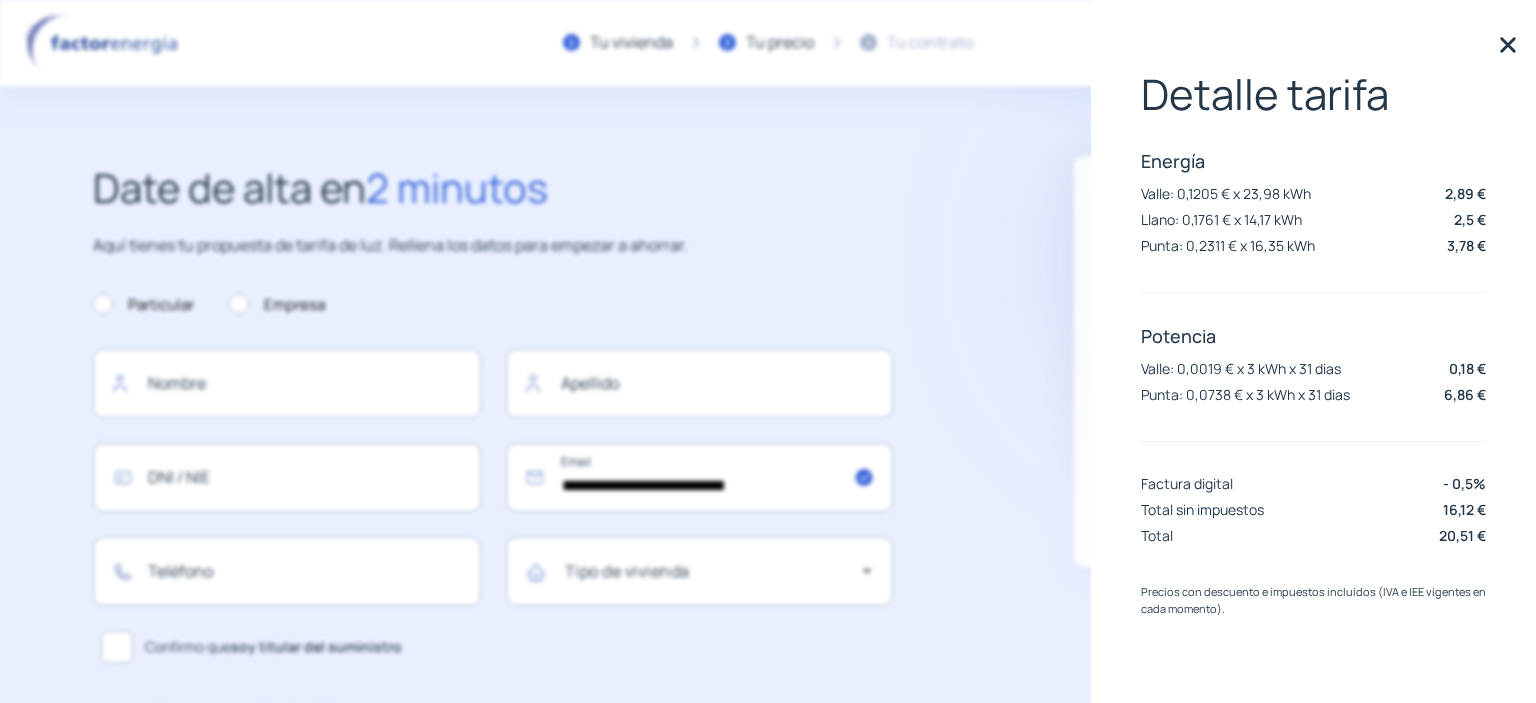 click on "**********" 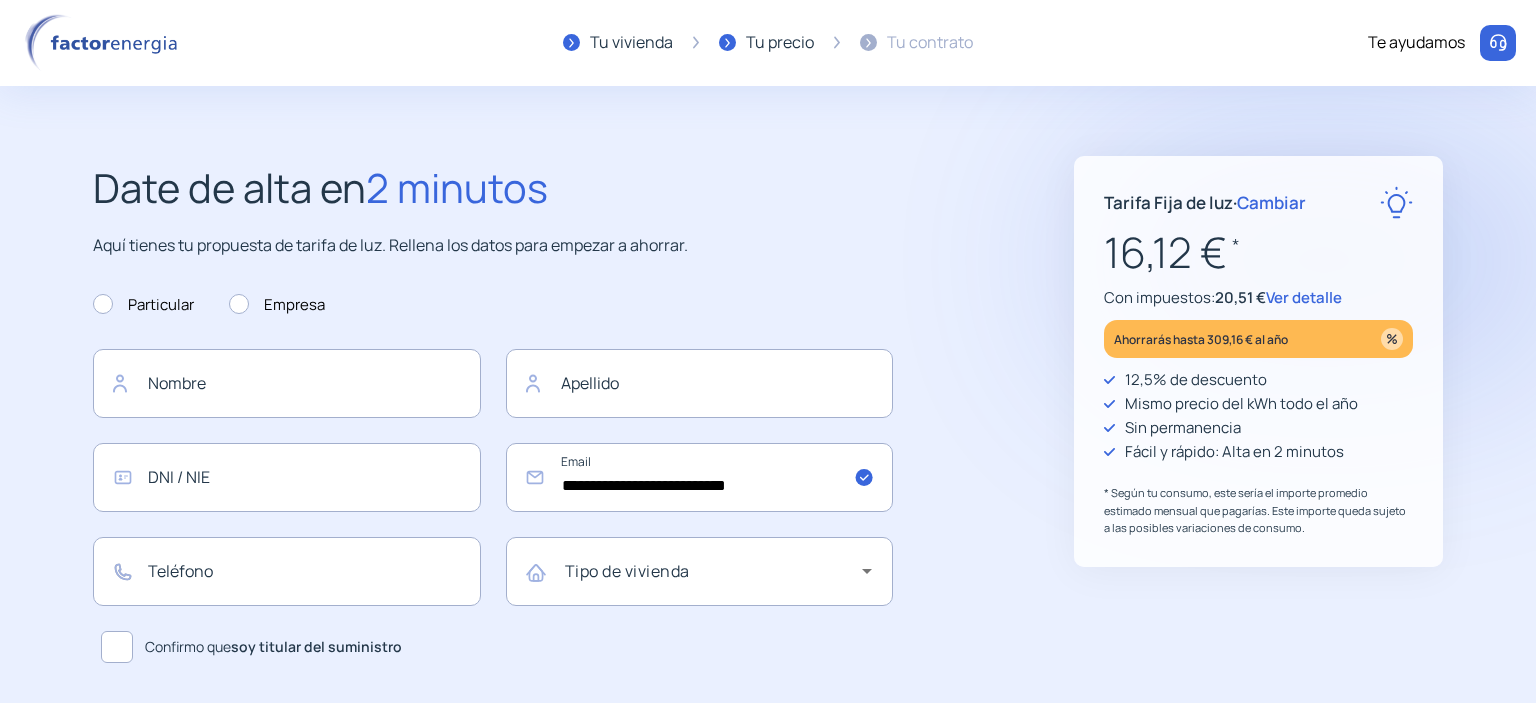 click on "Cambiar" 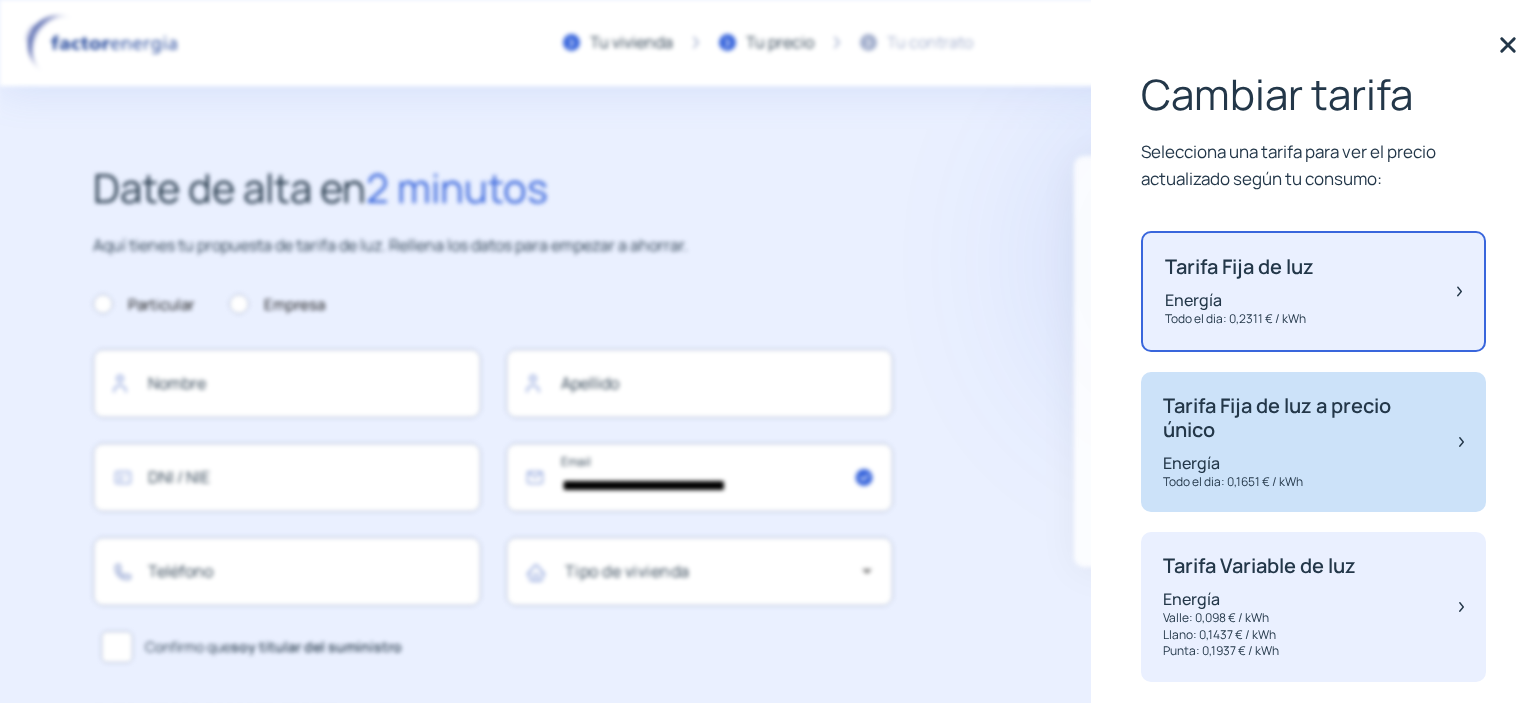 click on "Tarifa Fija de luz a precio único Energía Todo el dia: 0,1651 € / kWh" 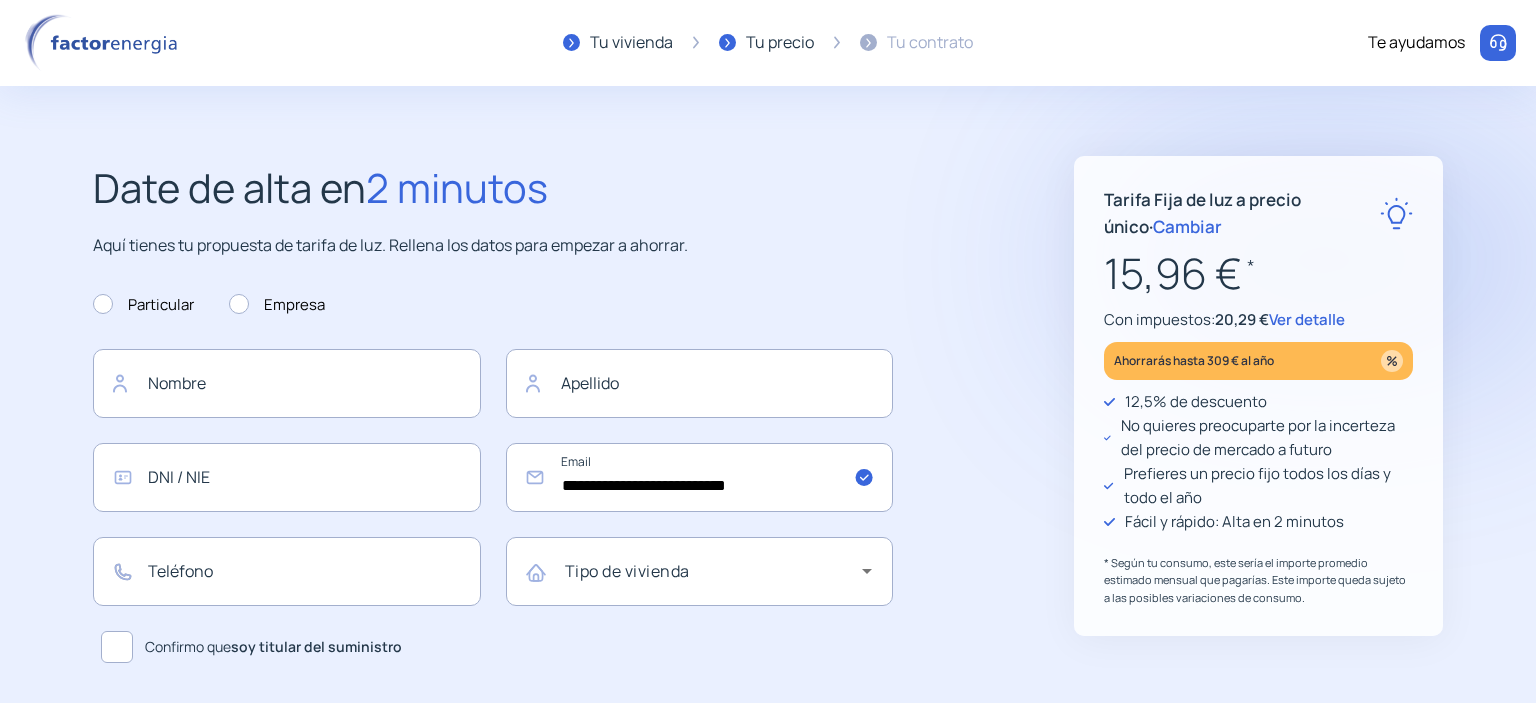 click on "Ver detalle" 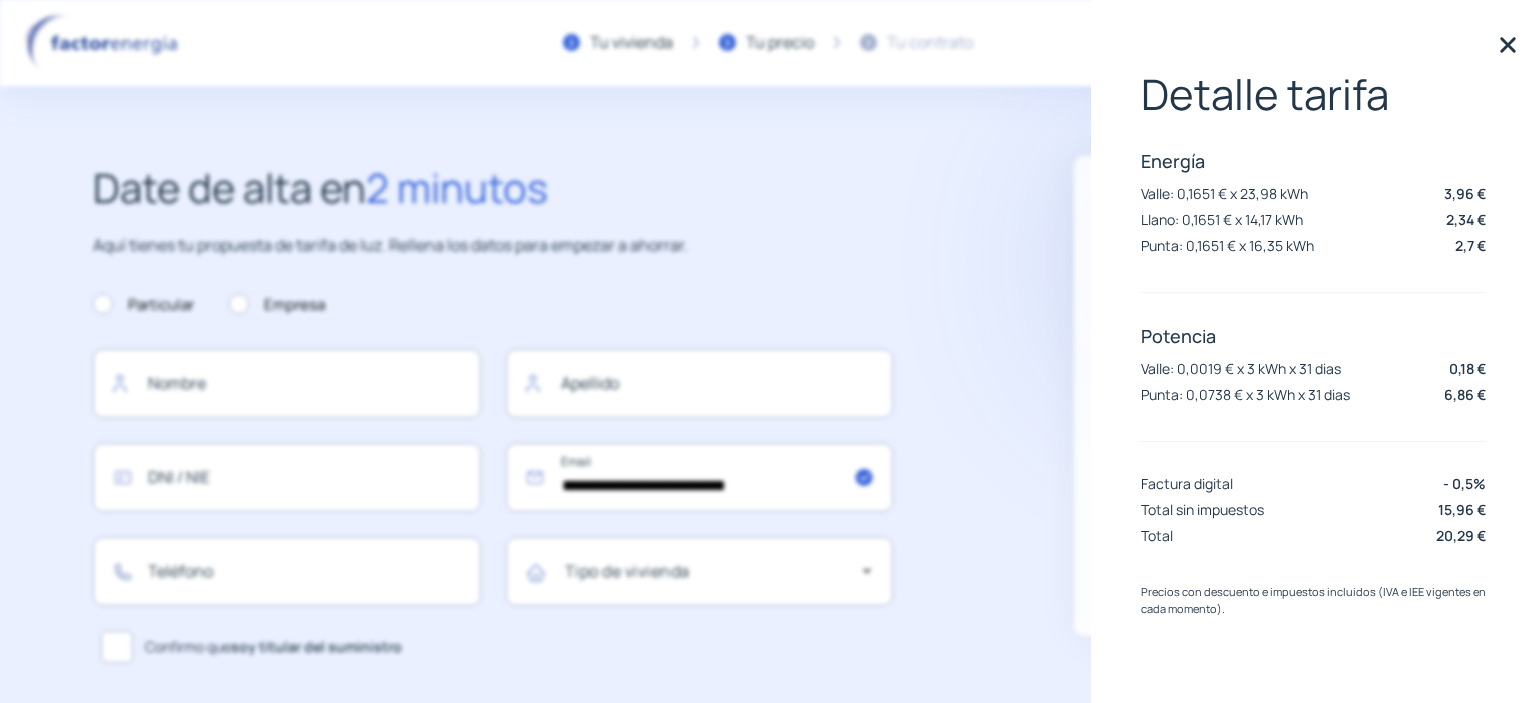 click 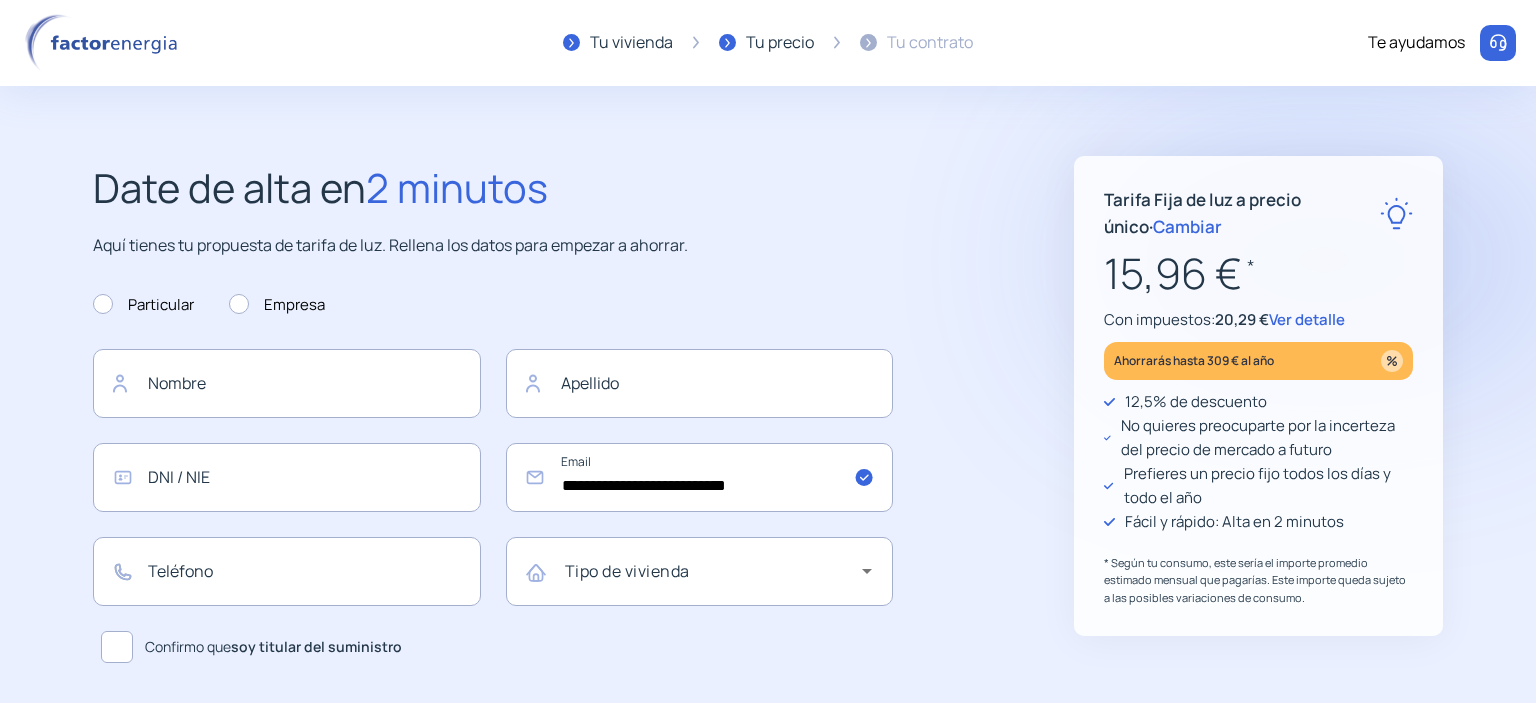 click on "Cambiar" 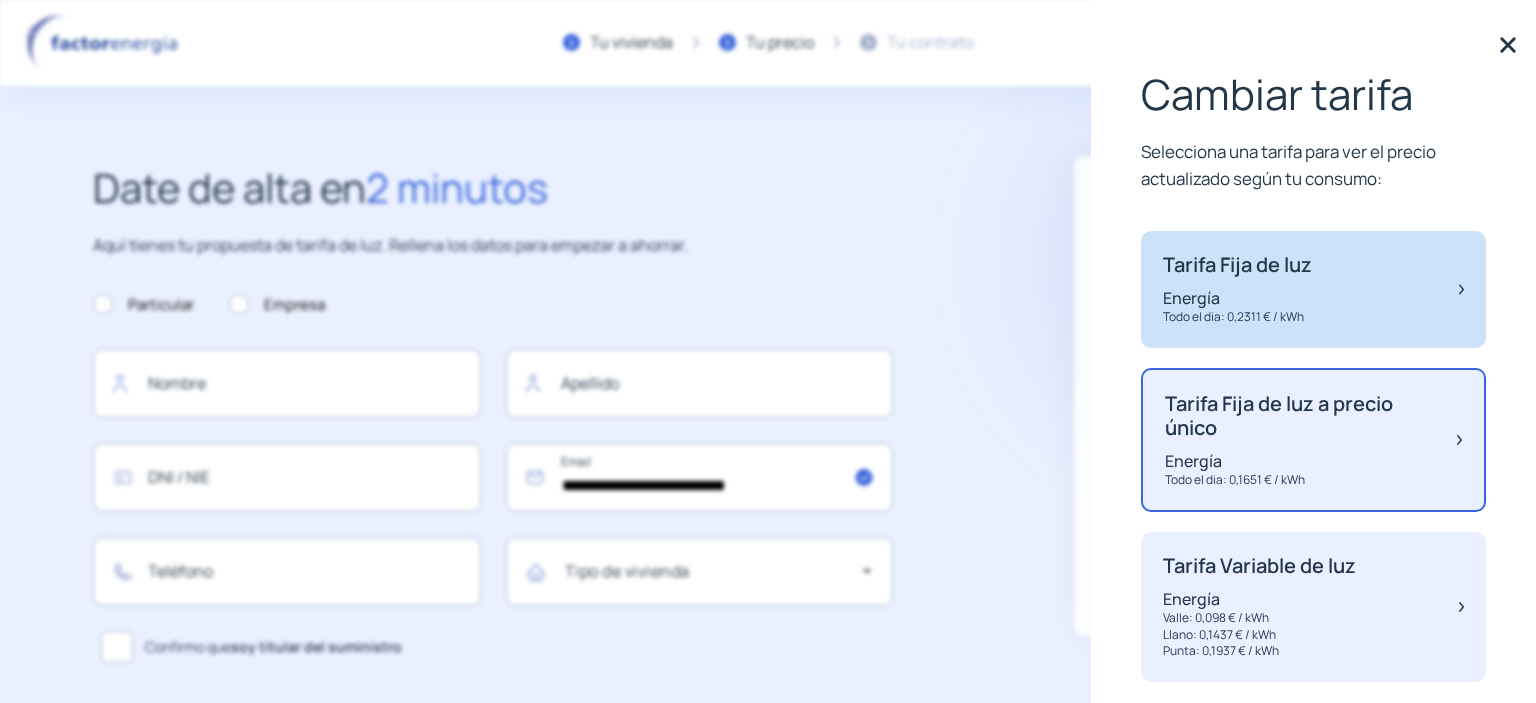 click on "Tarifa Fija de luz" 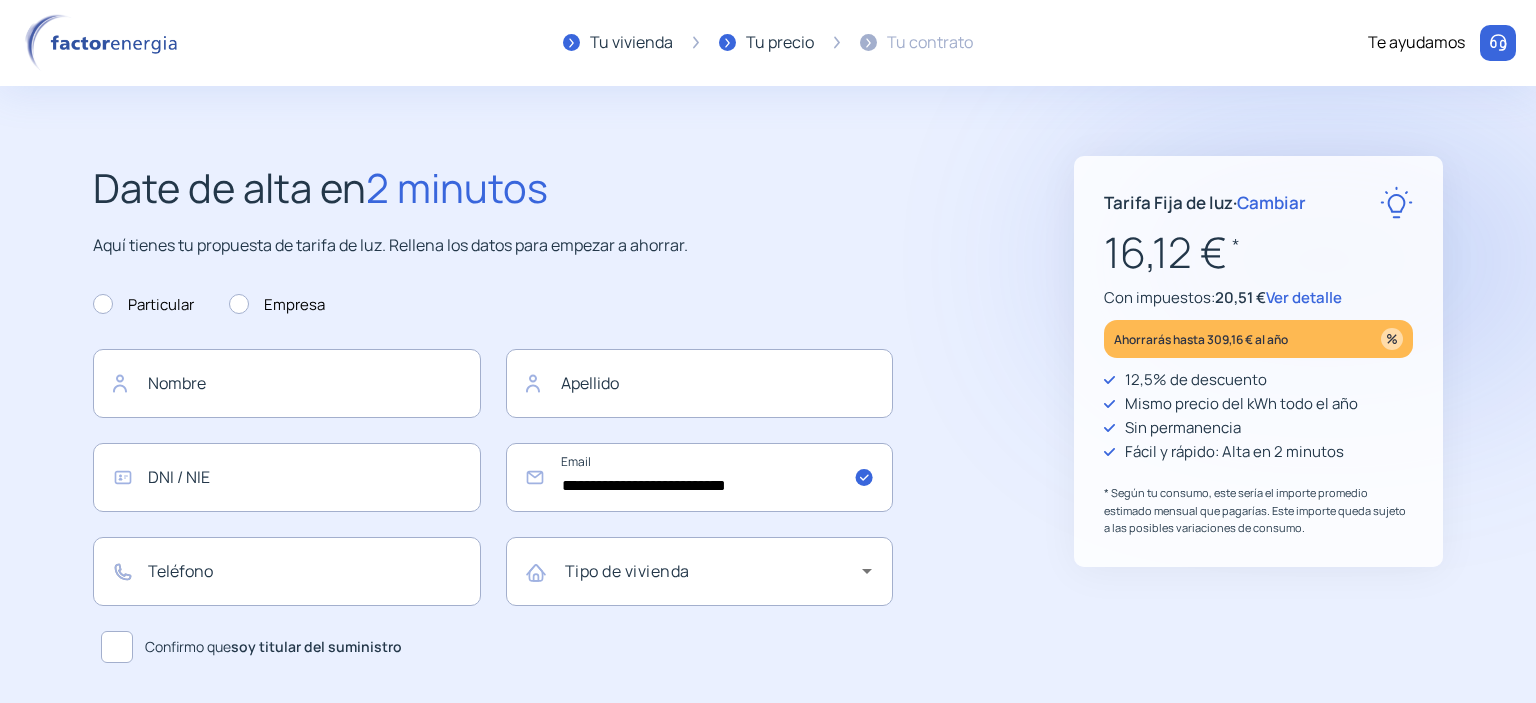 click on "Ver detalle" 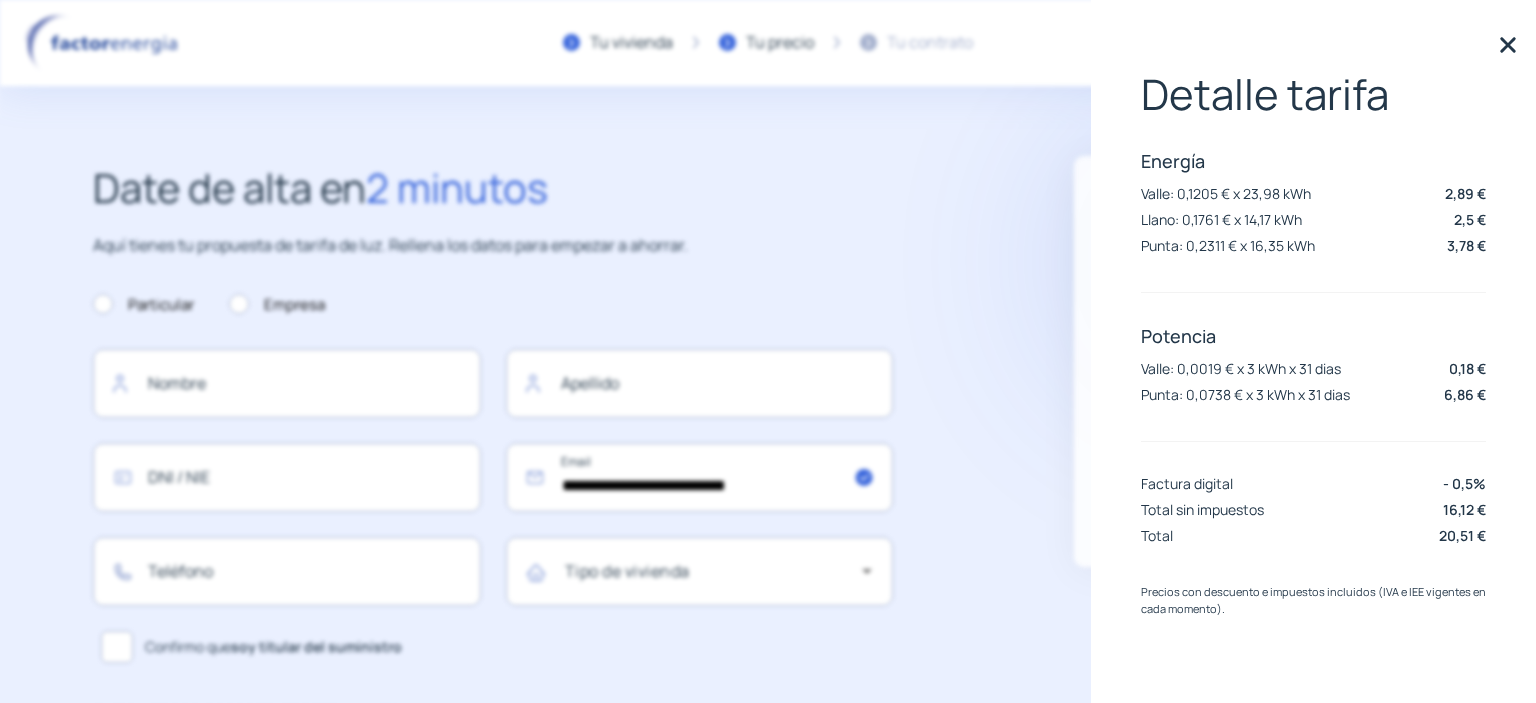 click 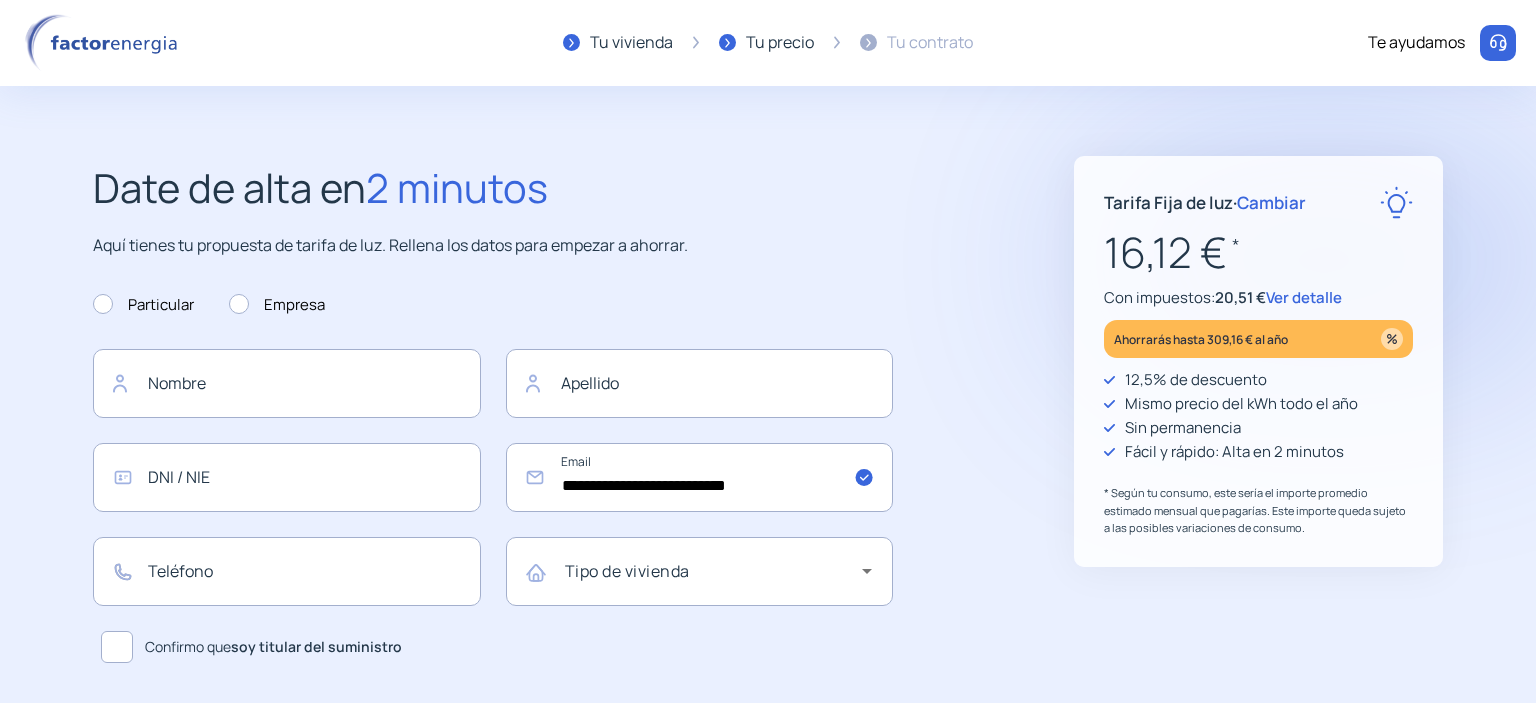 click on "Cambiar" 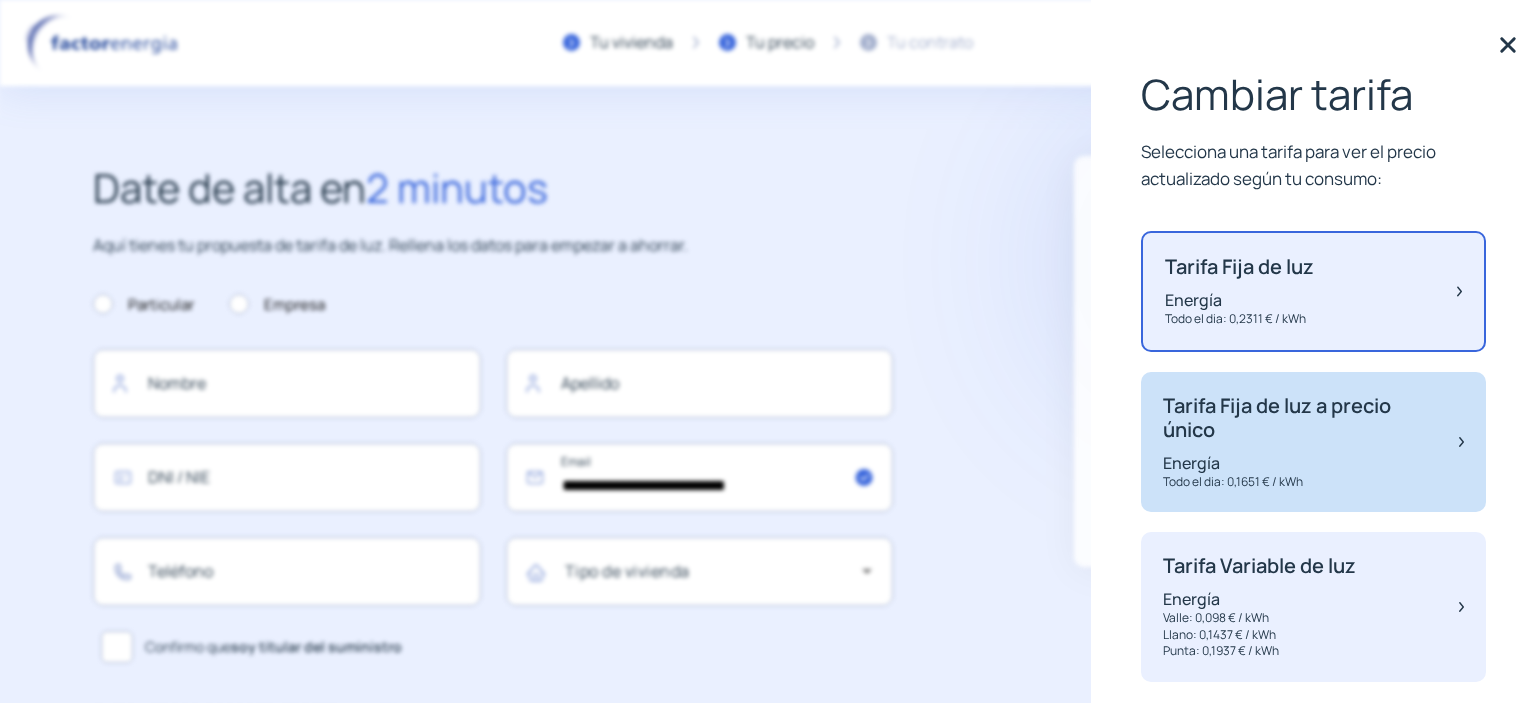 click on "Tarifa Fija de luz a precio único" 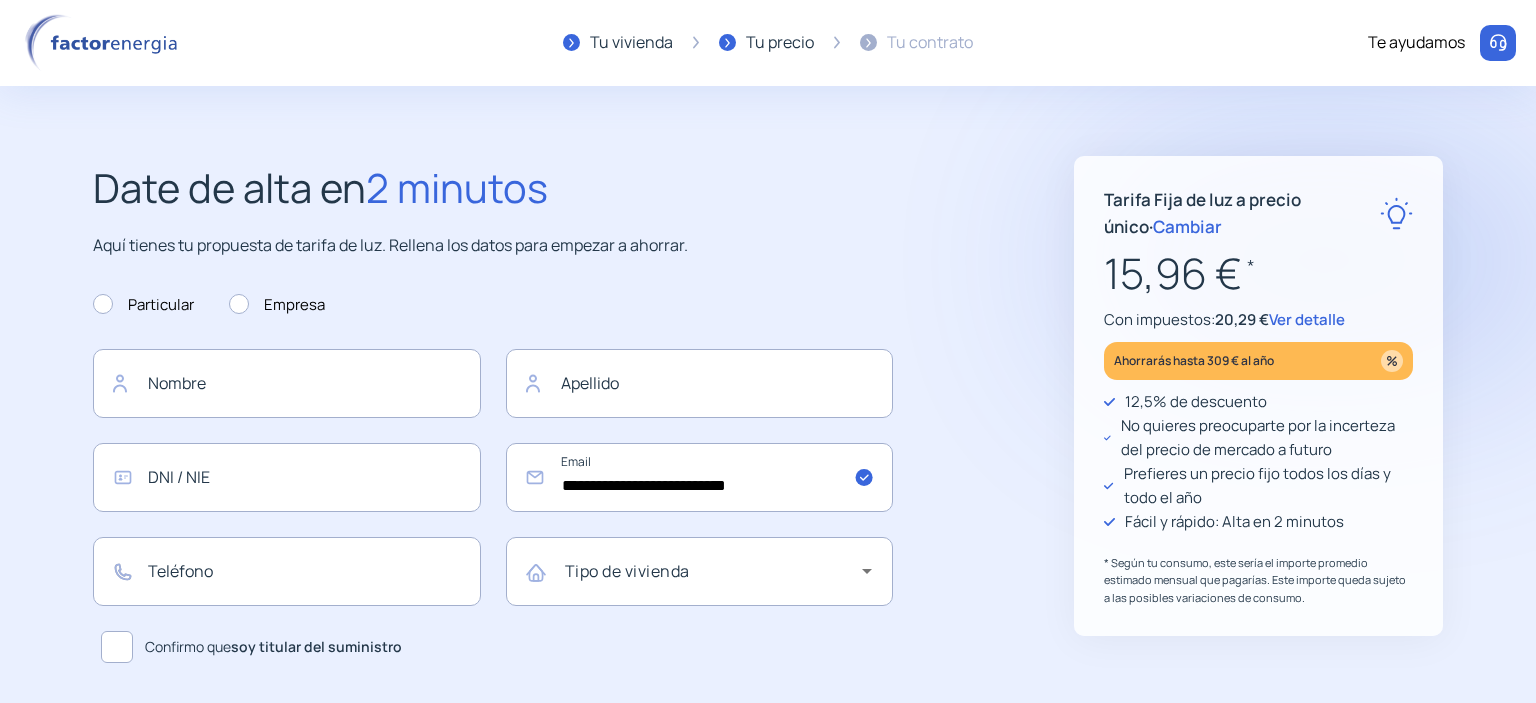 click on "Cambiar" 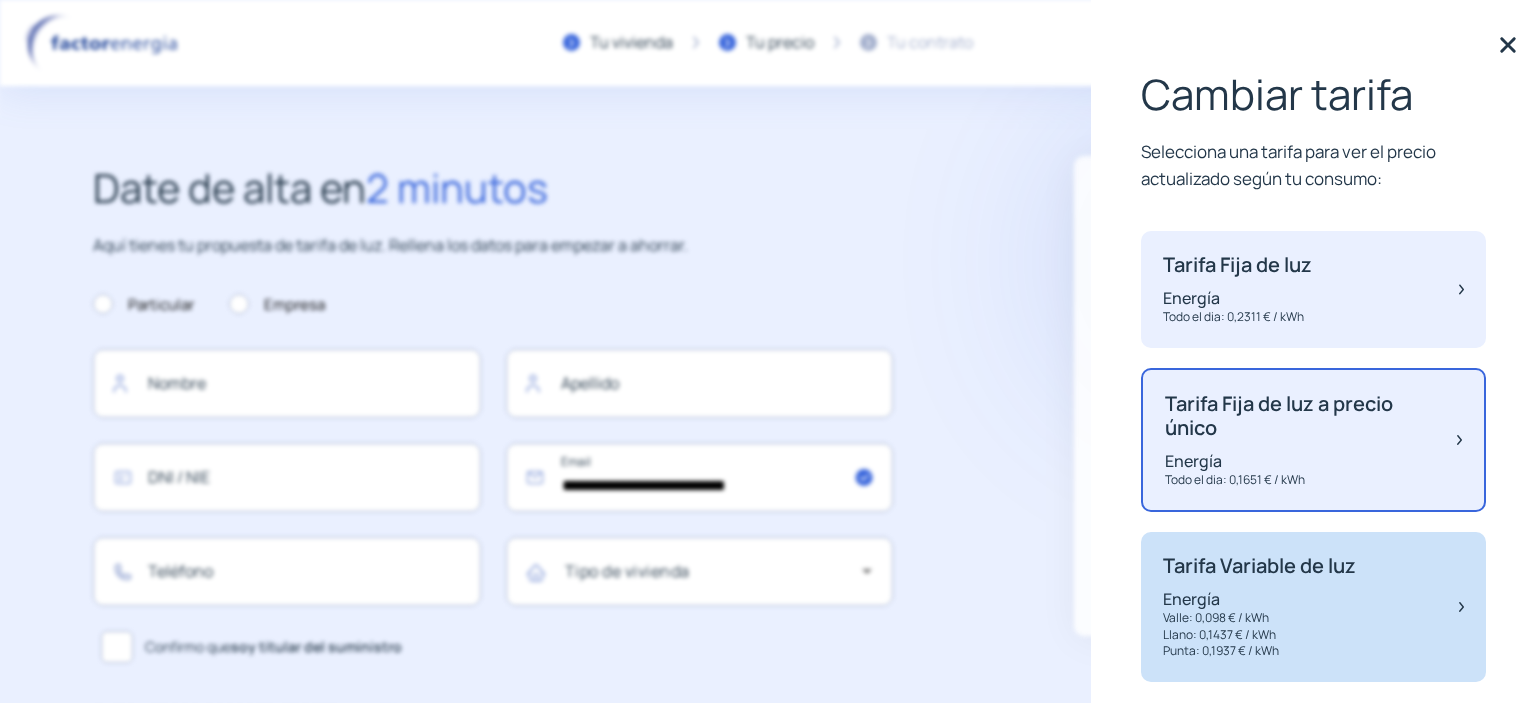 click on "Tarifa Variable de luz" 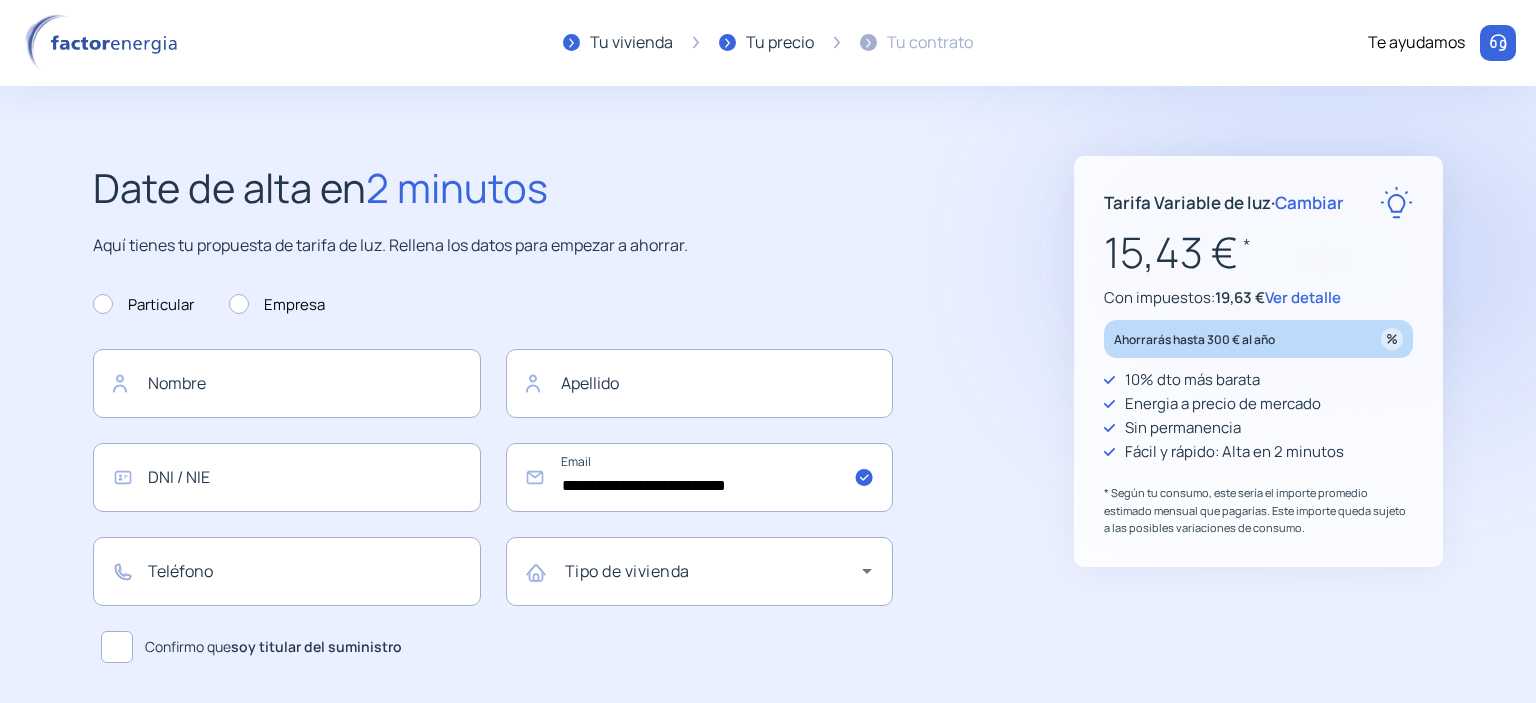 click on "Cambiar" 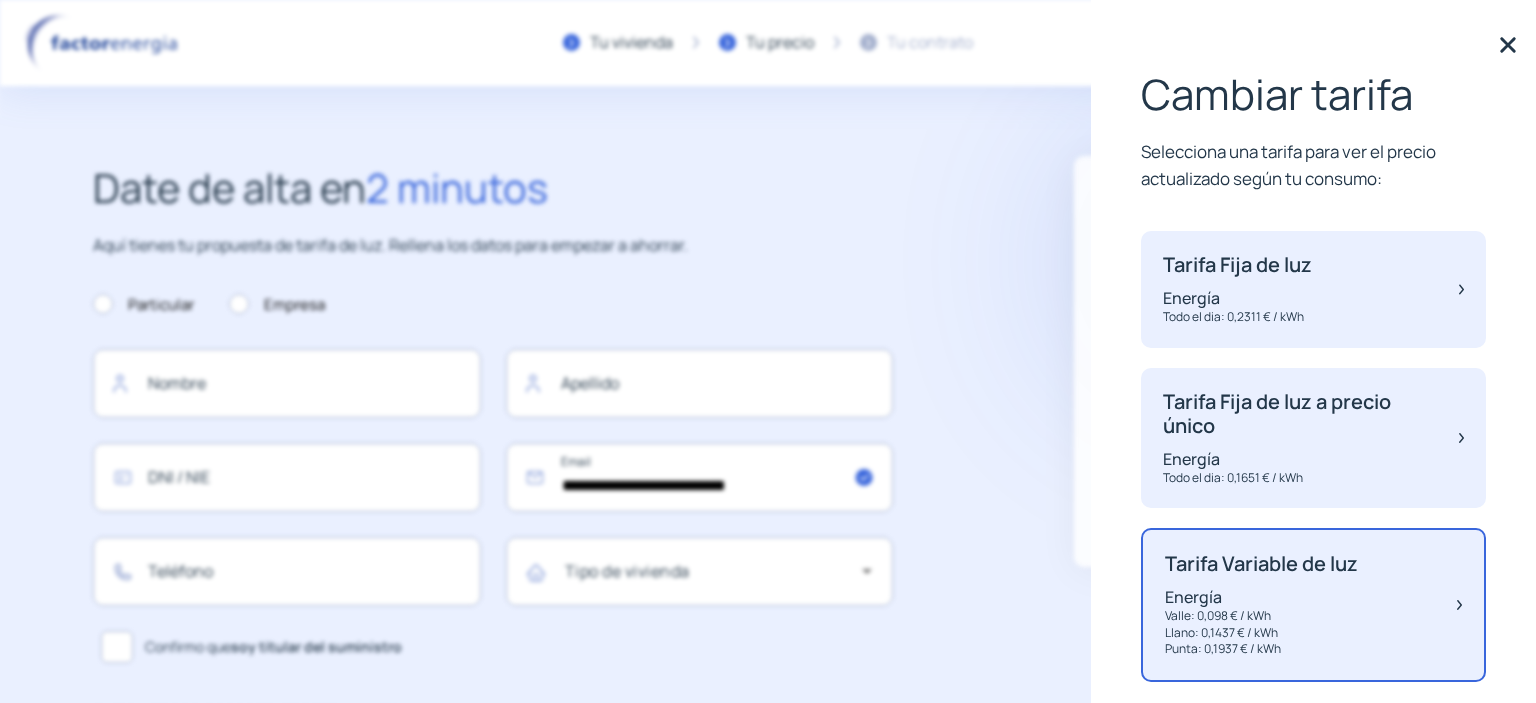 click 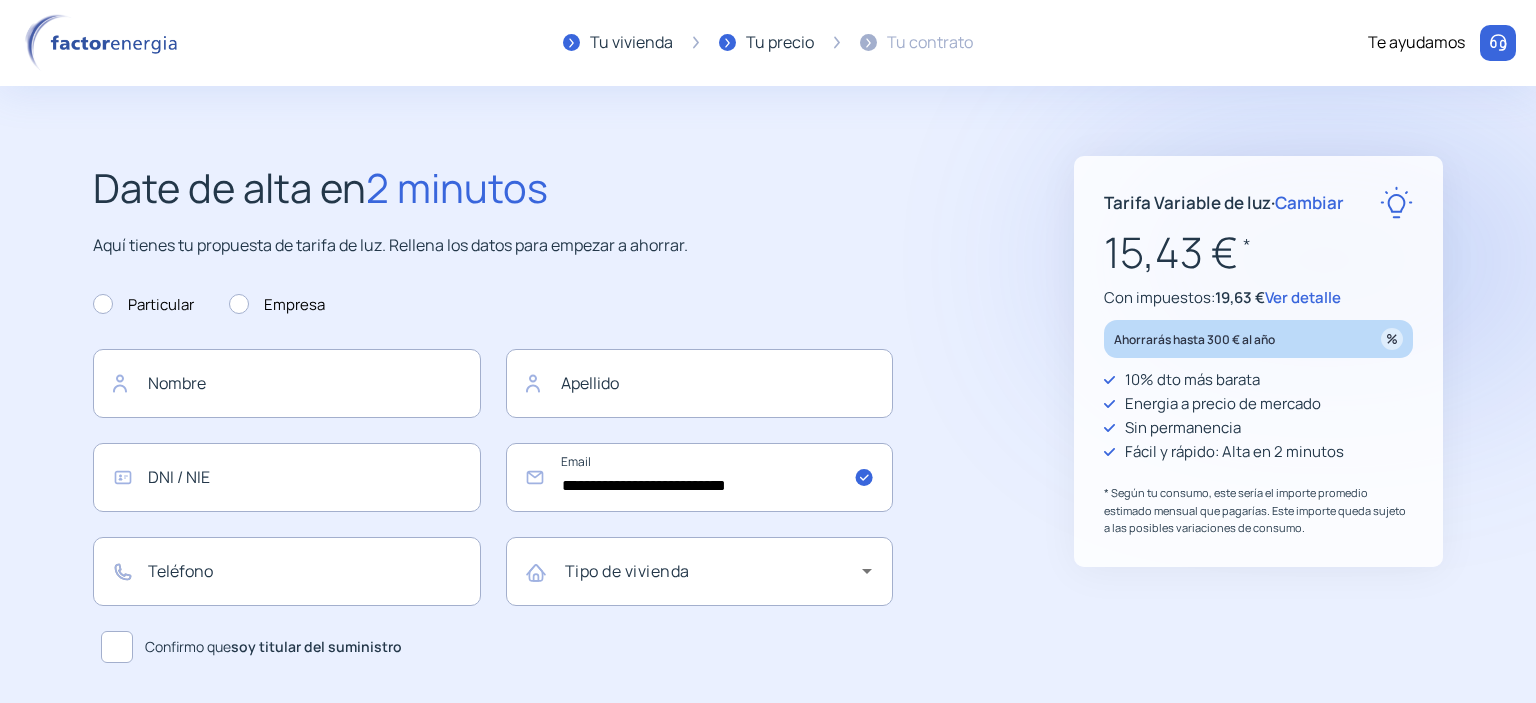 click on "Ver detalle" 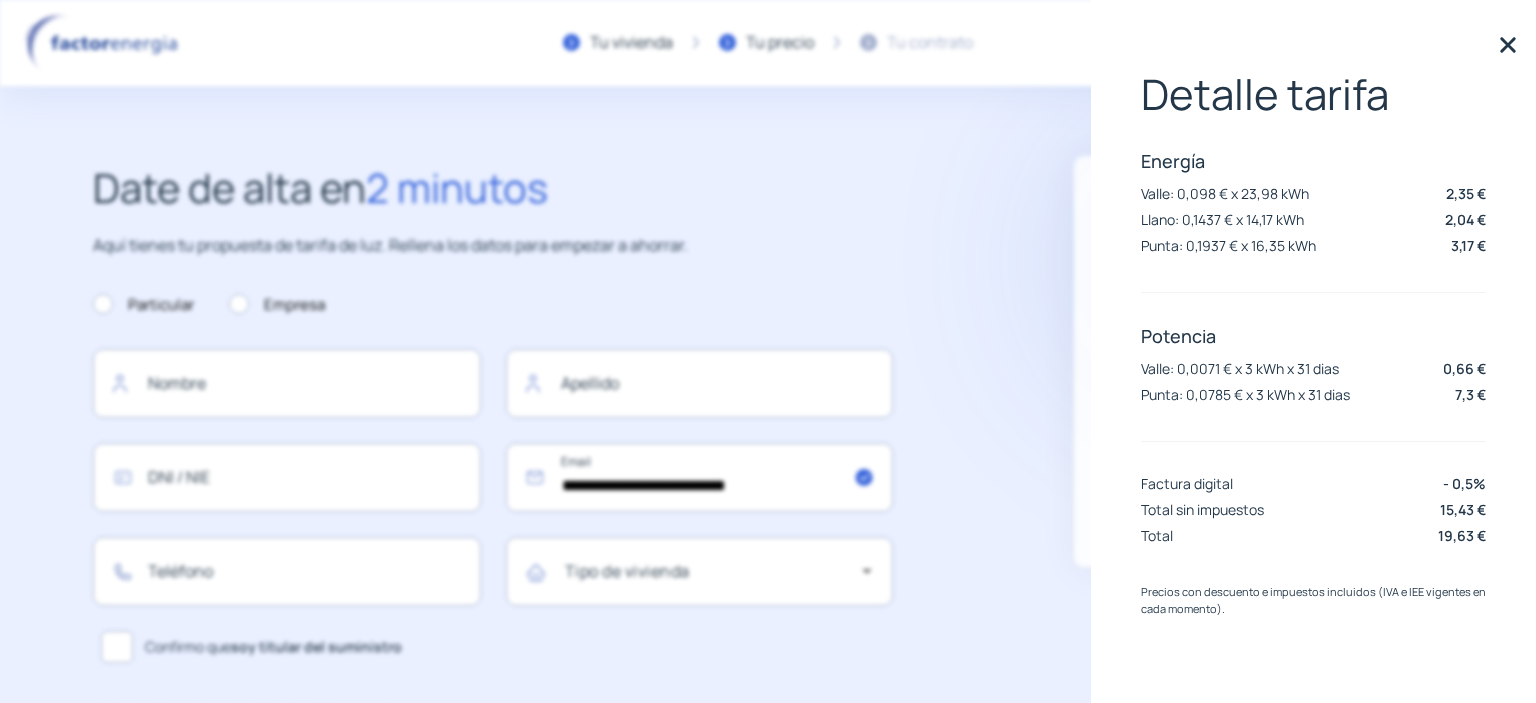 click 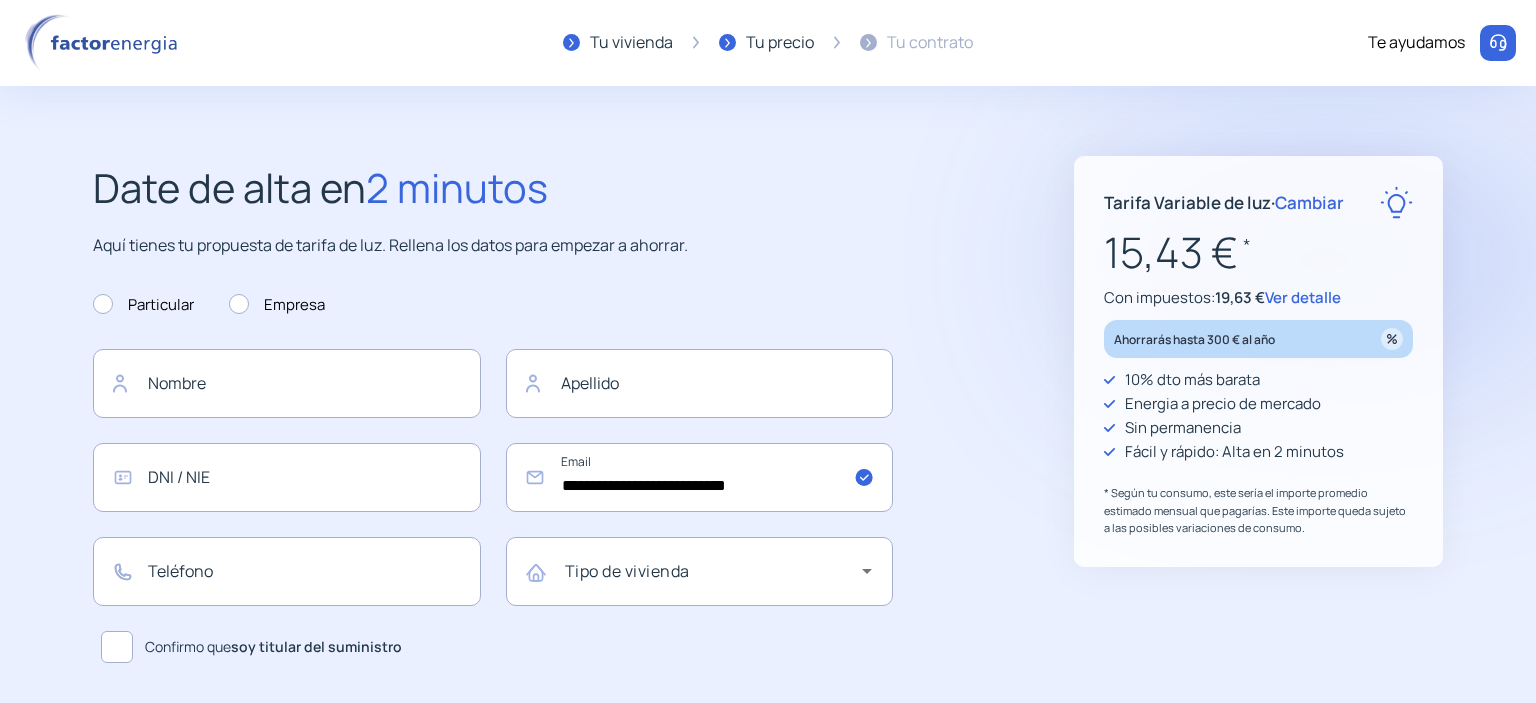 click on "Cambiar" 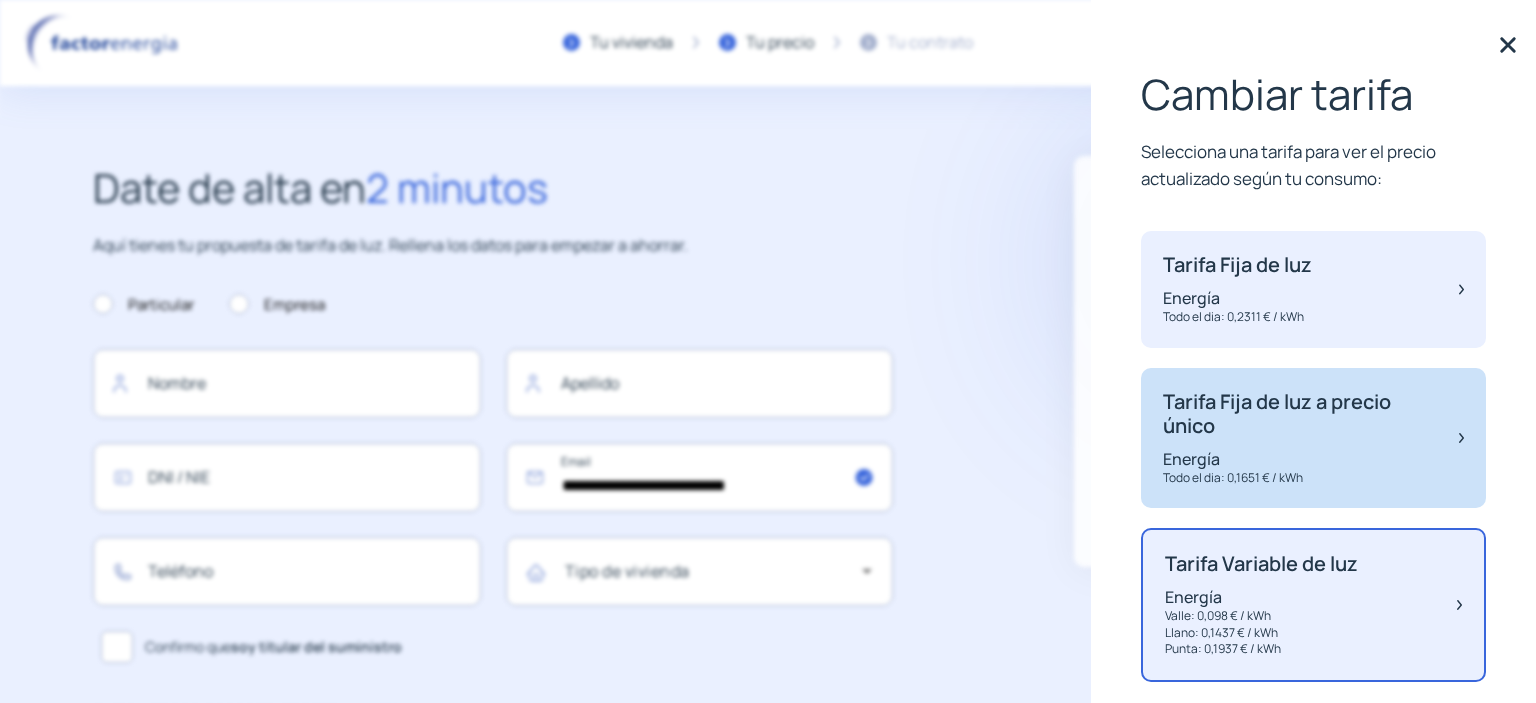 click on "Tarifa Fija de luz a precio único" 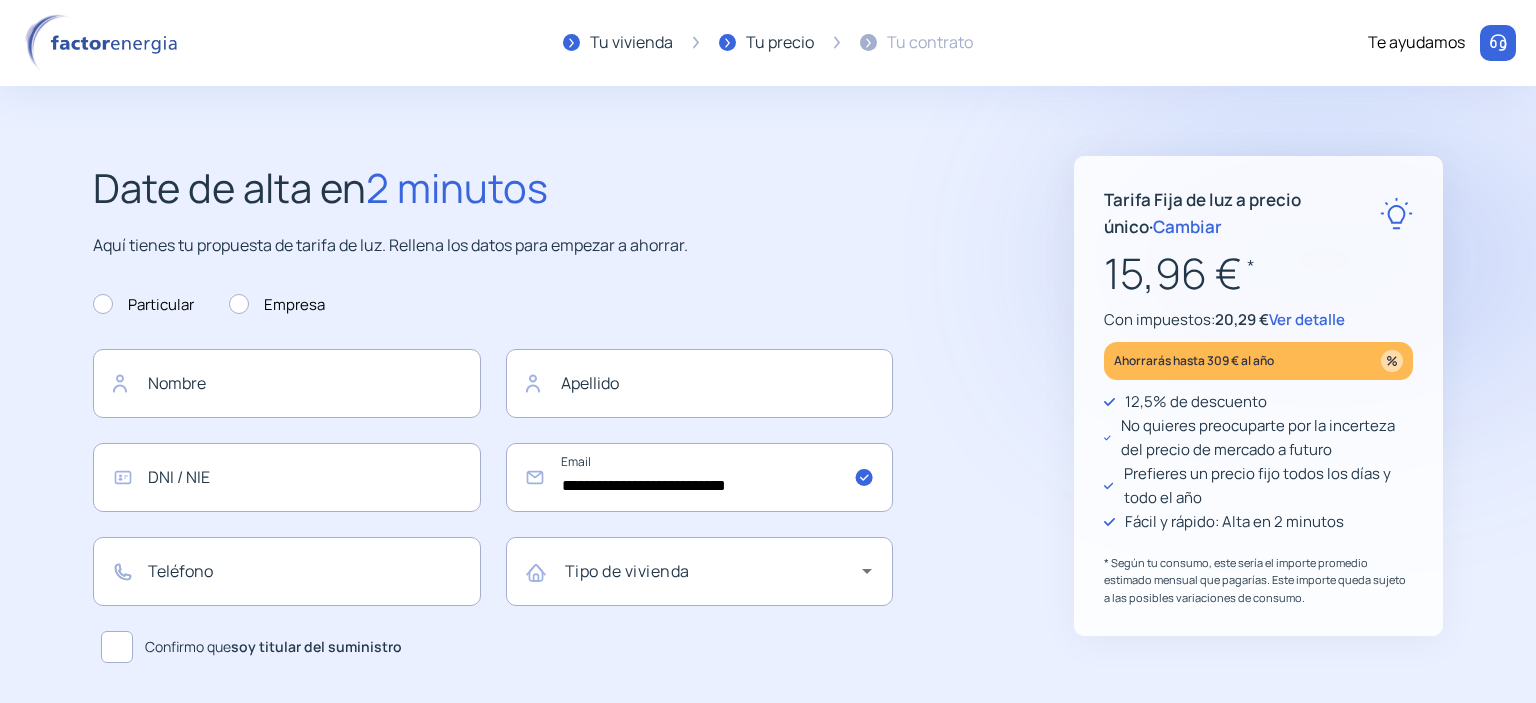 click on "Ver detalle" 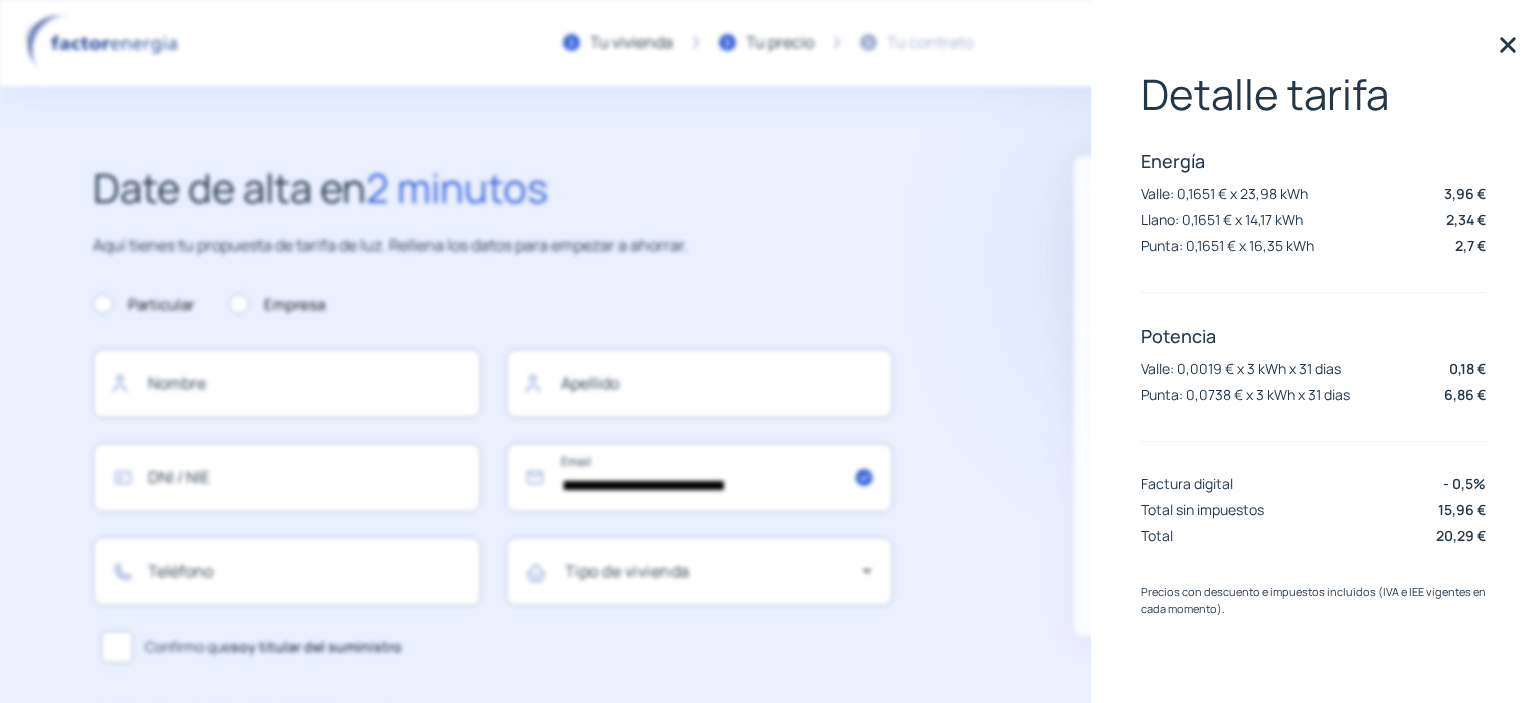 click 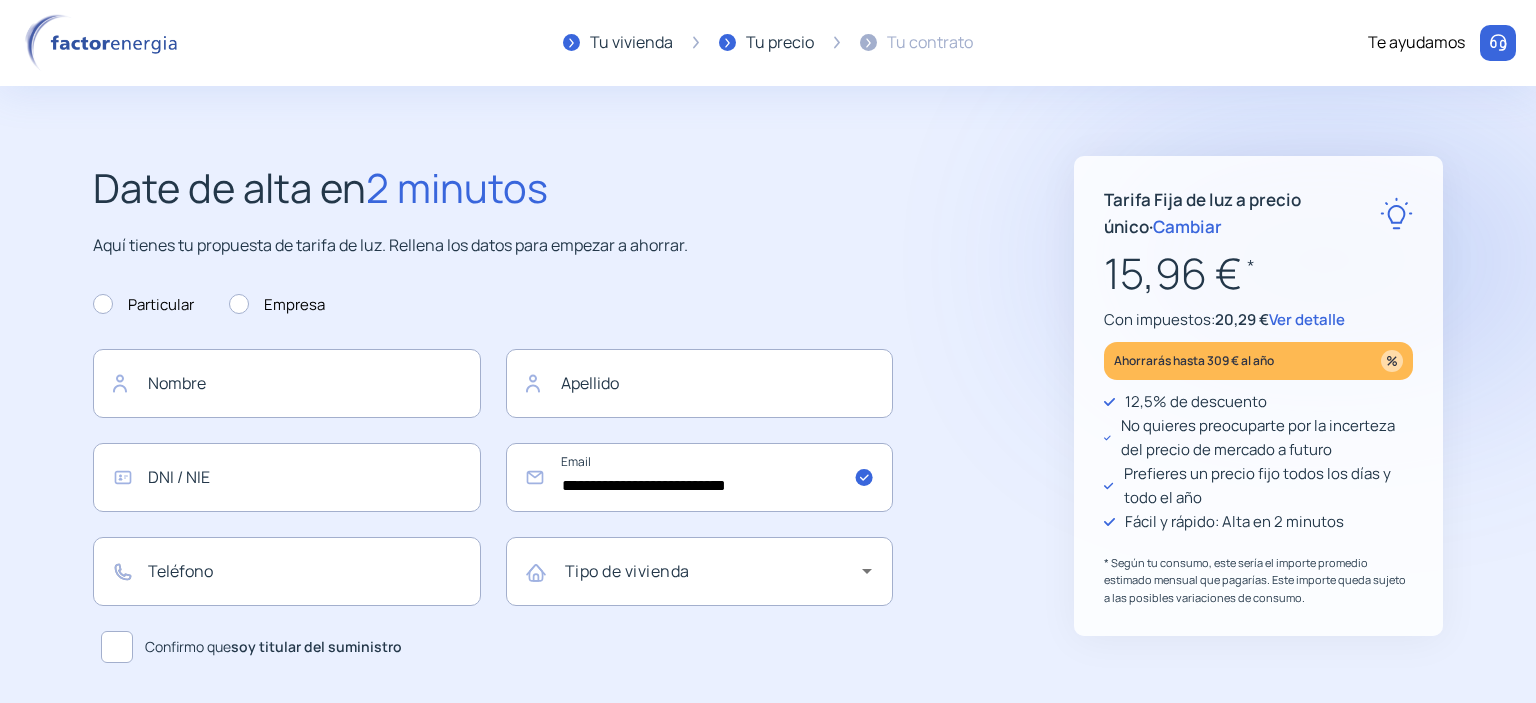 click on "Cambiar" 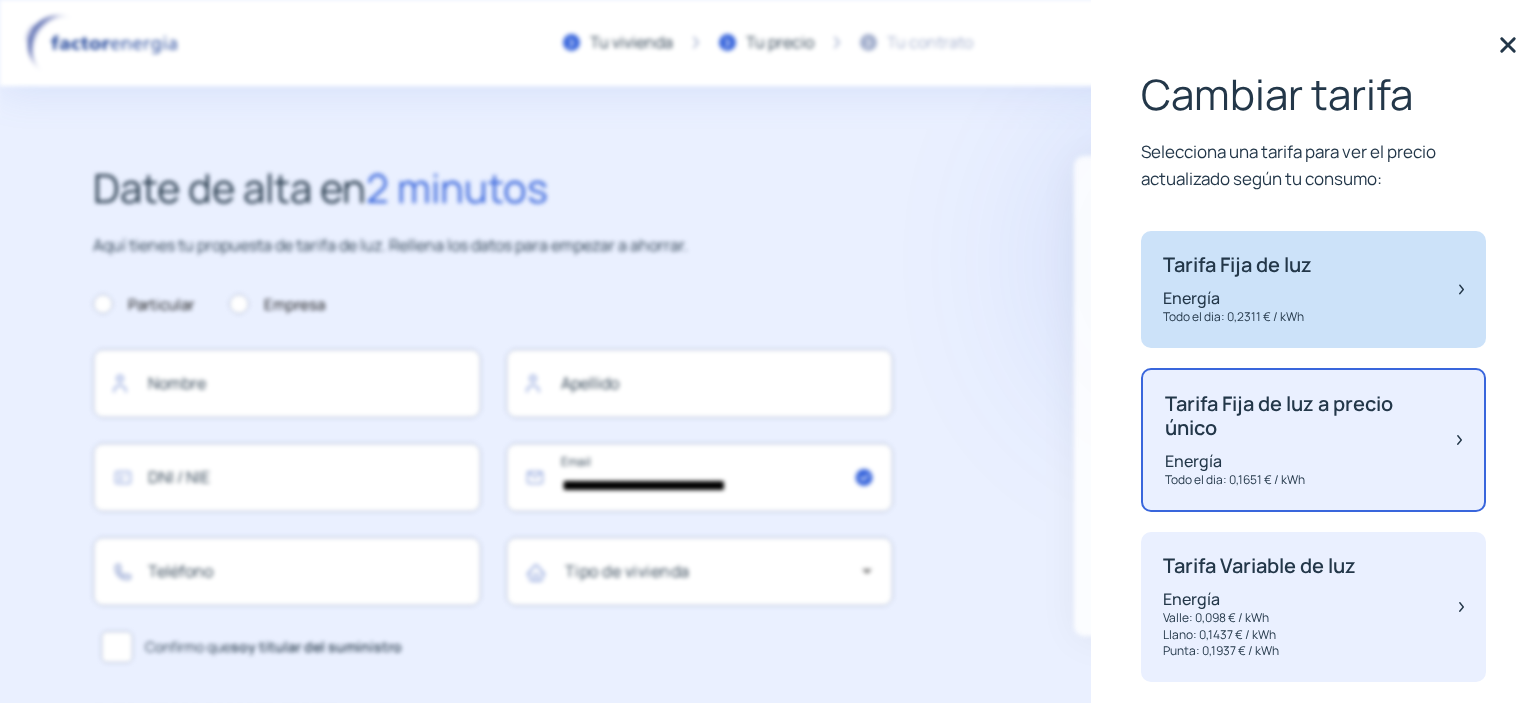 click on "Tarifa Fija de luz" 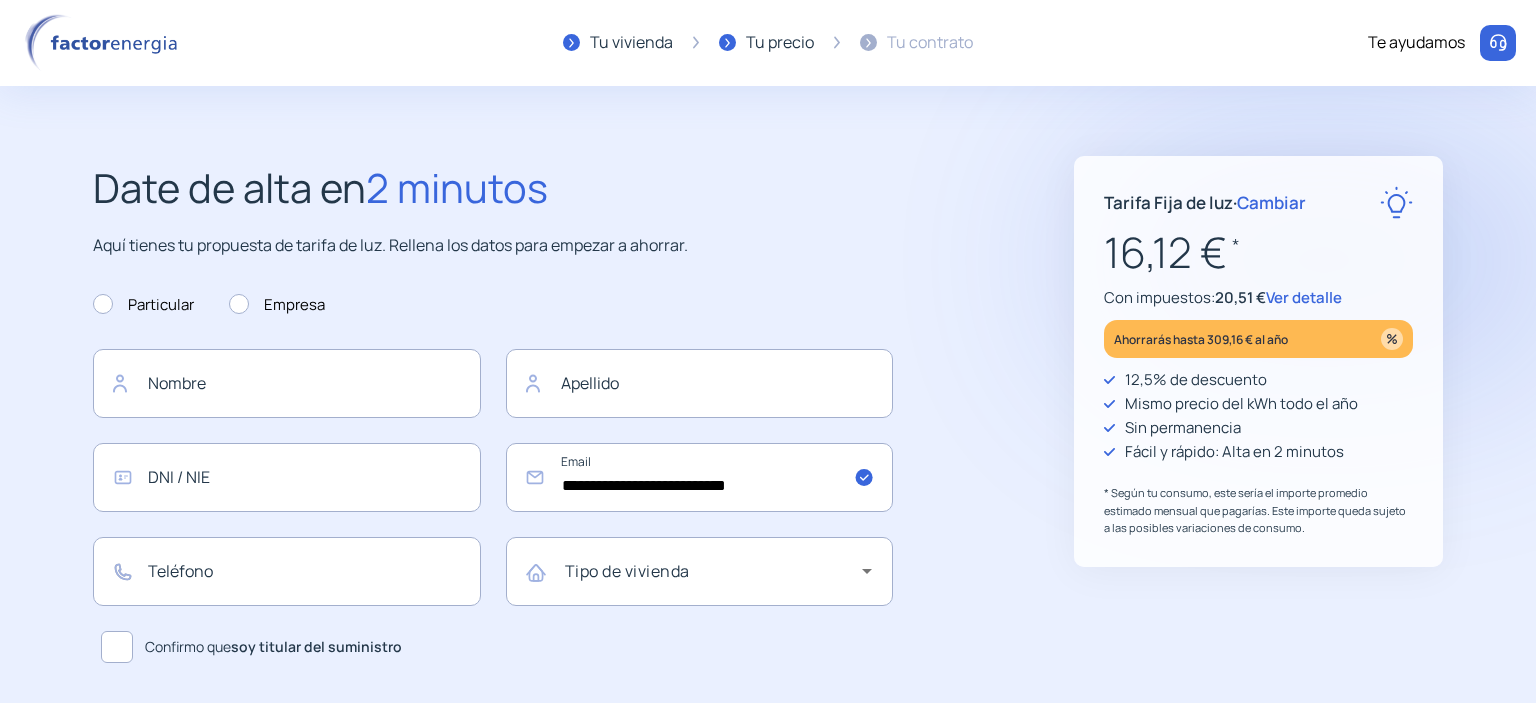 click on "Ver detalle" 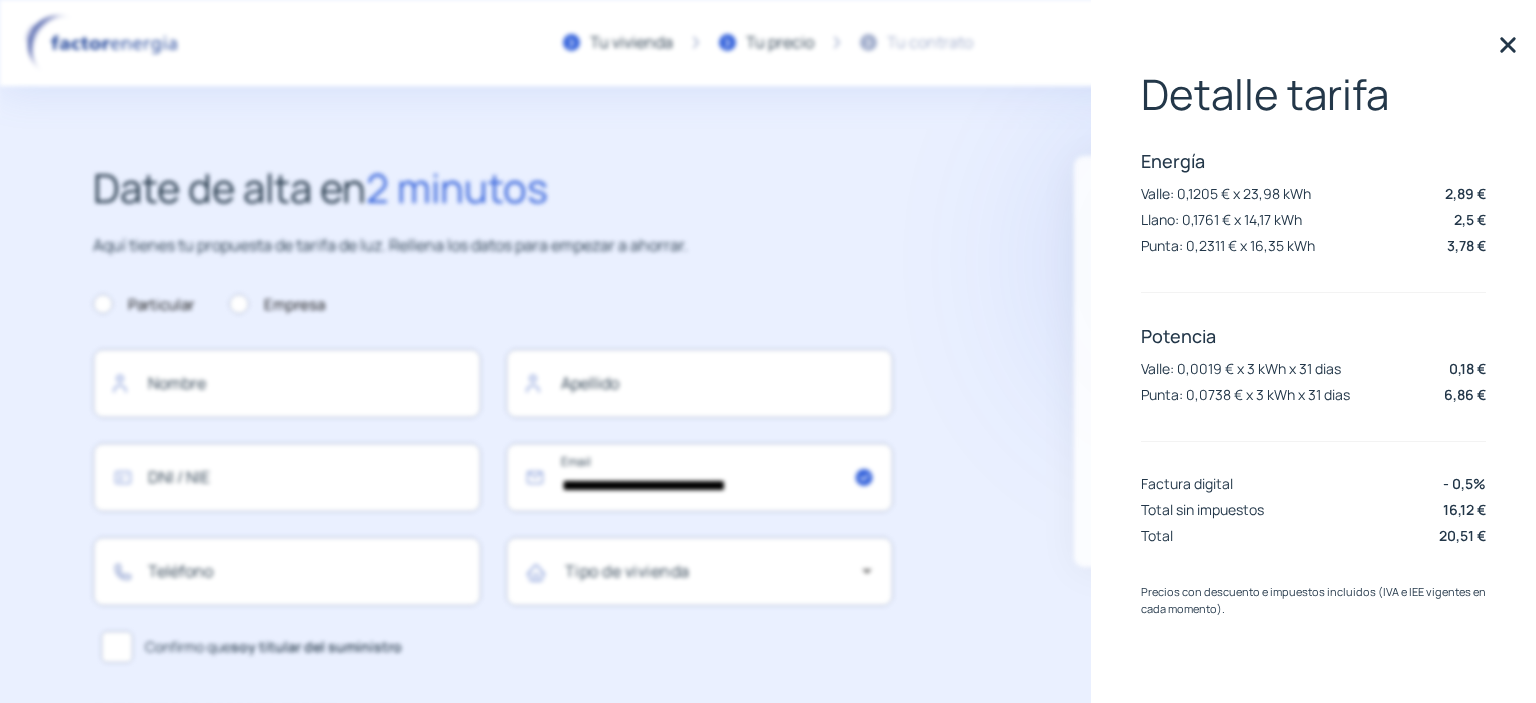 click 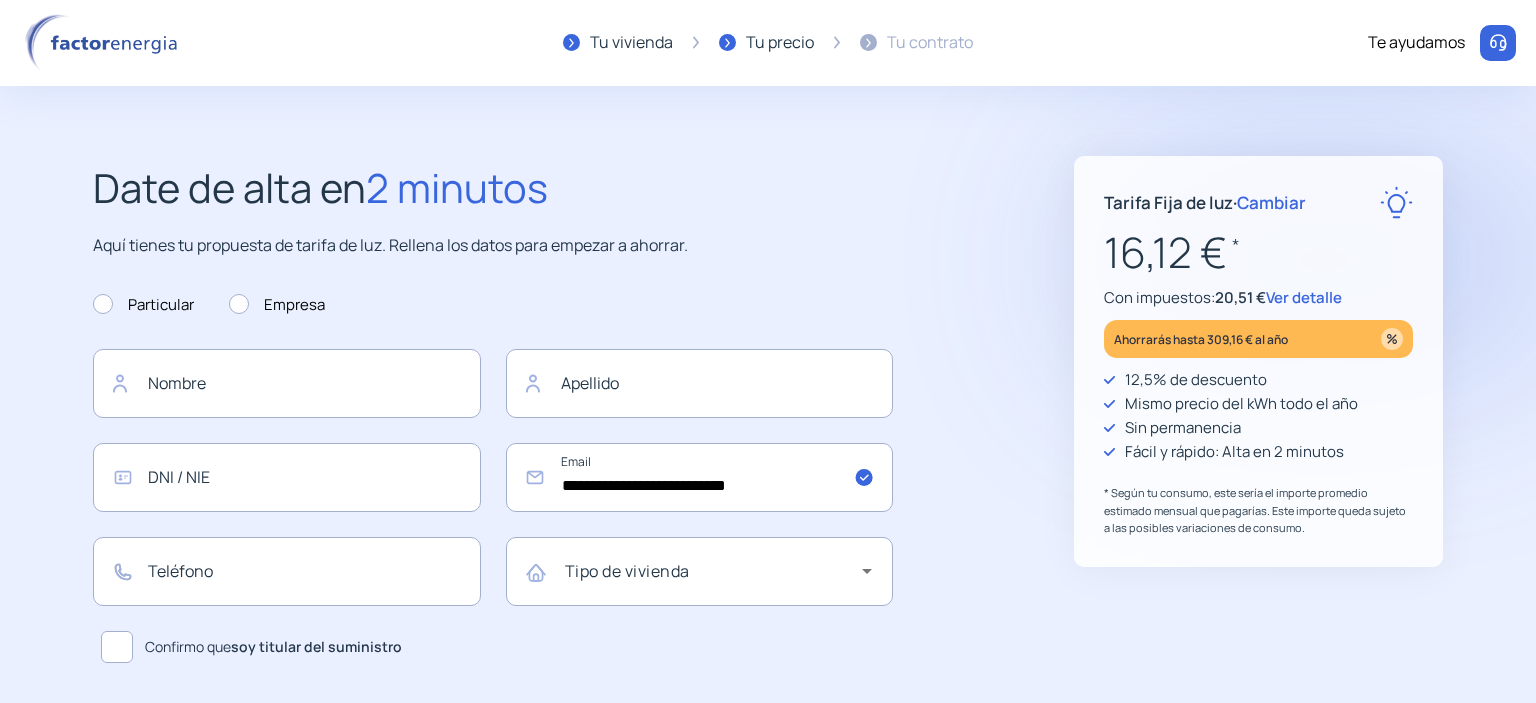 click on "Cambiar" 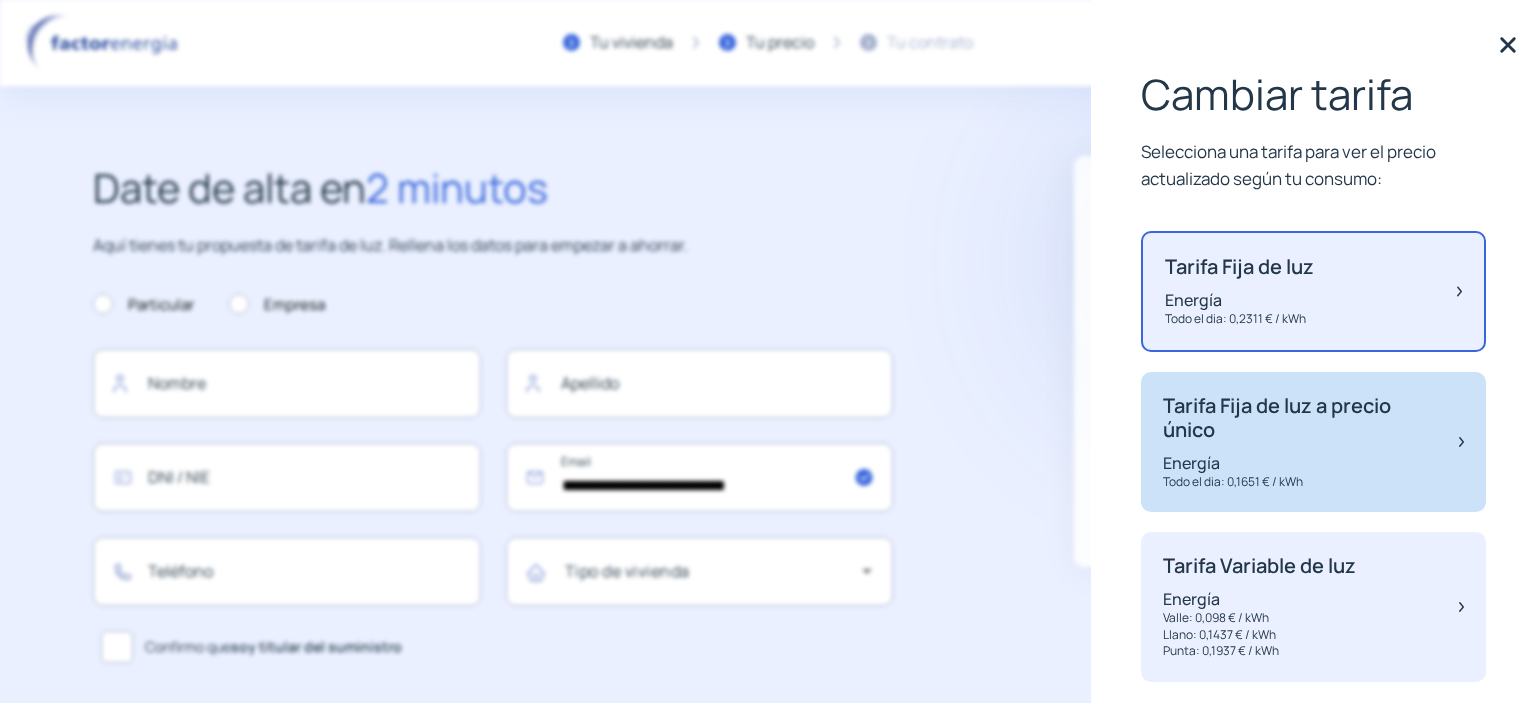 click on "Tarifa Fija de luz a precio único" 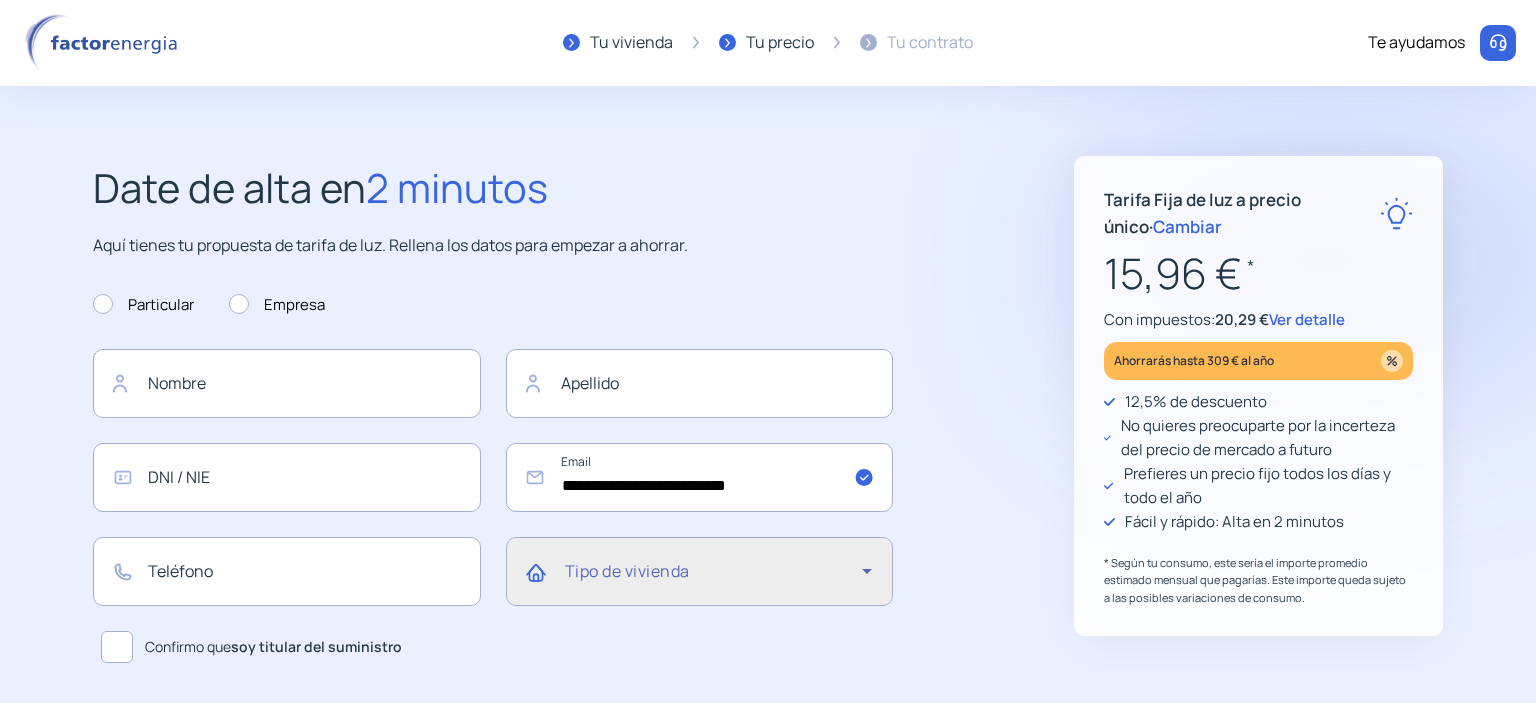 click at bounding box center (714, 579) 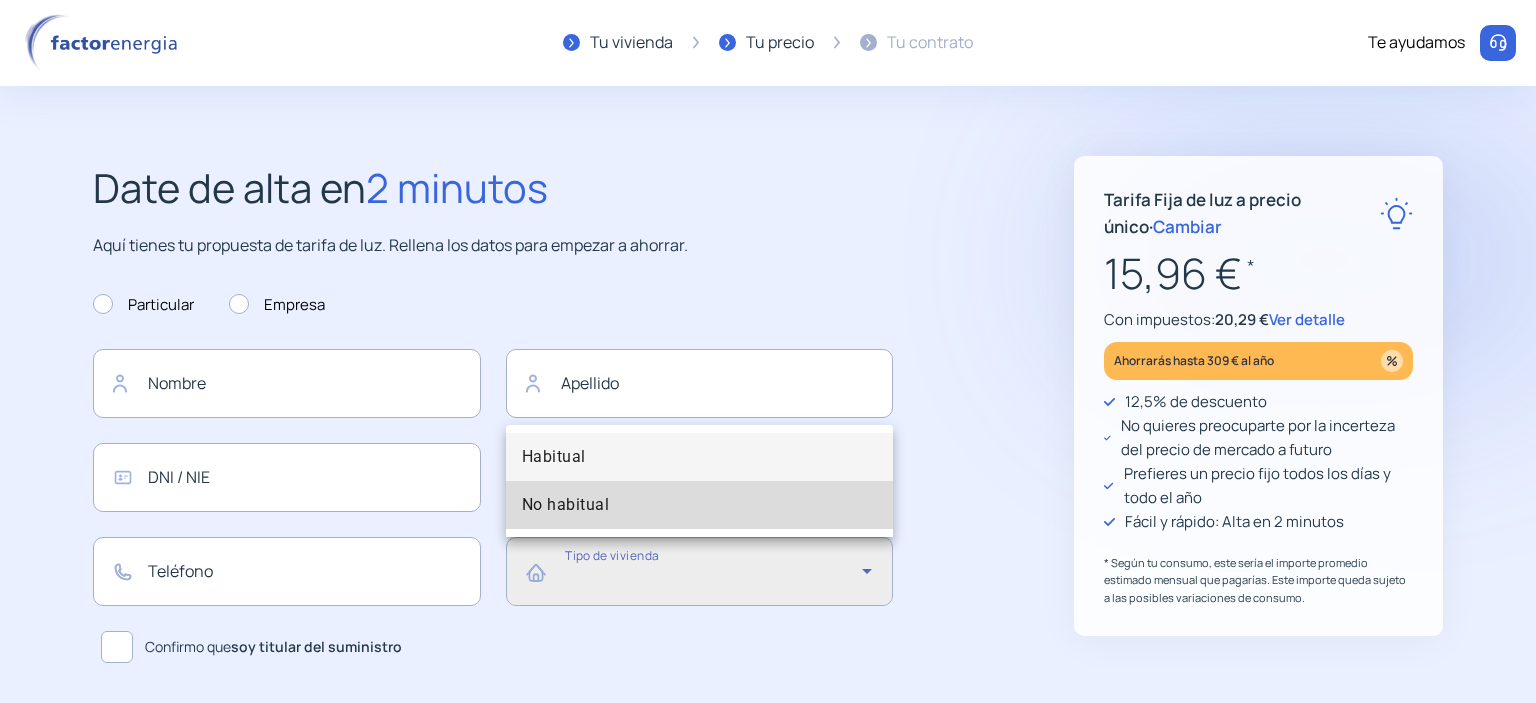 click on "No habitual" at bounding box center (700, 505) 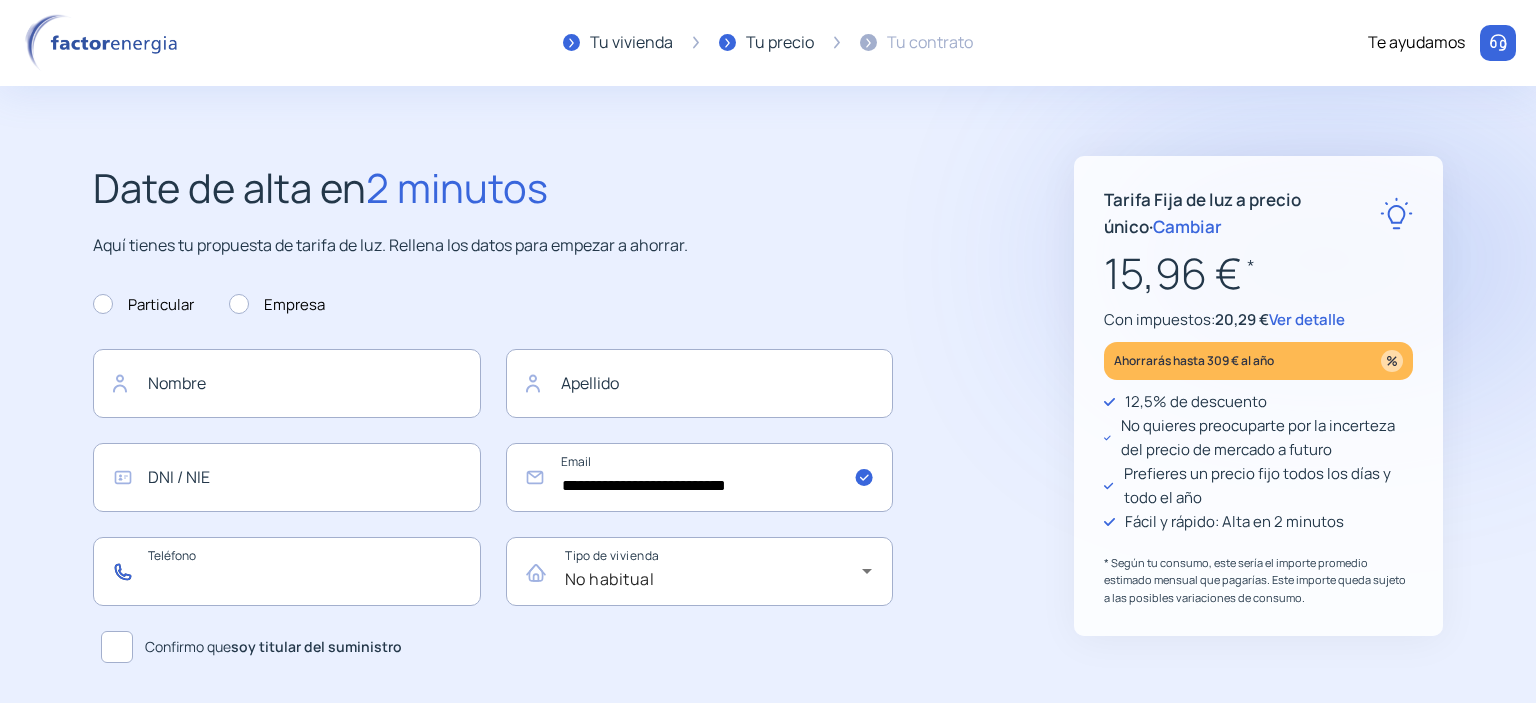click 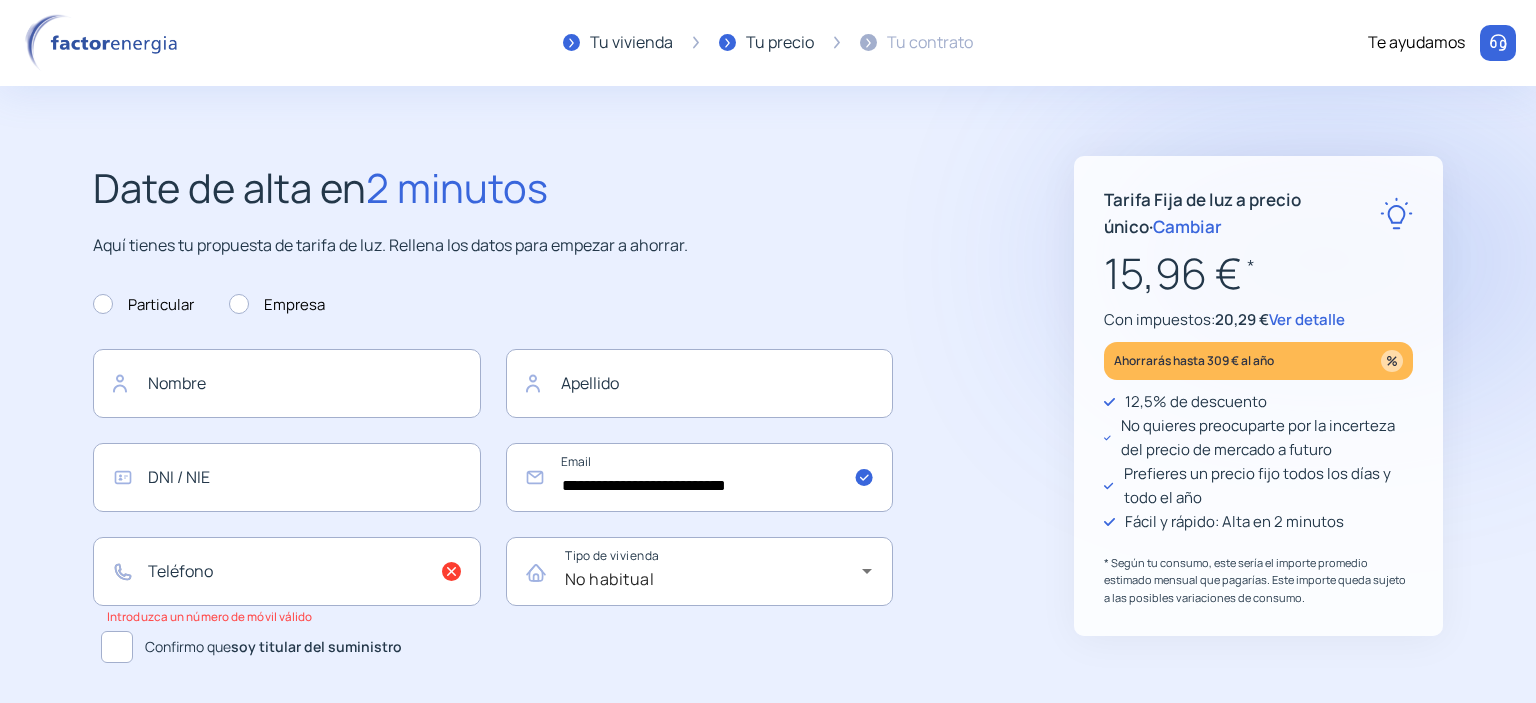 click on "Confirmo que  soy titular del suministro" 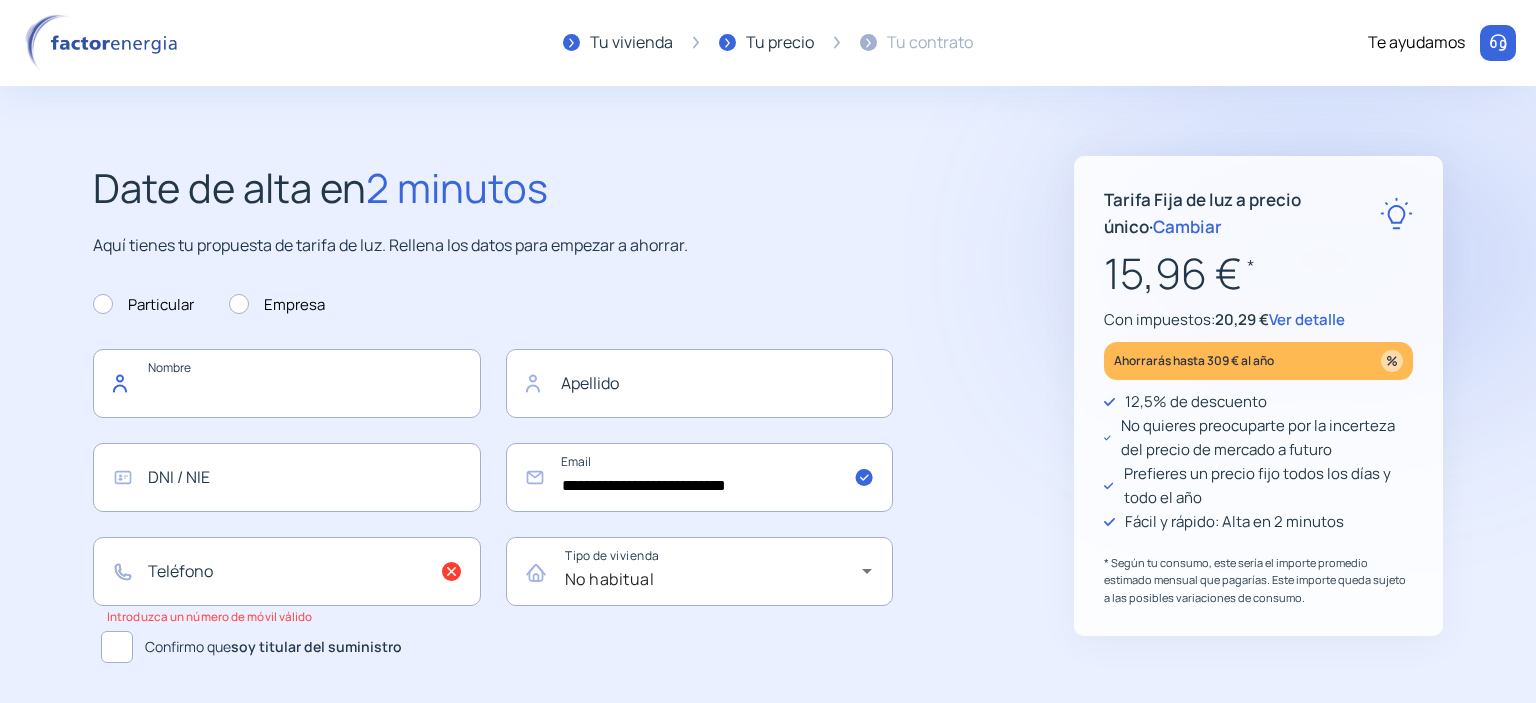 click 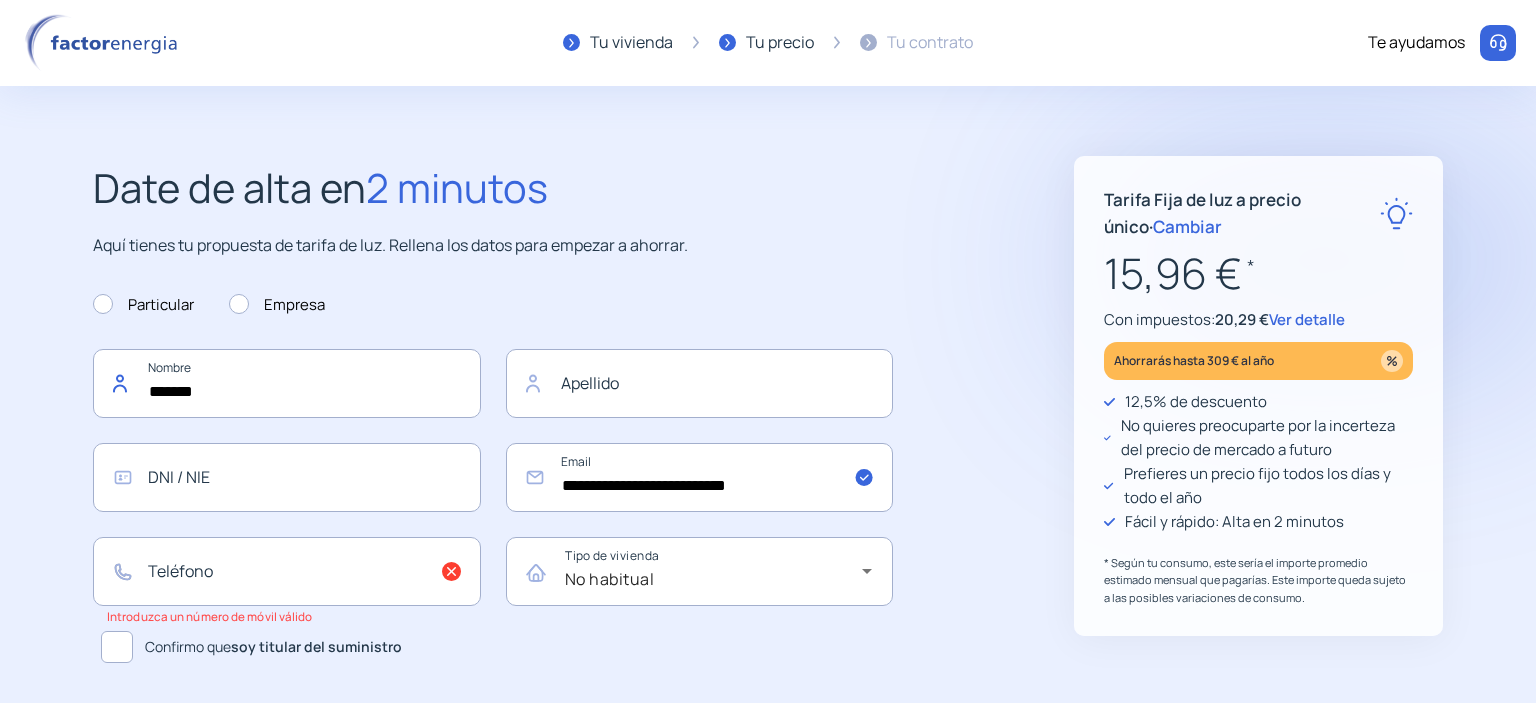 type on "*******" 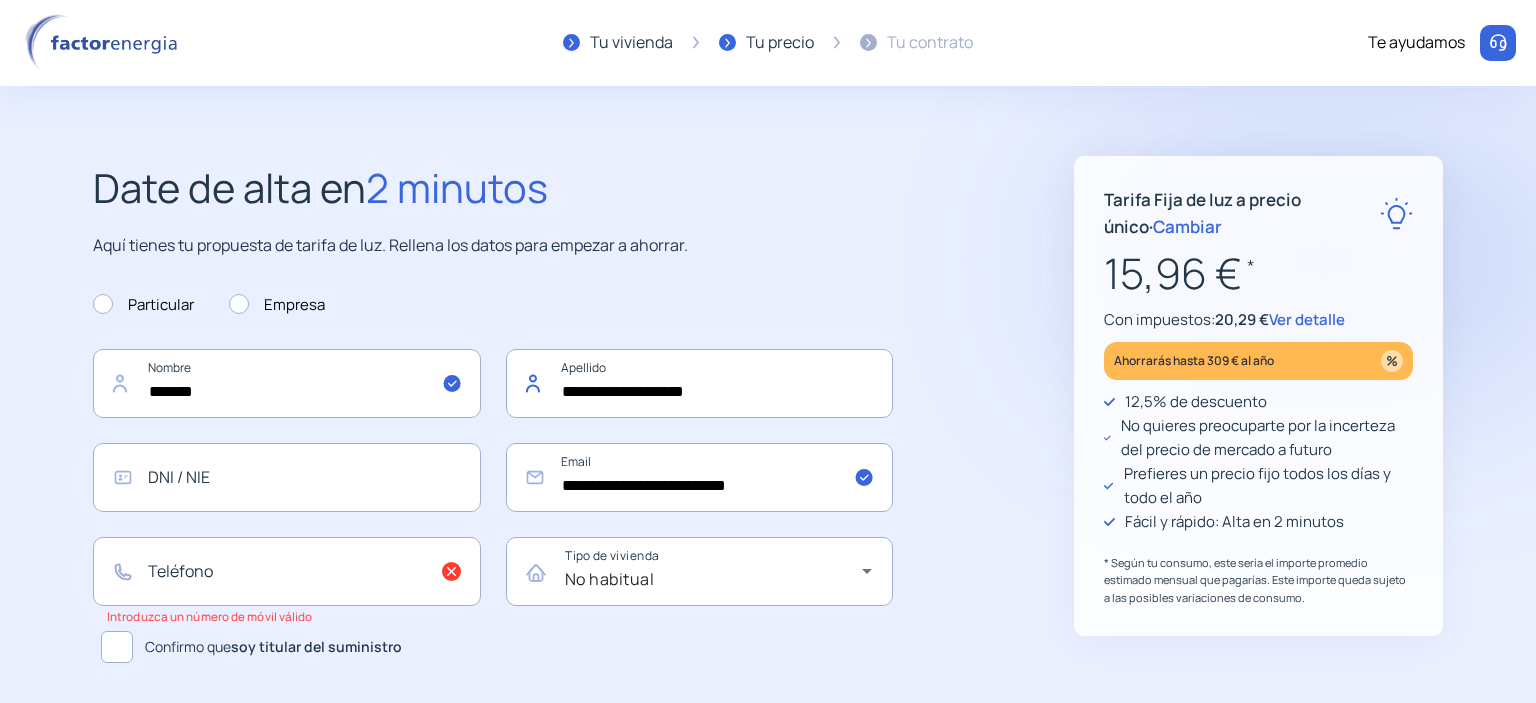type on "**********" 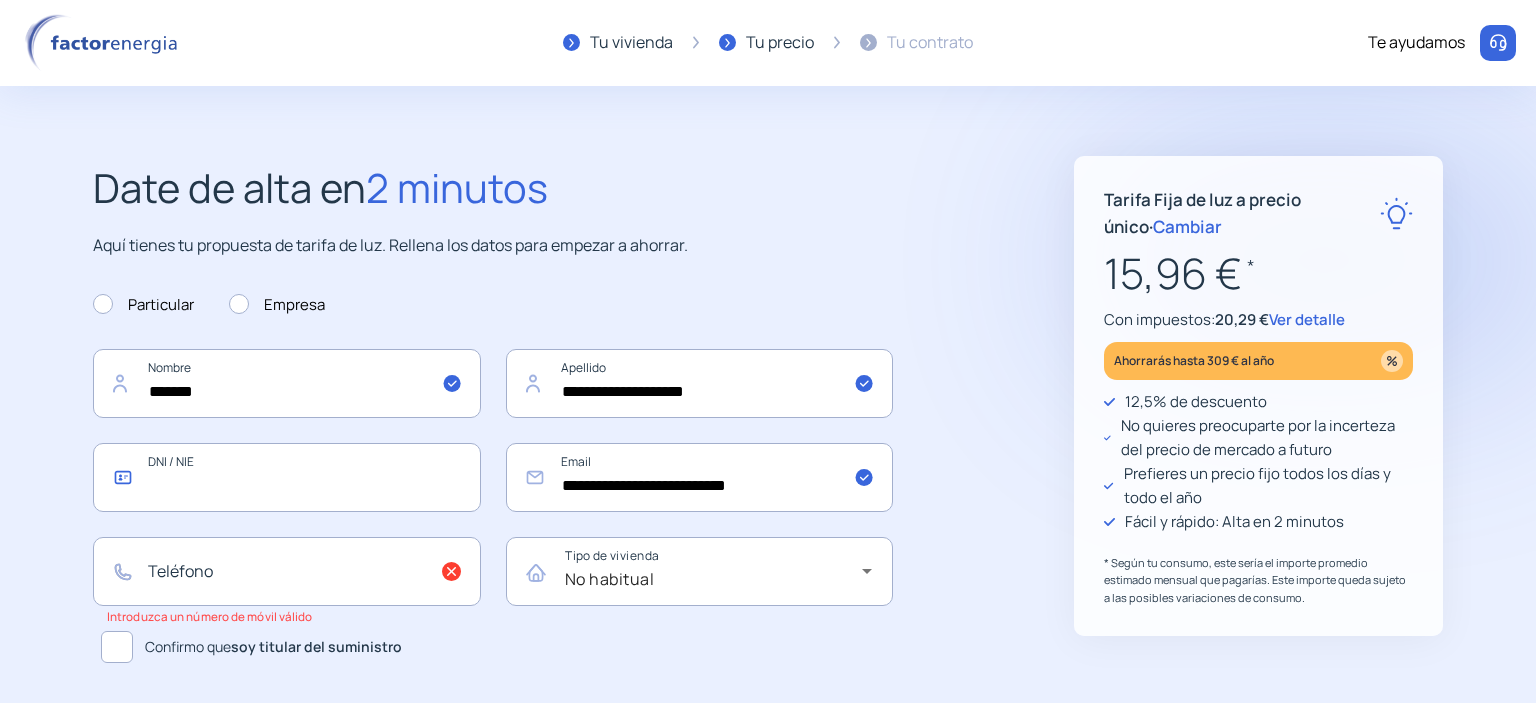 click 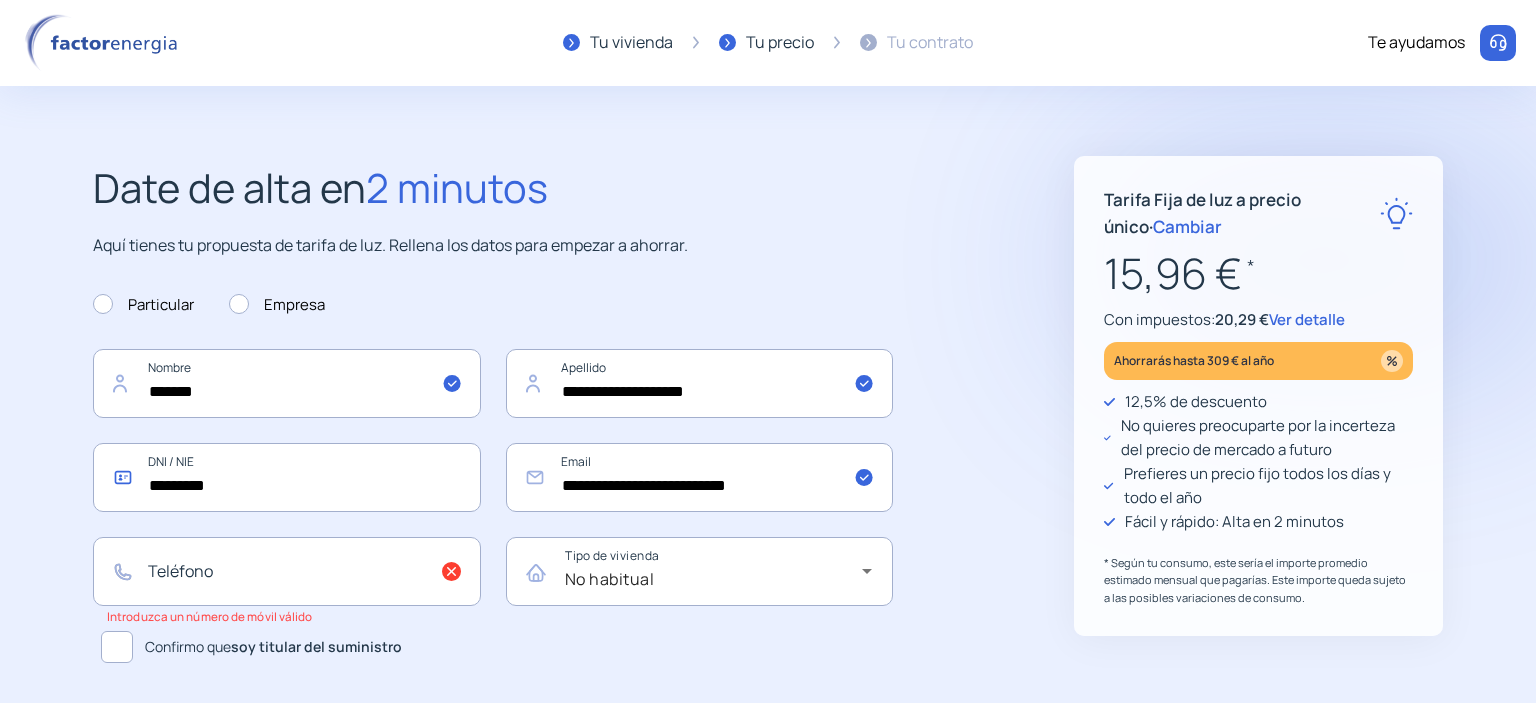 type on "*********" 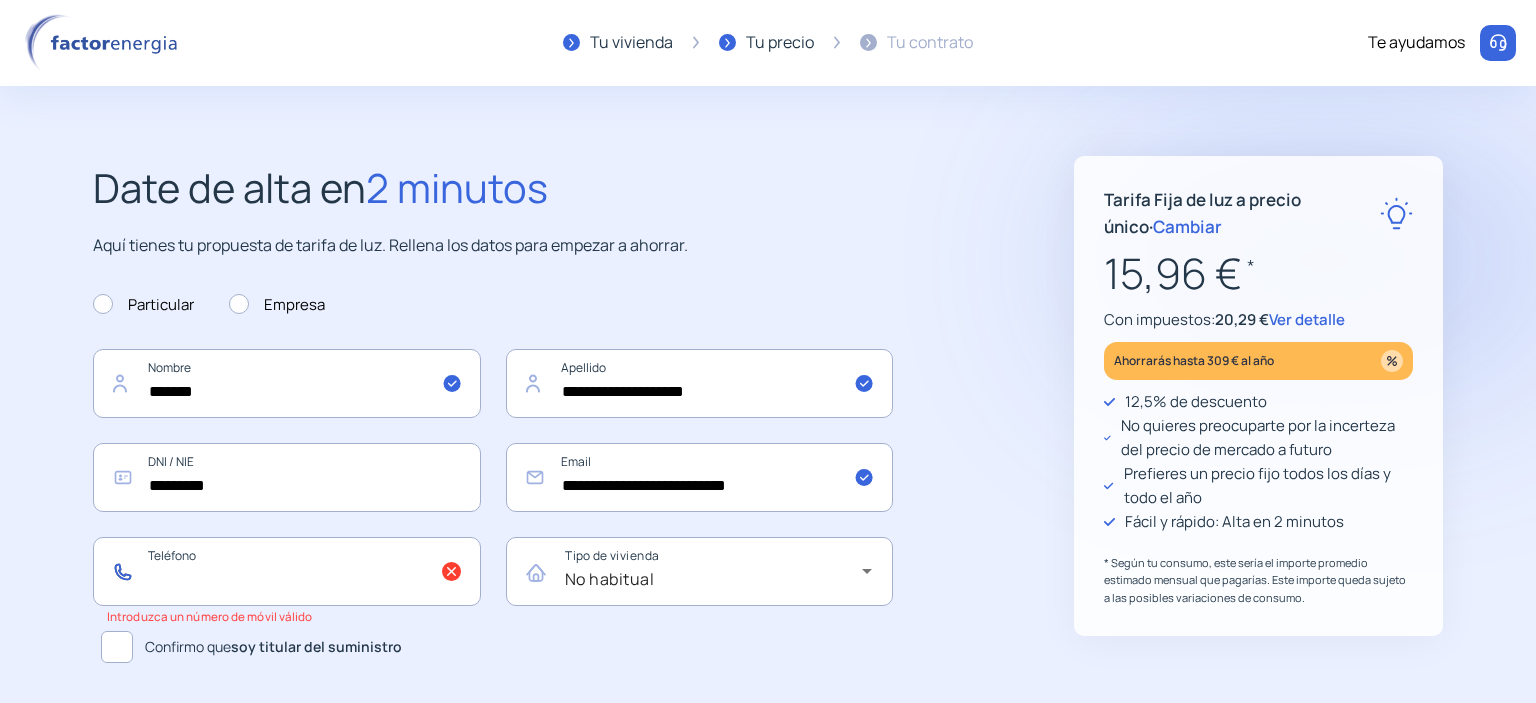 click 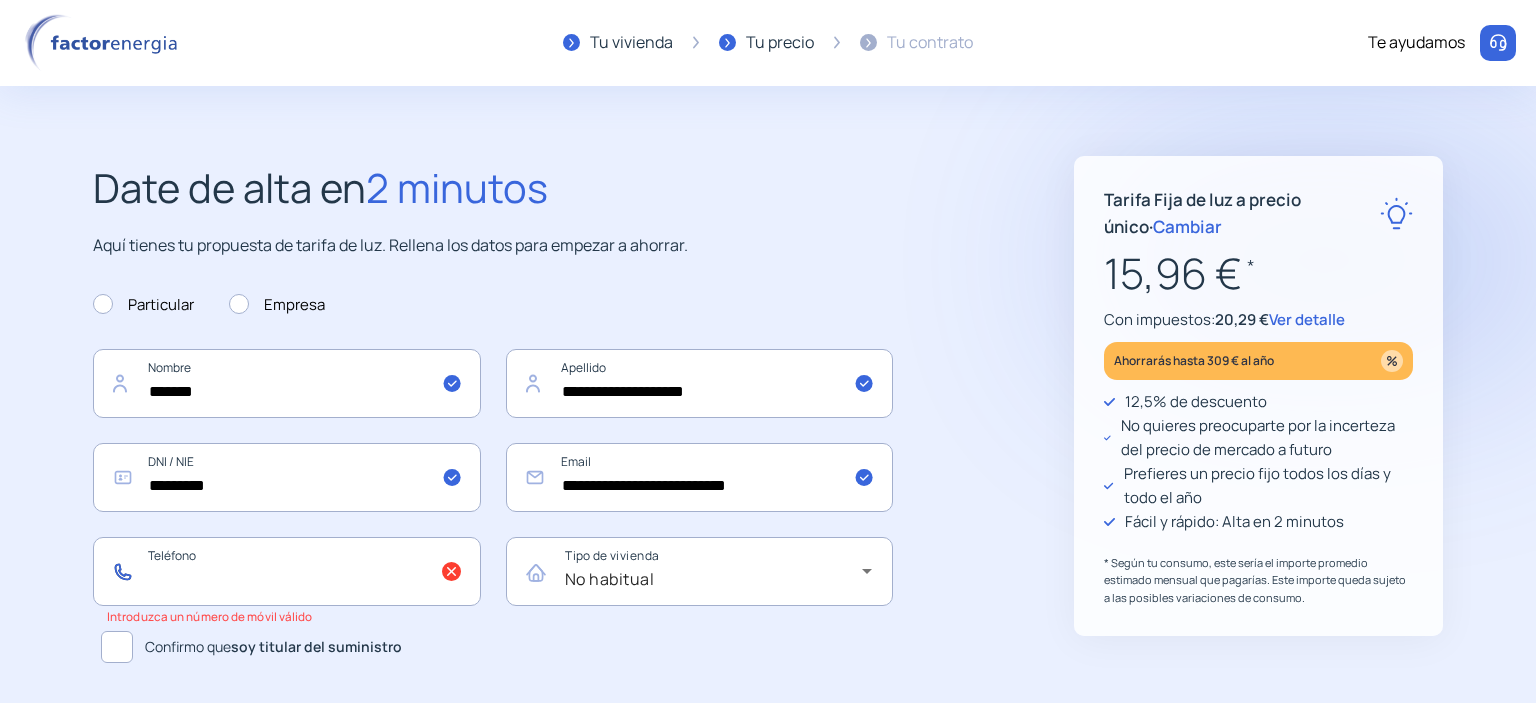 type on "*********" 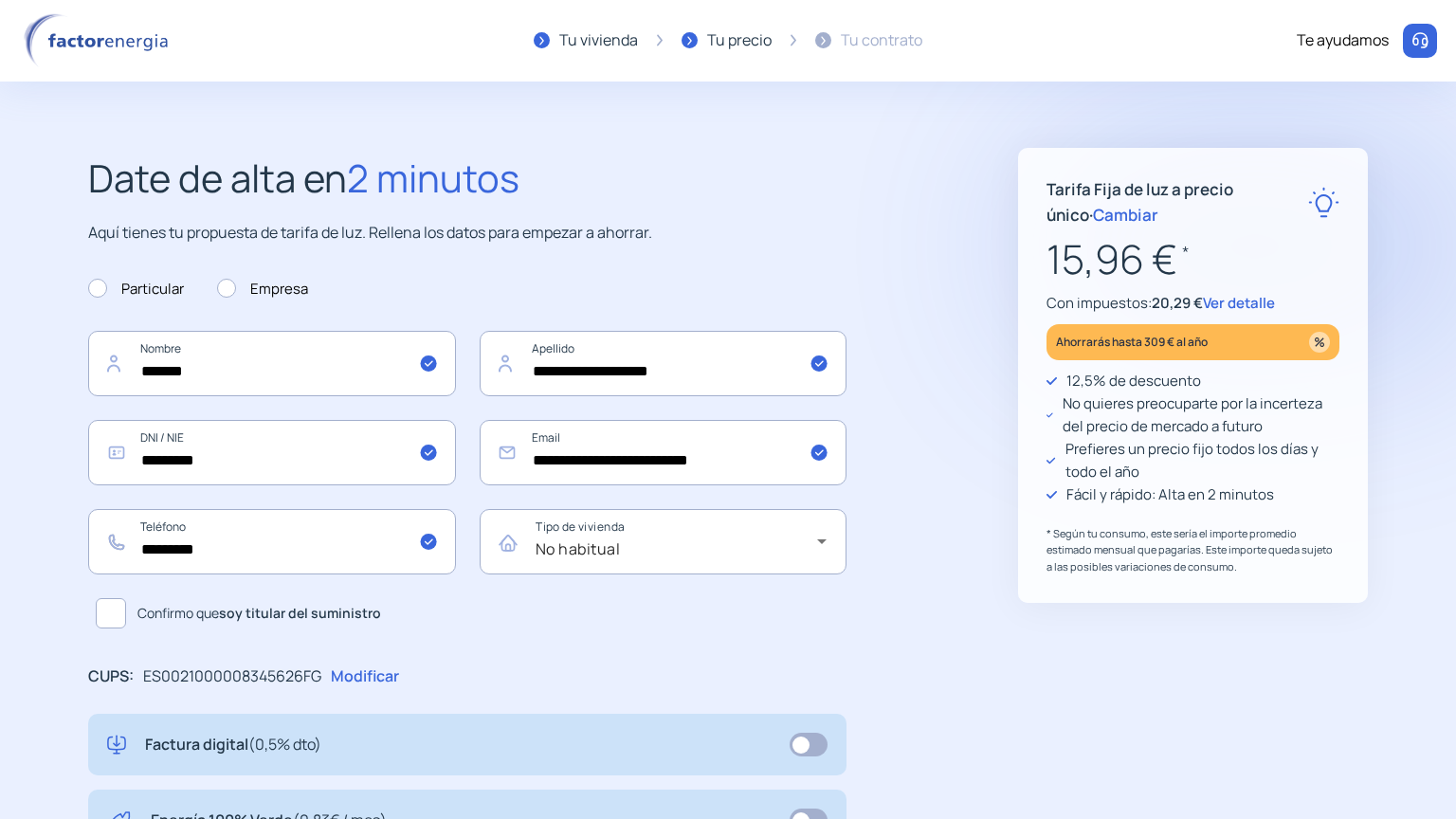 click on "**********" 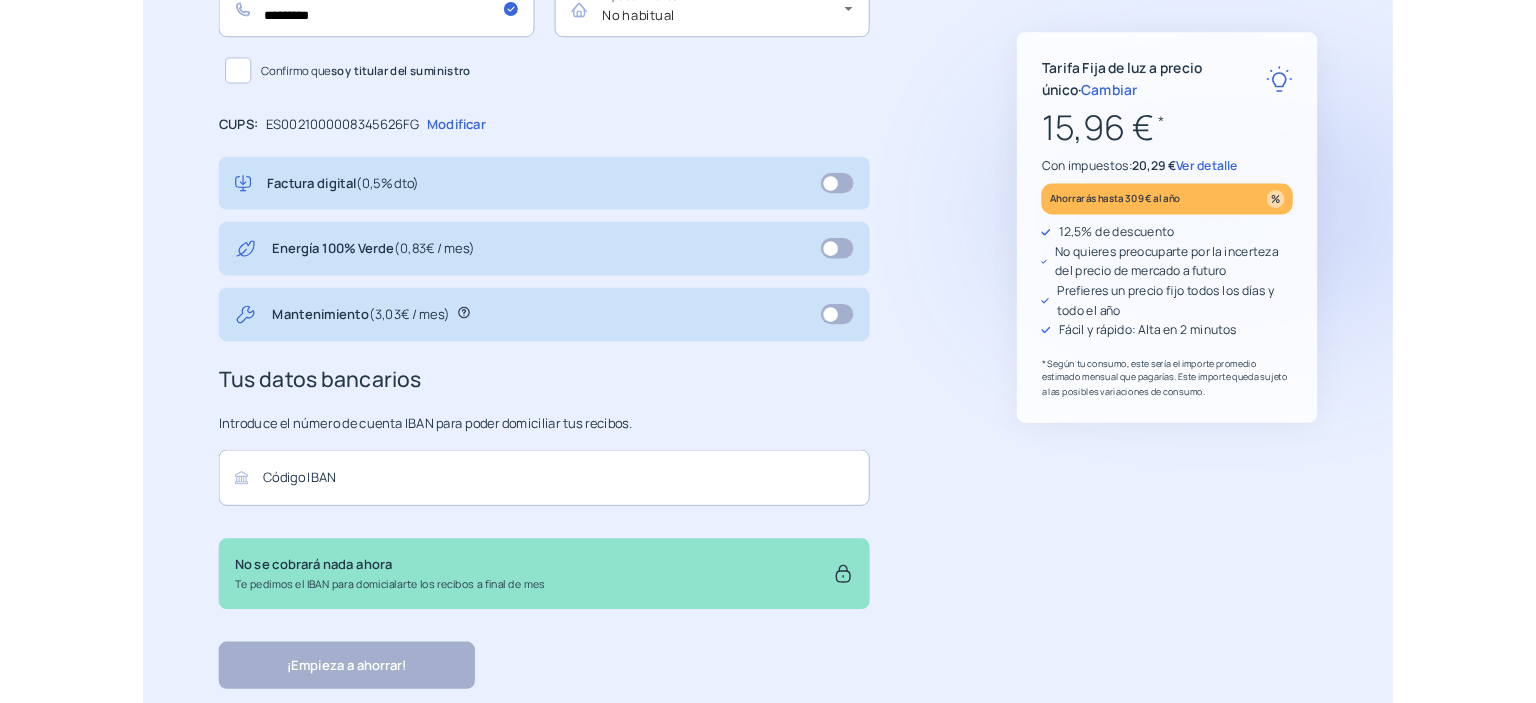 scroll, scrollTop: 520, scrollLeft: 0, axis: vertical 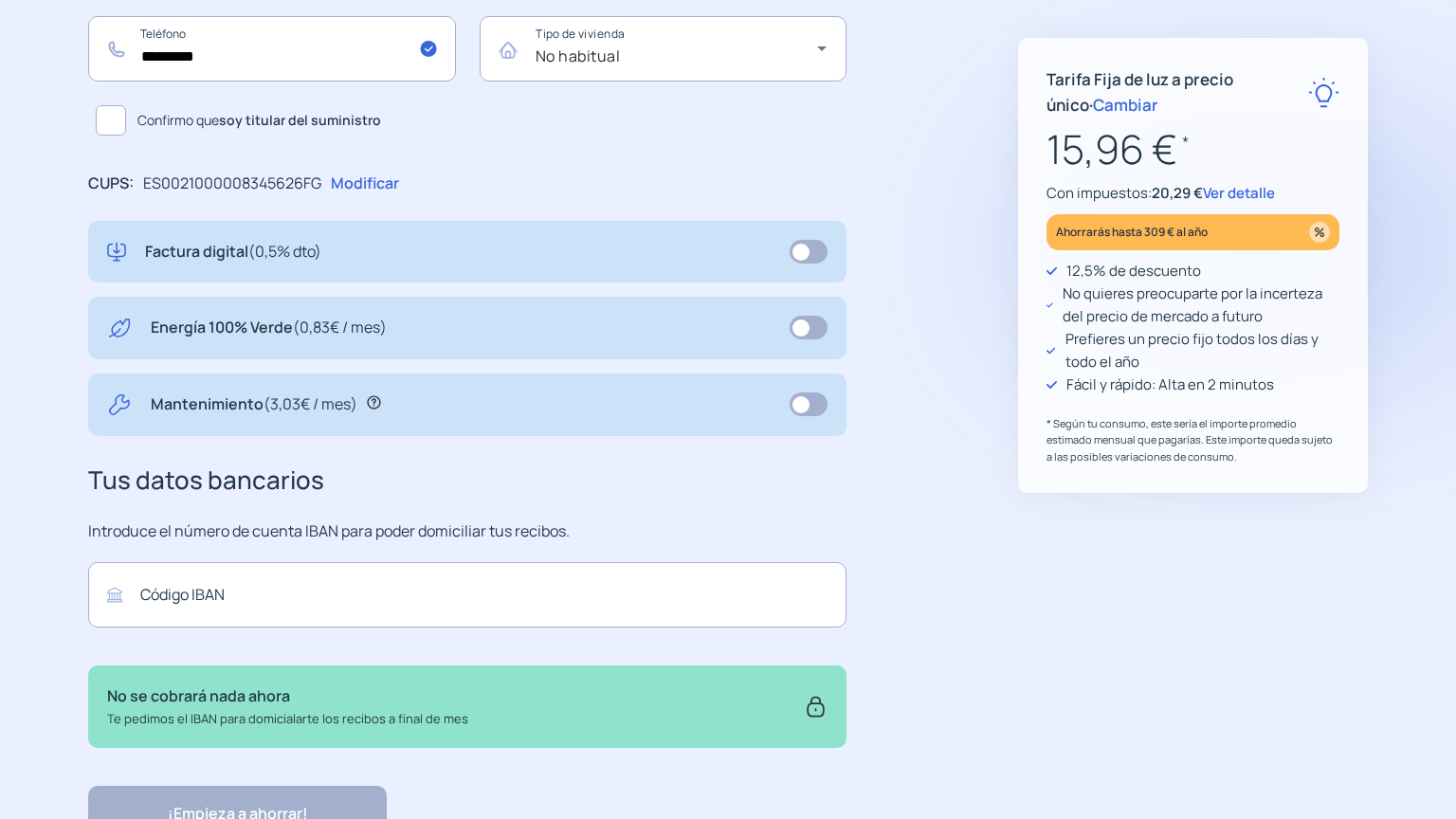 click on "Ver detalle" 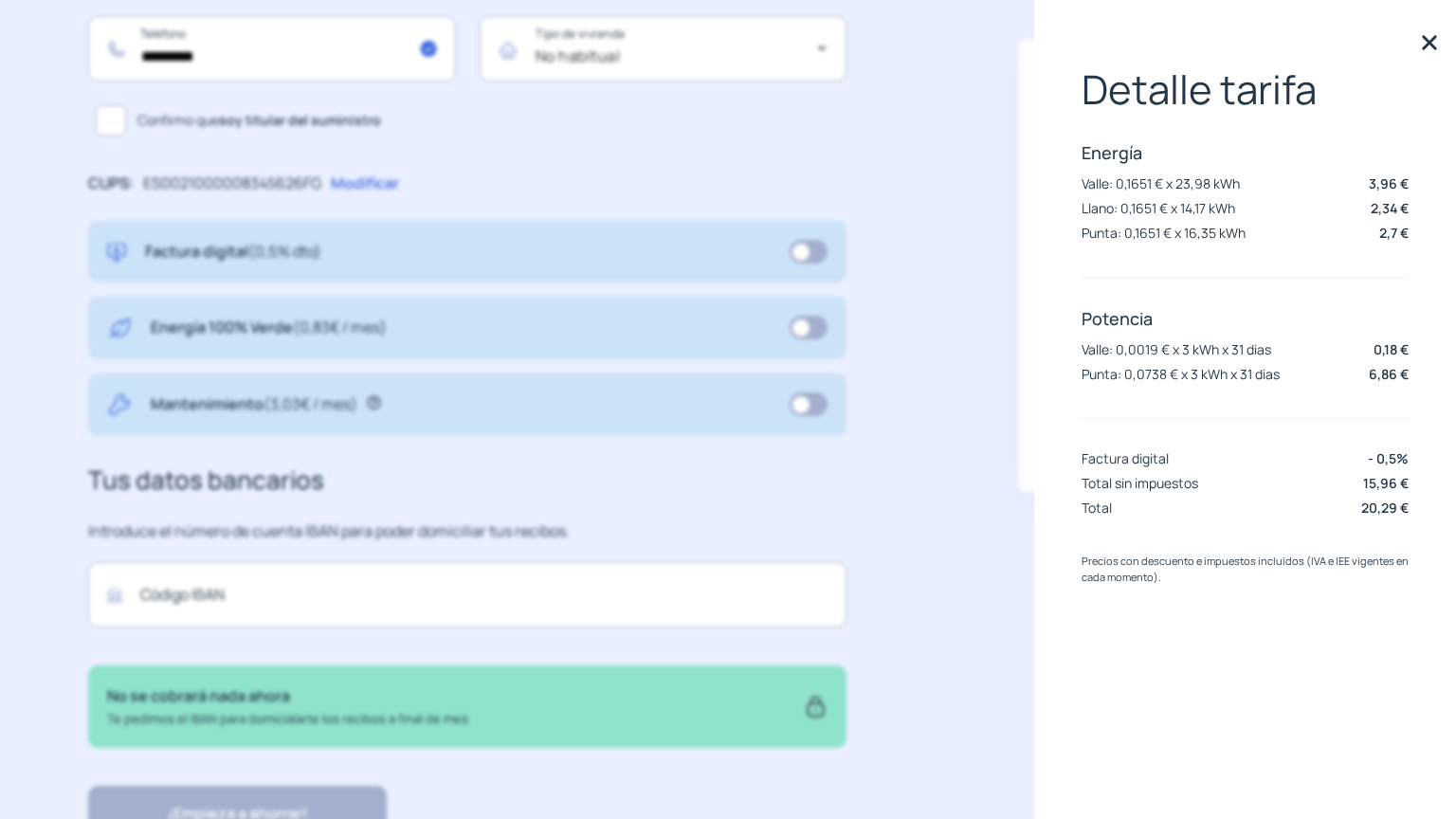 click 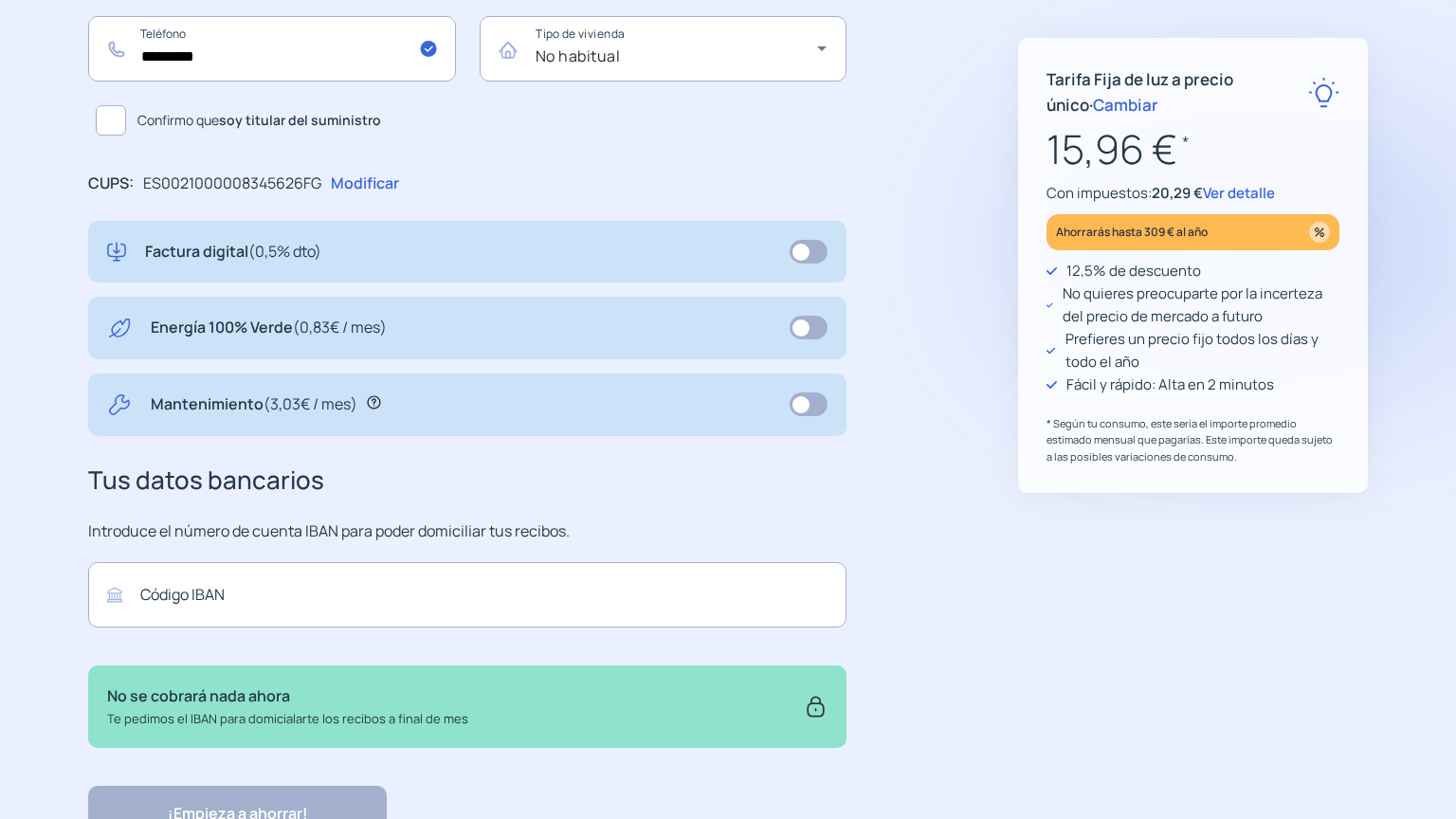 click on "Cambiar" 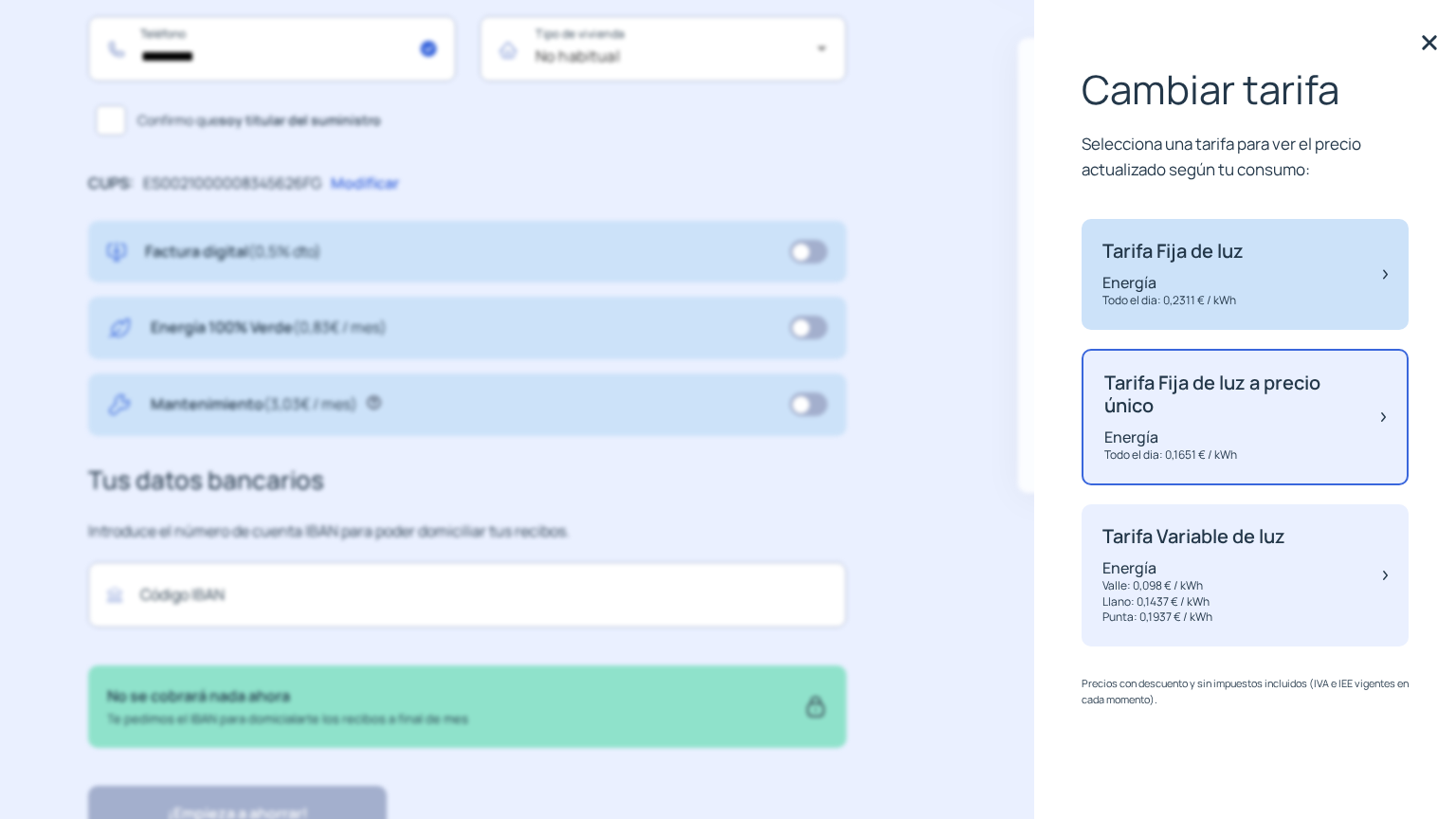 click on "Energía" 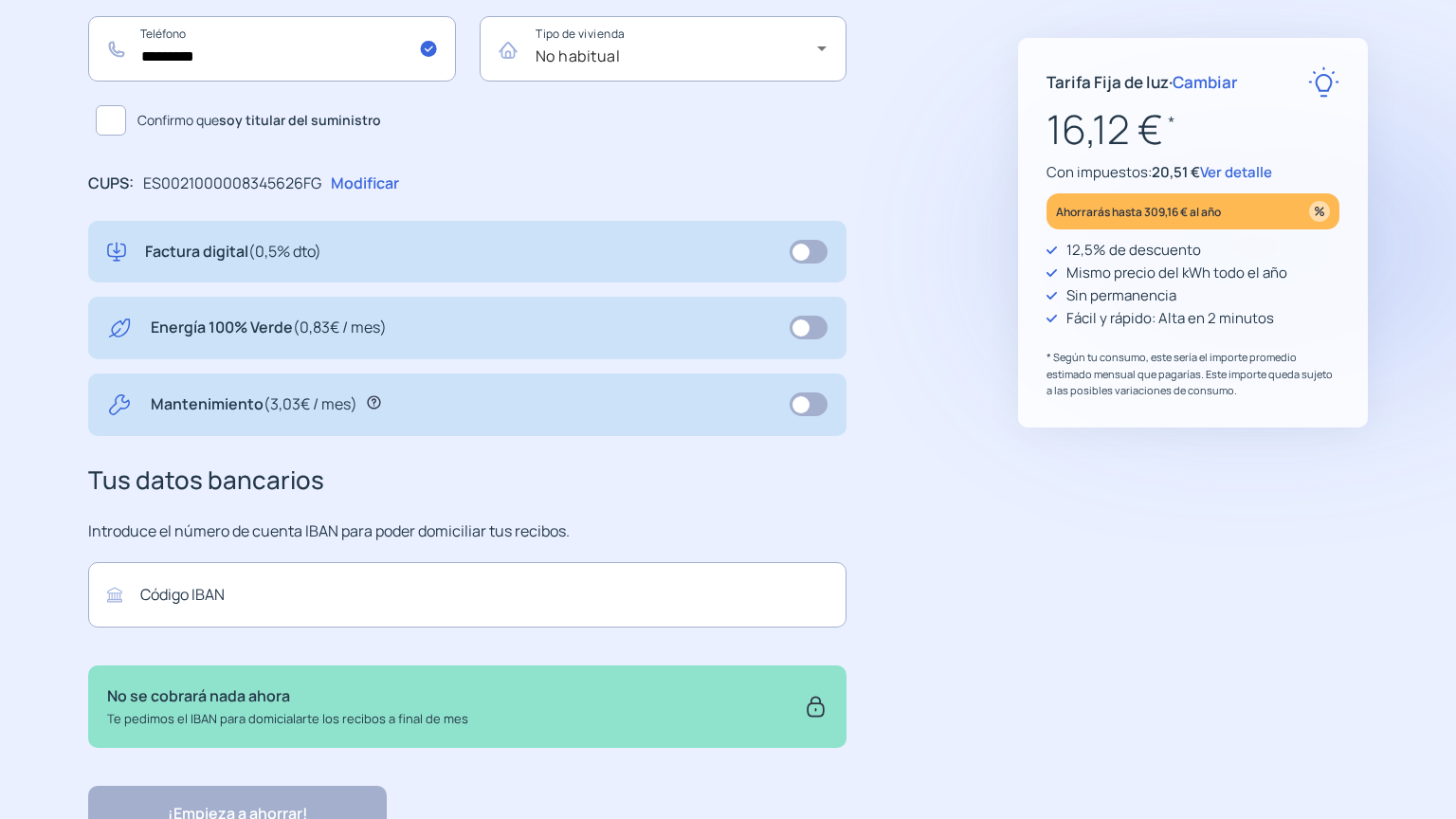 click on "Ver detalle" 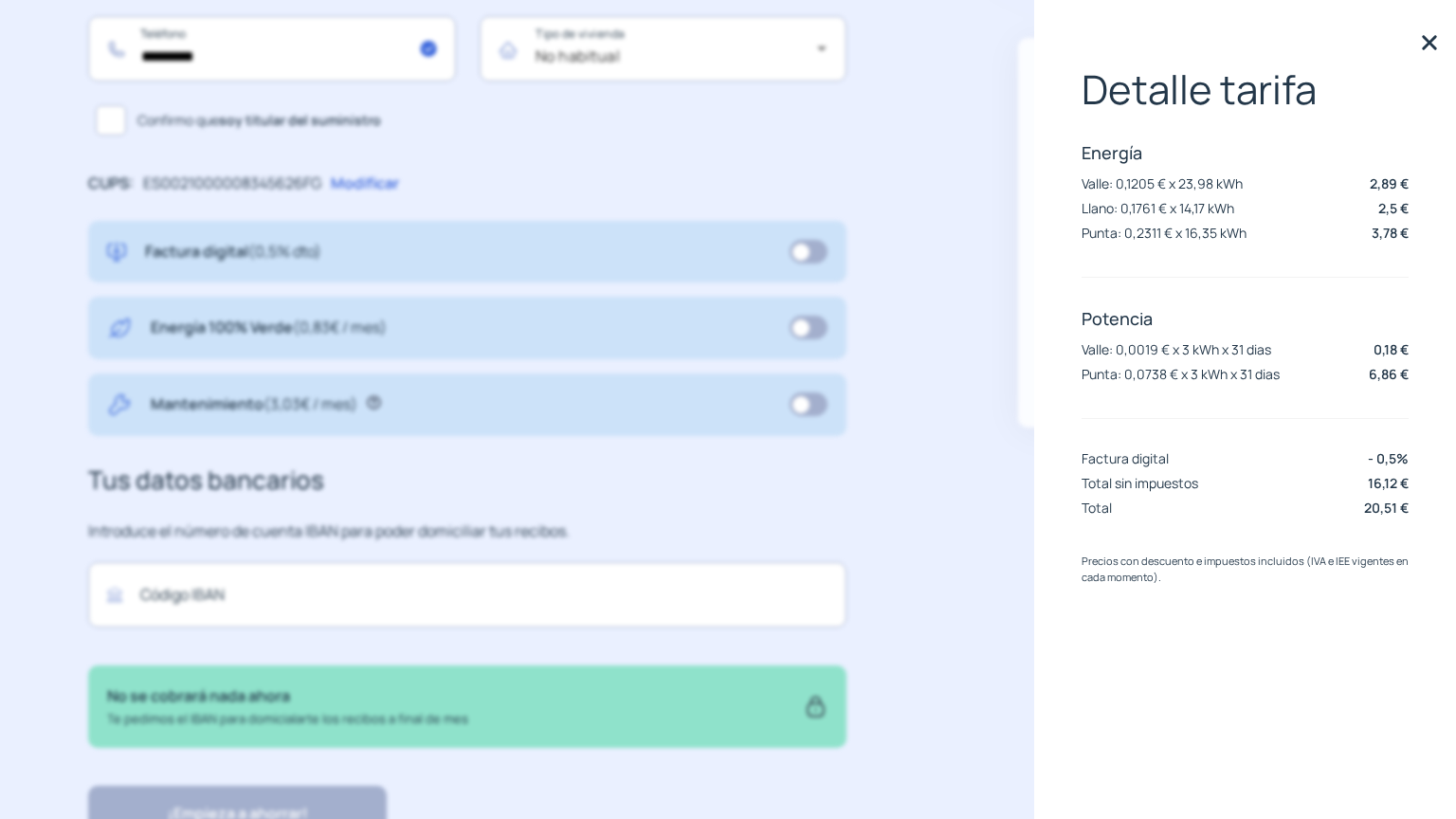 click 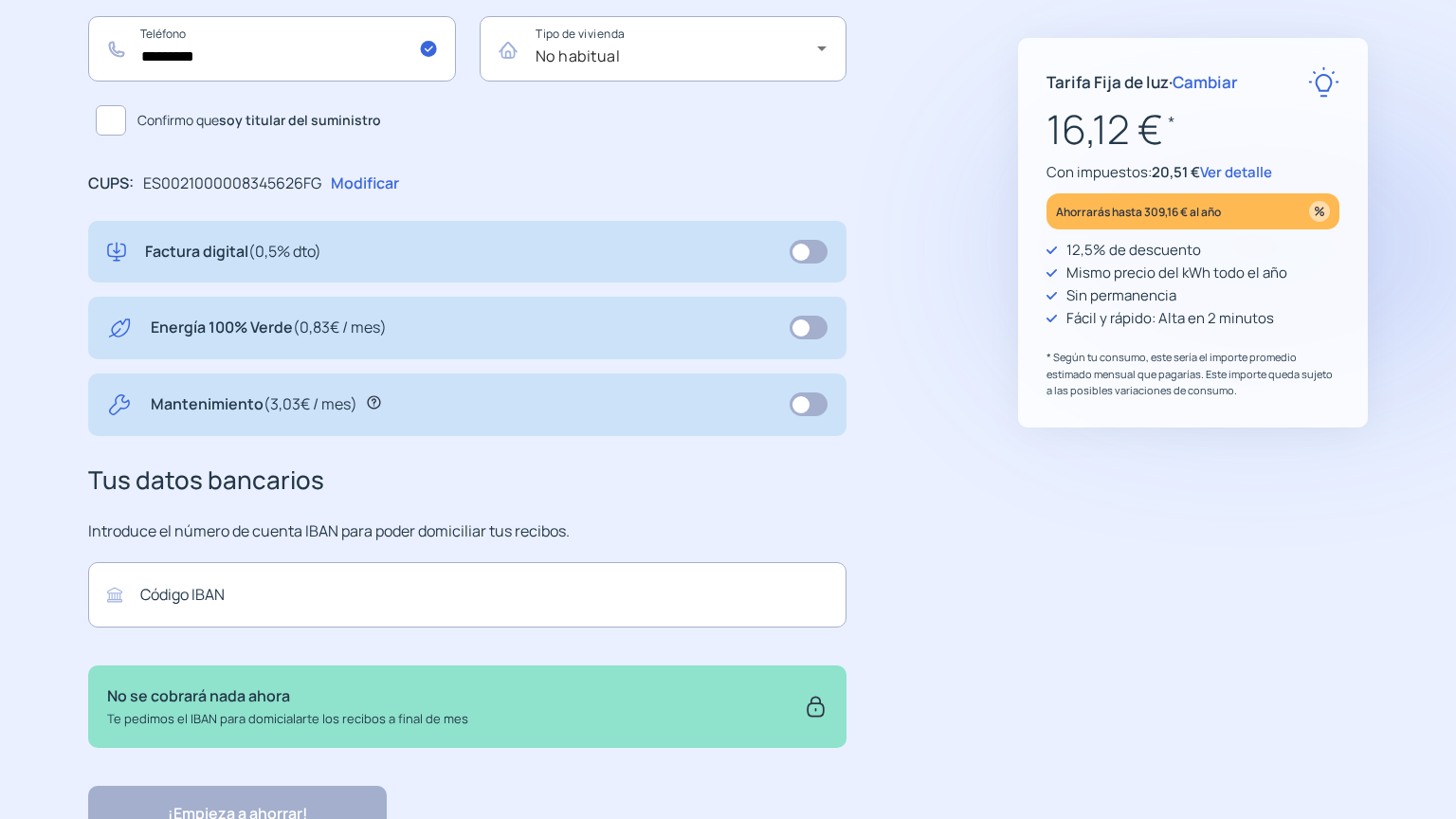 click on "Cambiar" 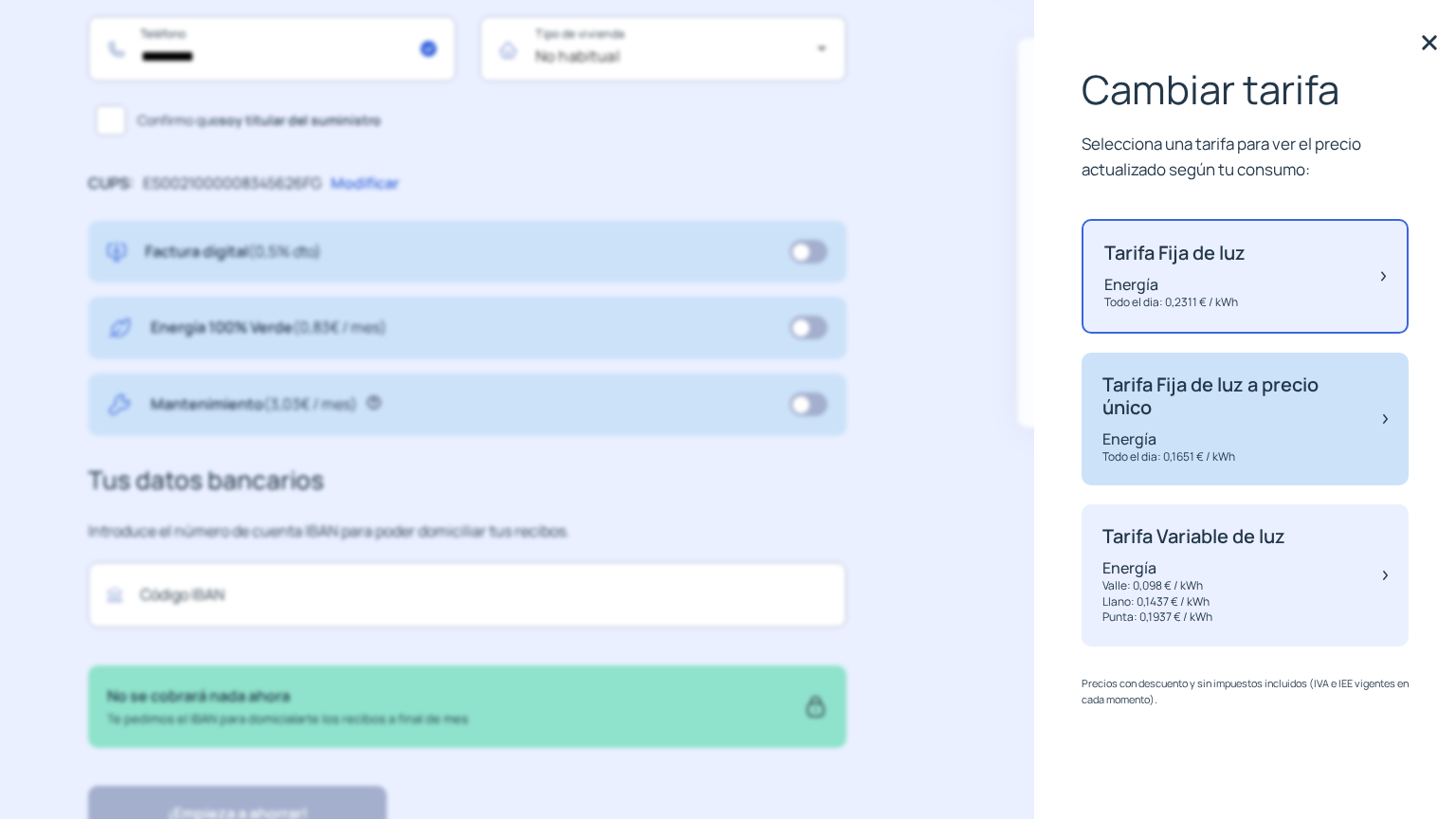 click on "Energía" 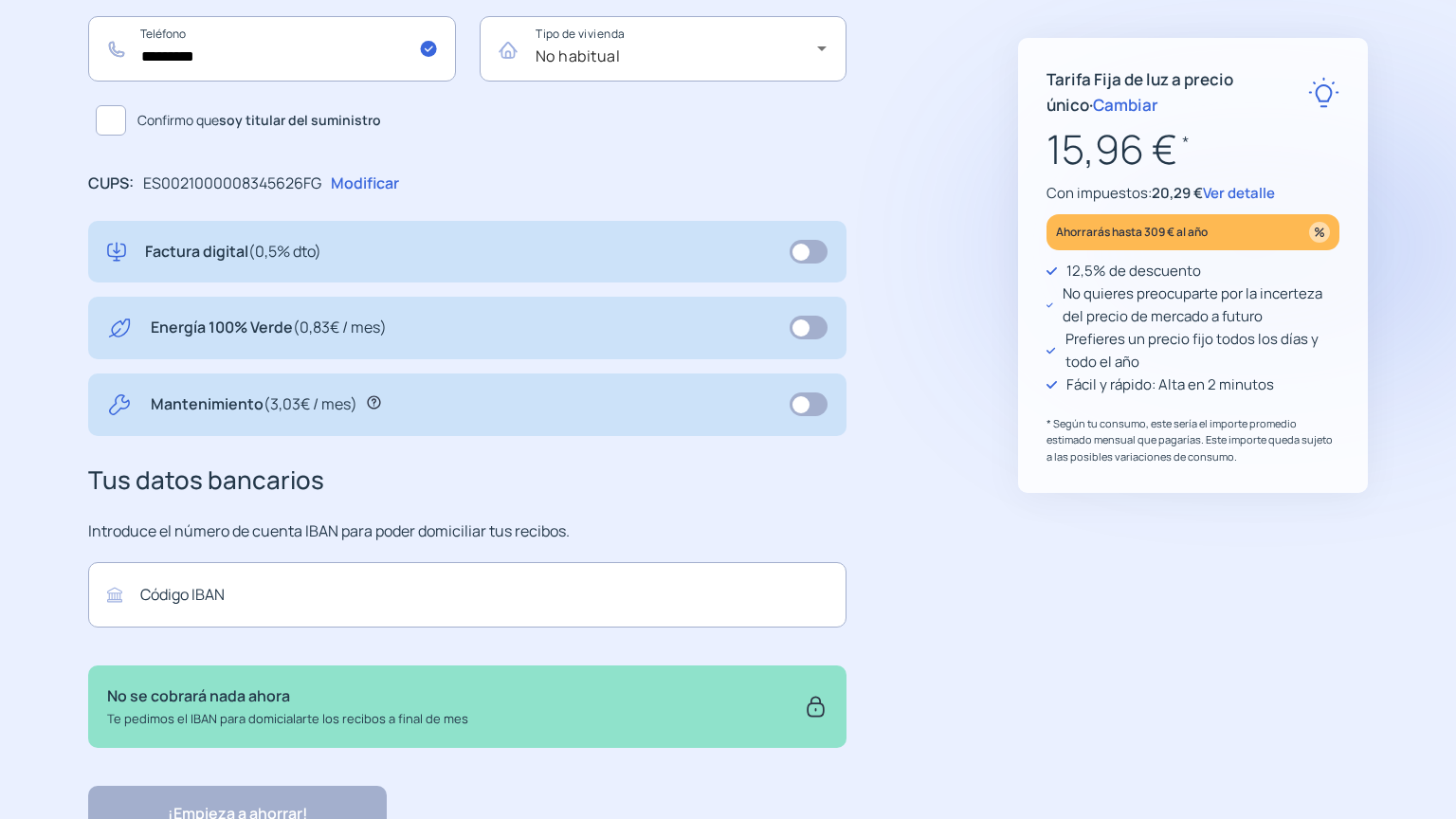 click on "**********" 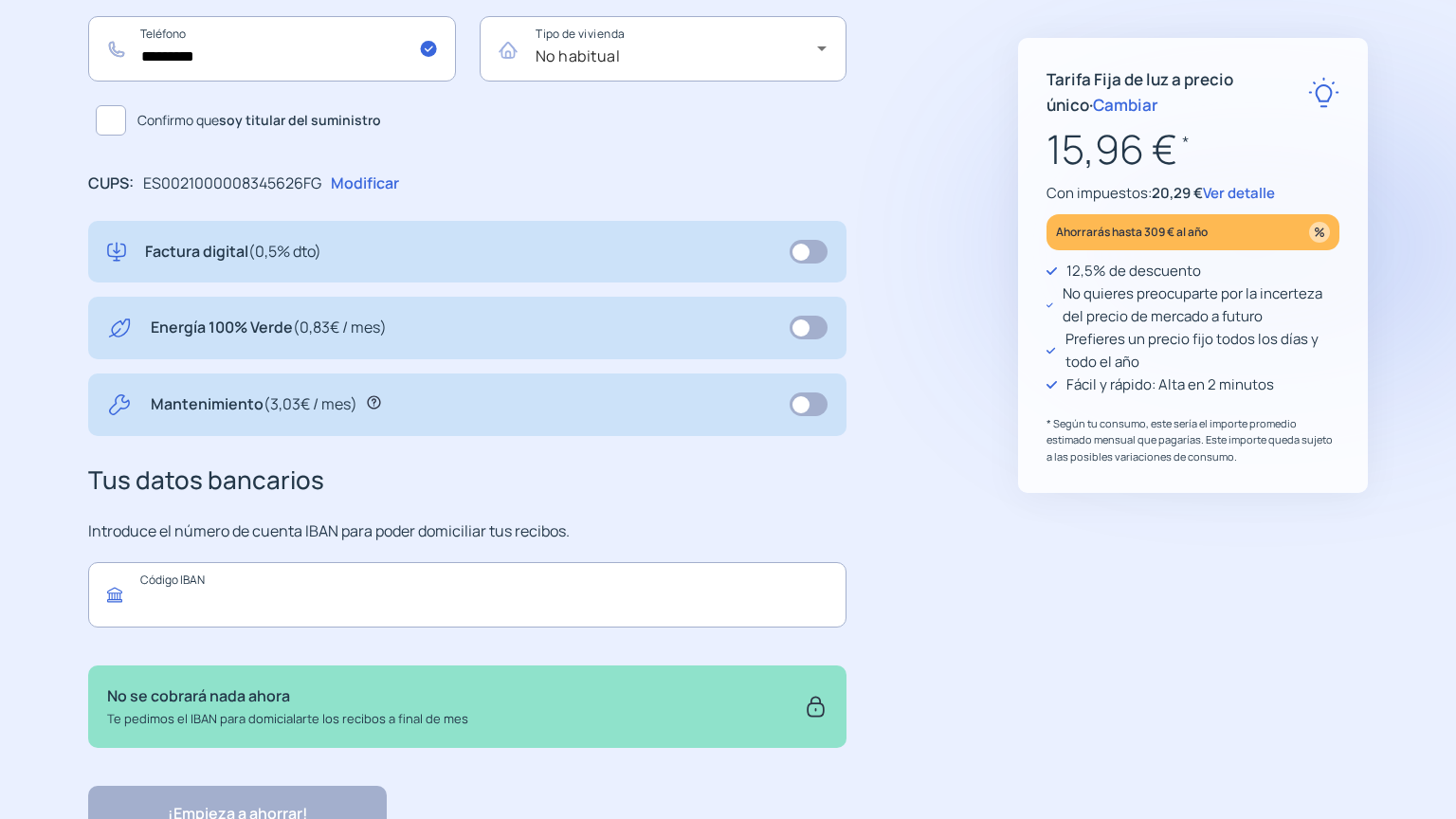 click 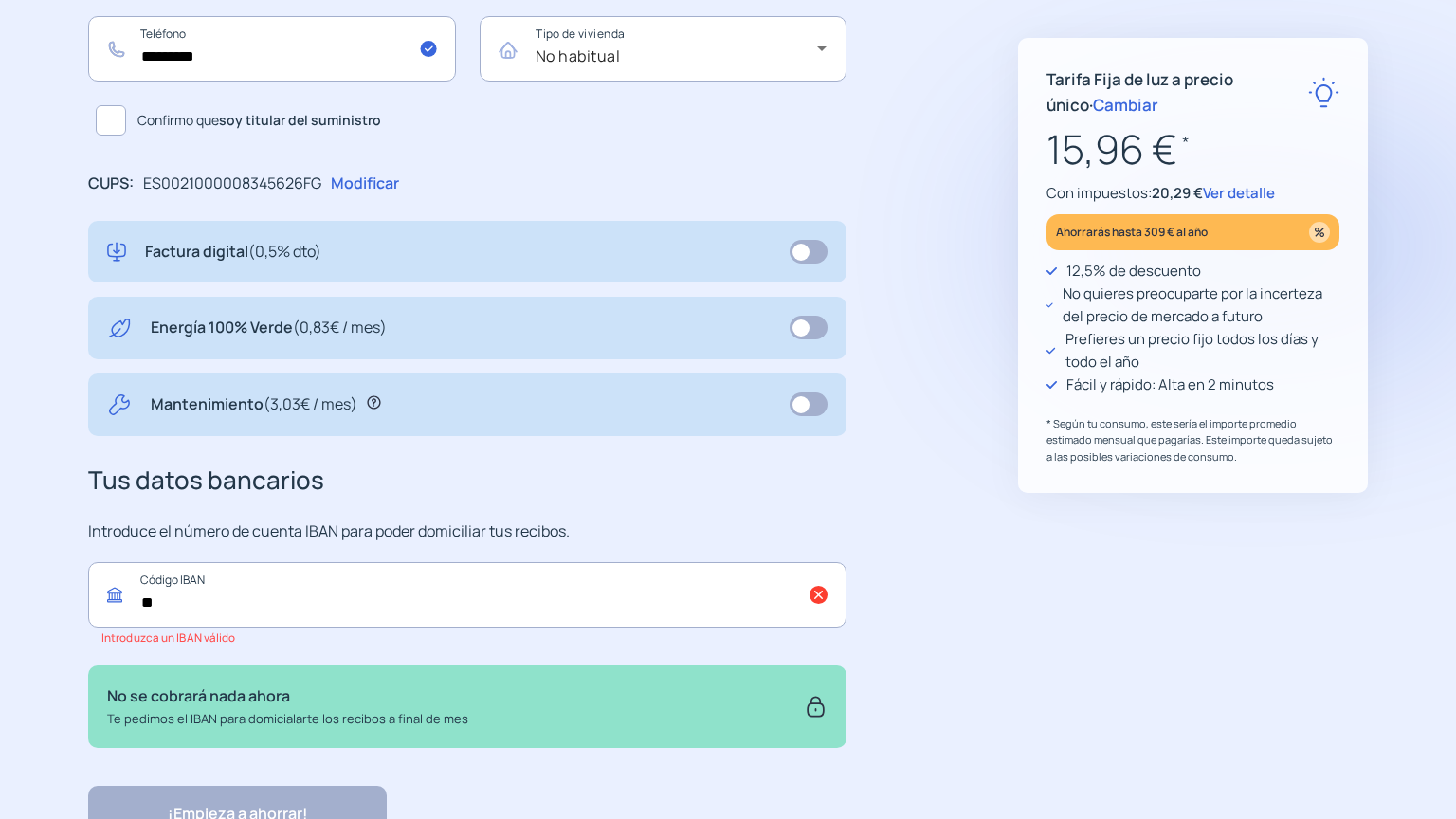 type on "*" 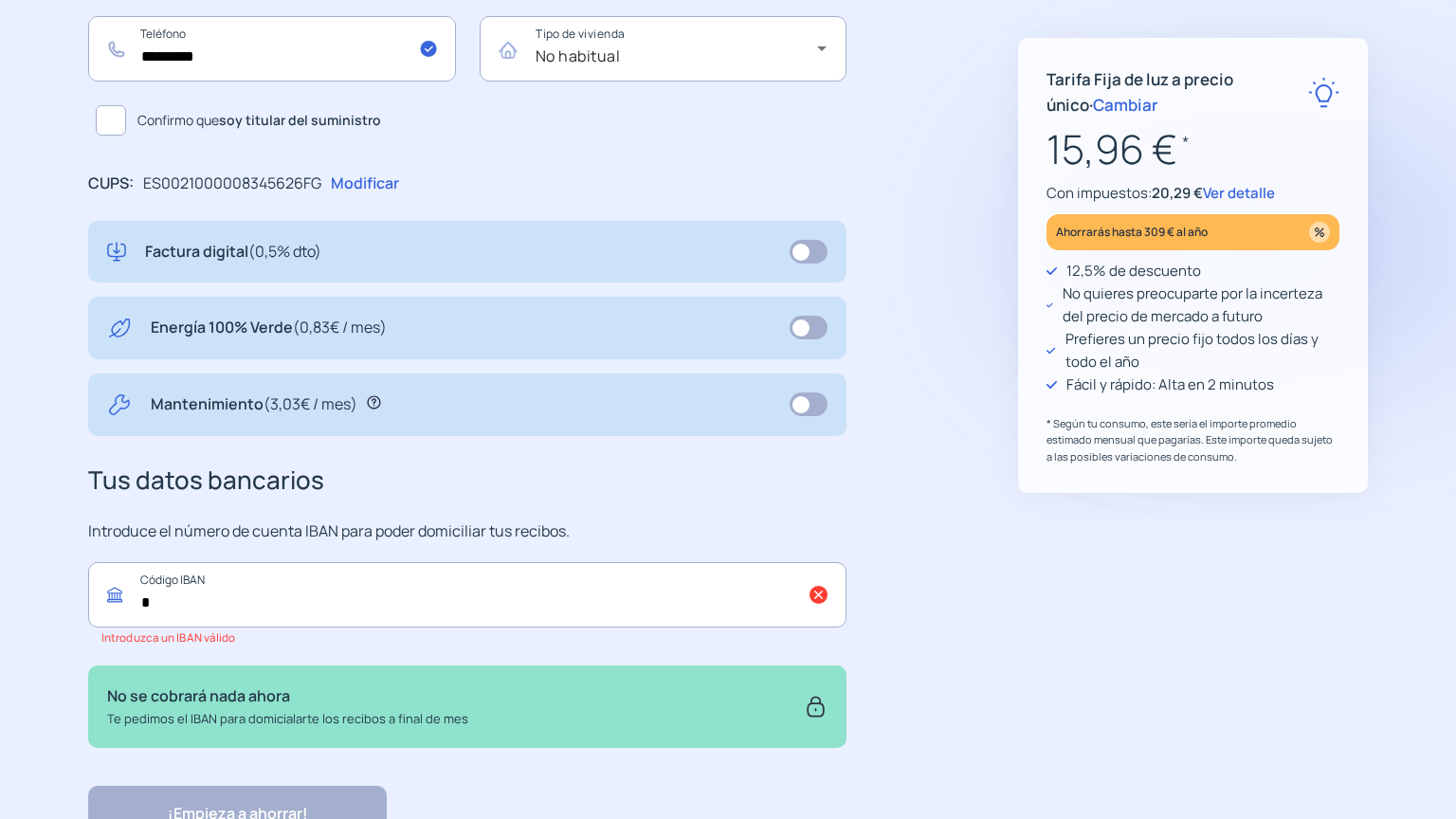 type 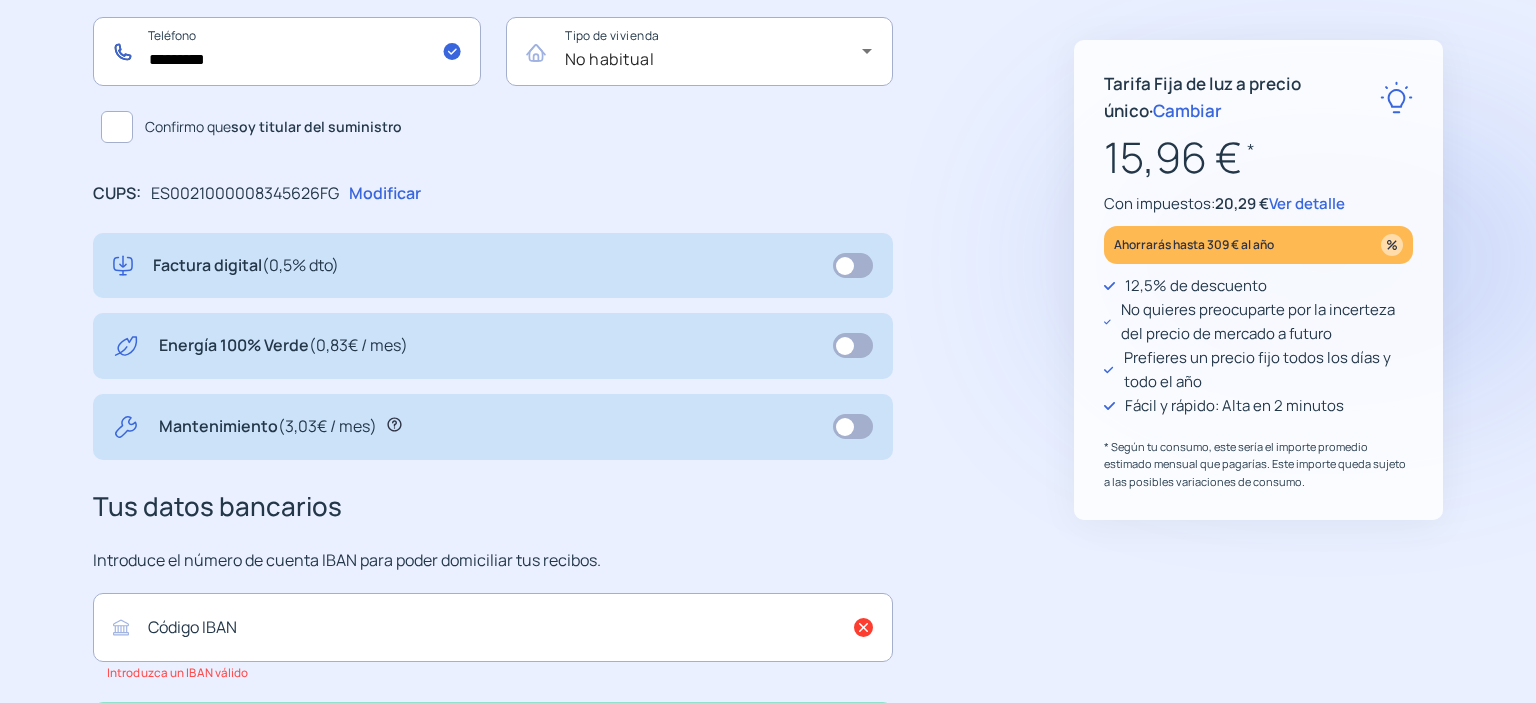 click on "*********" 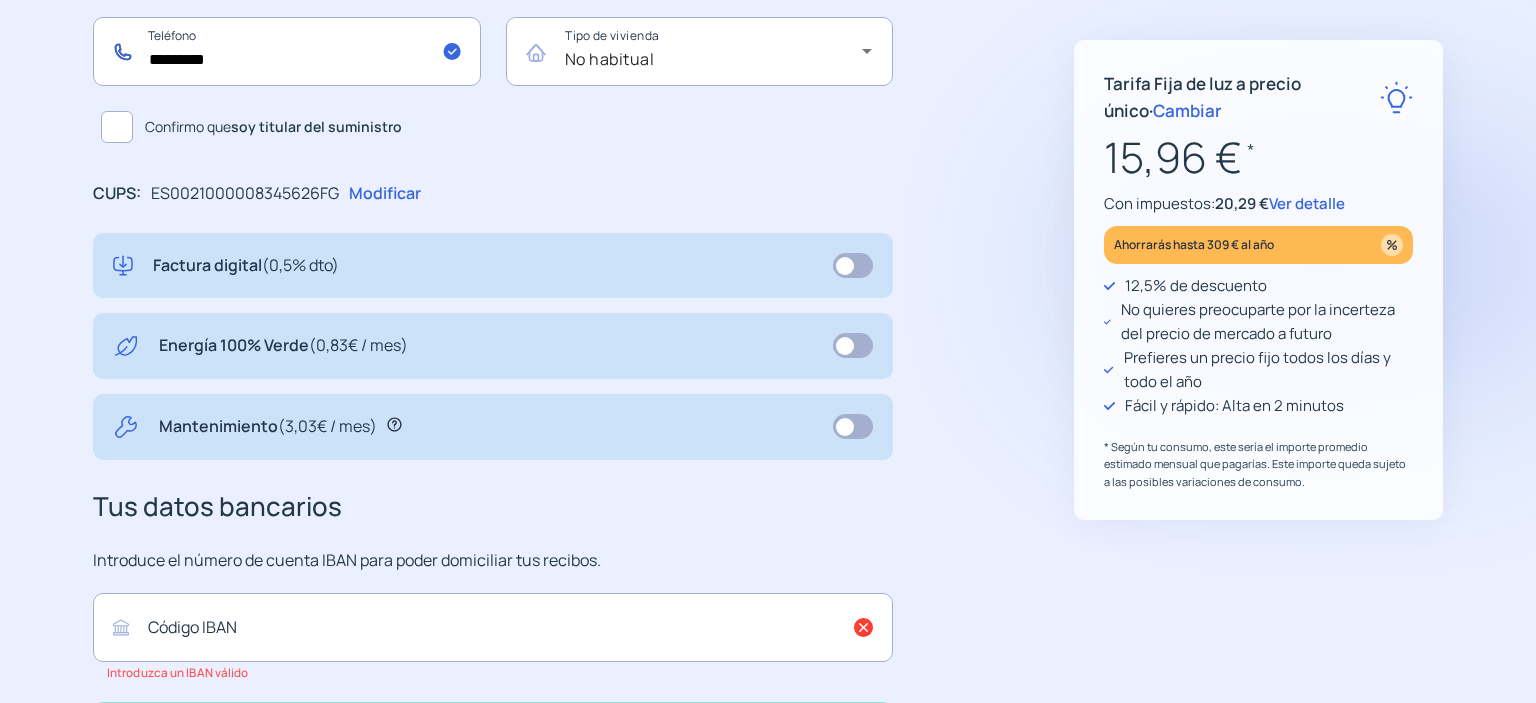 drag, startPoint x: 276, startPoint y: 60, endPoint x: 78, endPoint y: 62, distance: 198.0101 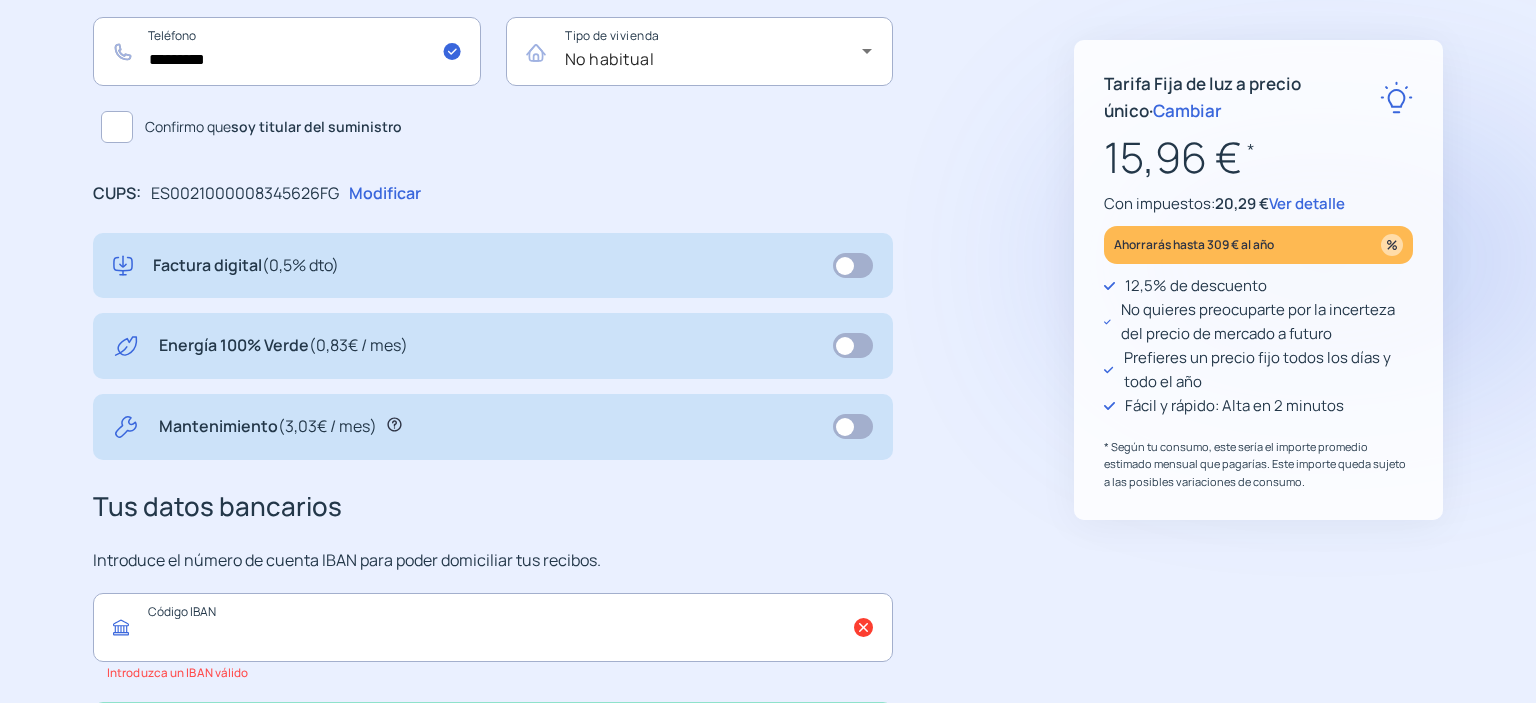 click 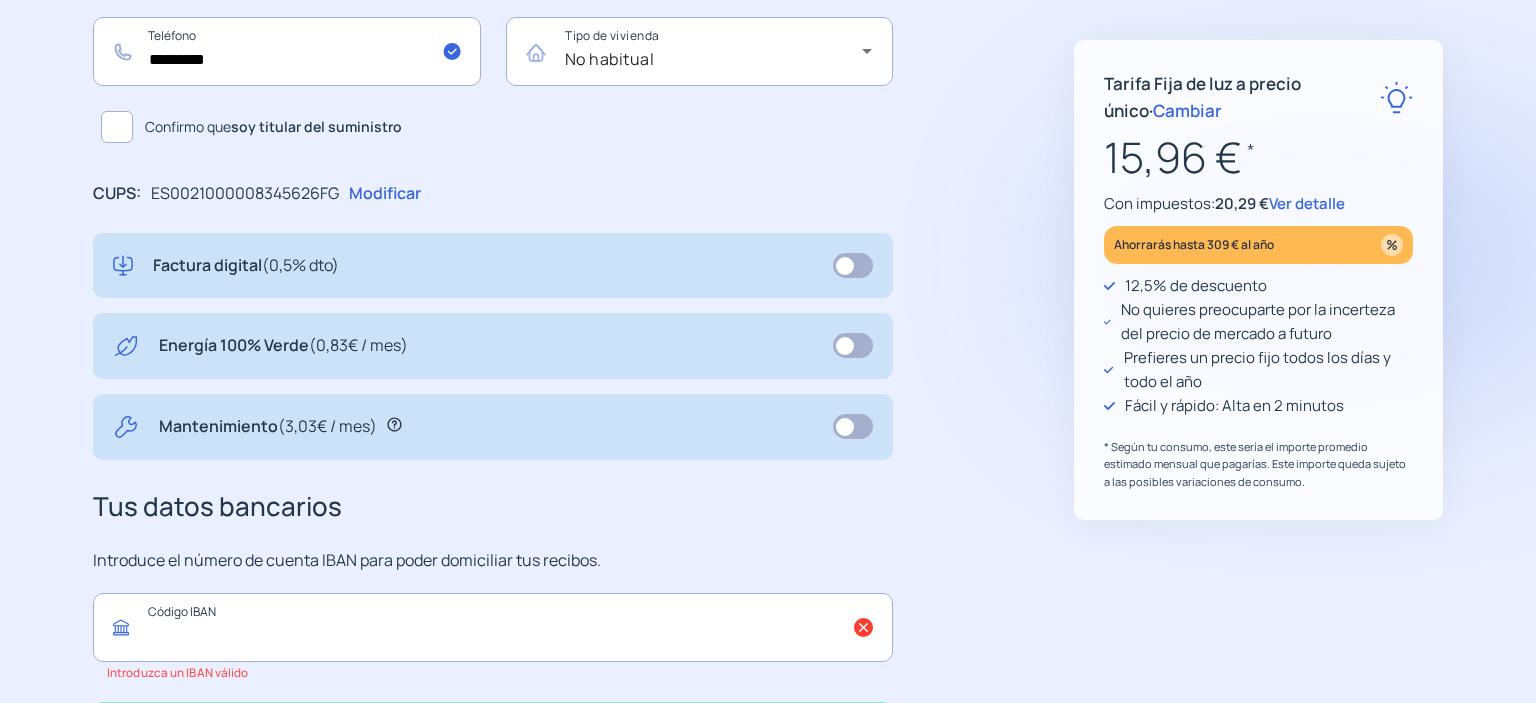 click 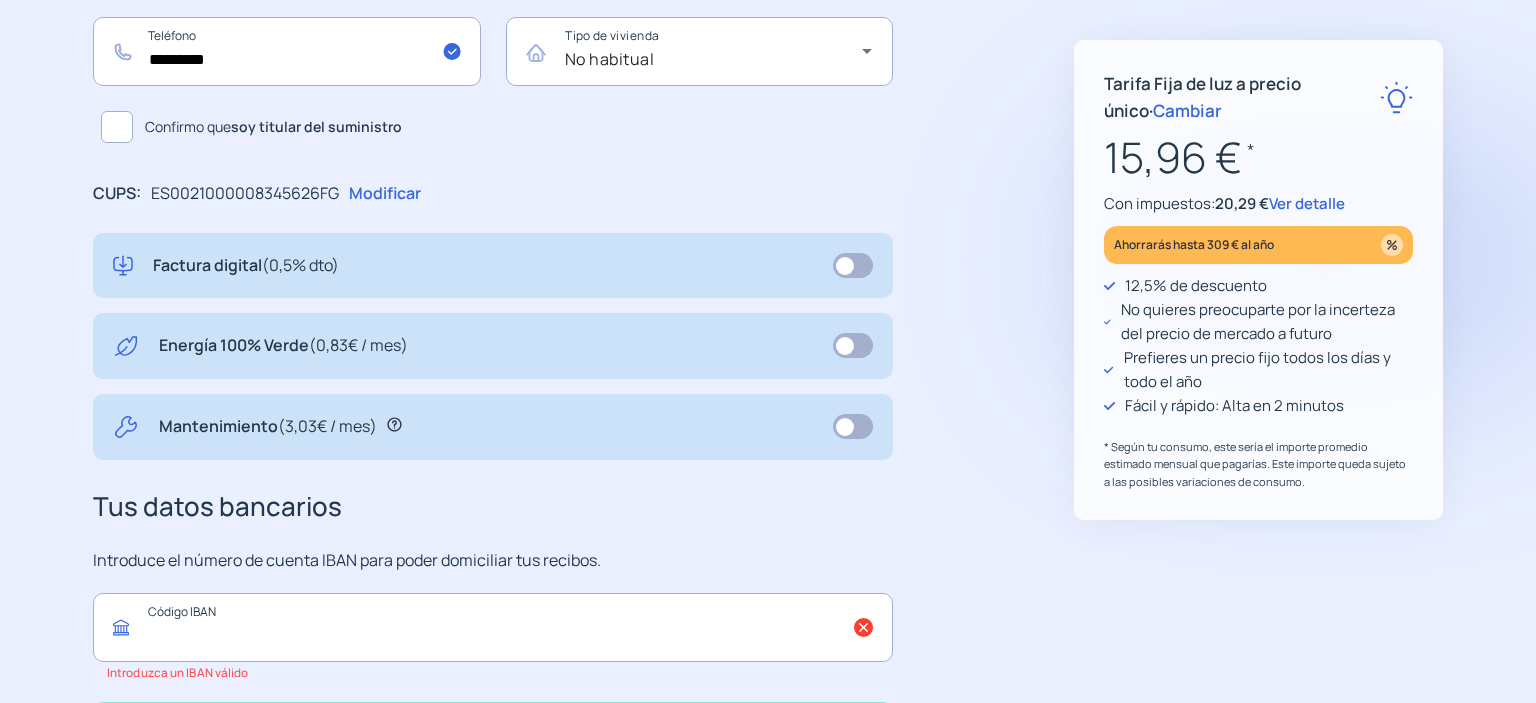 paste on "**********" 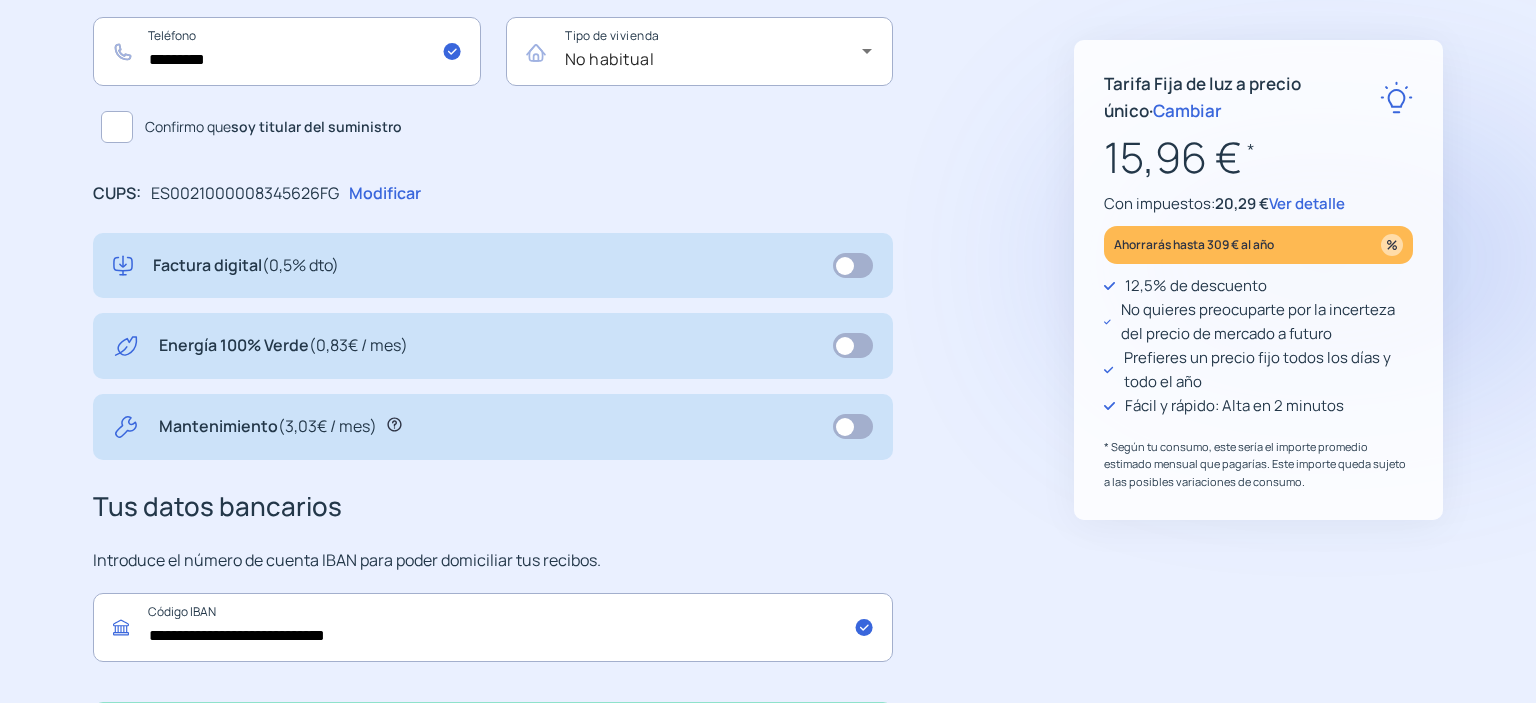 type on "**********" 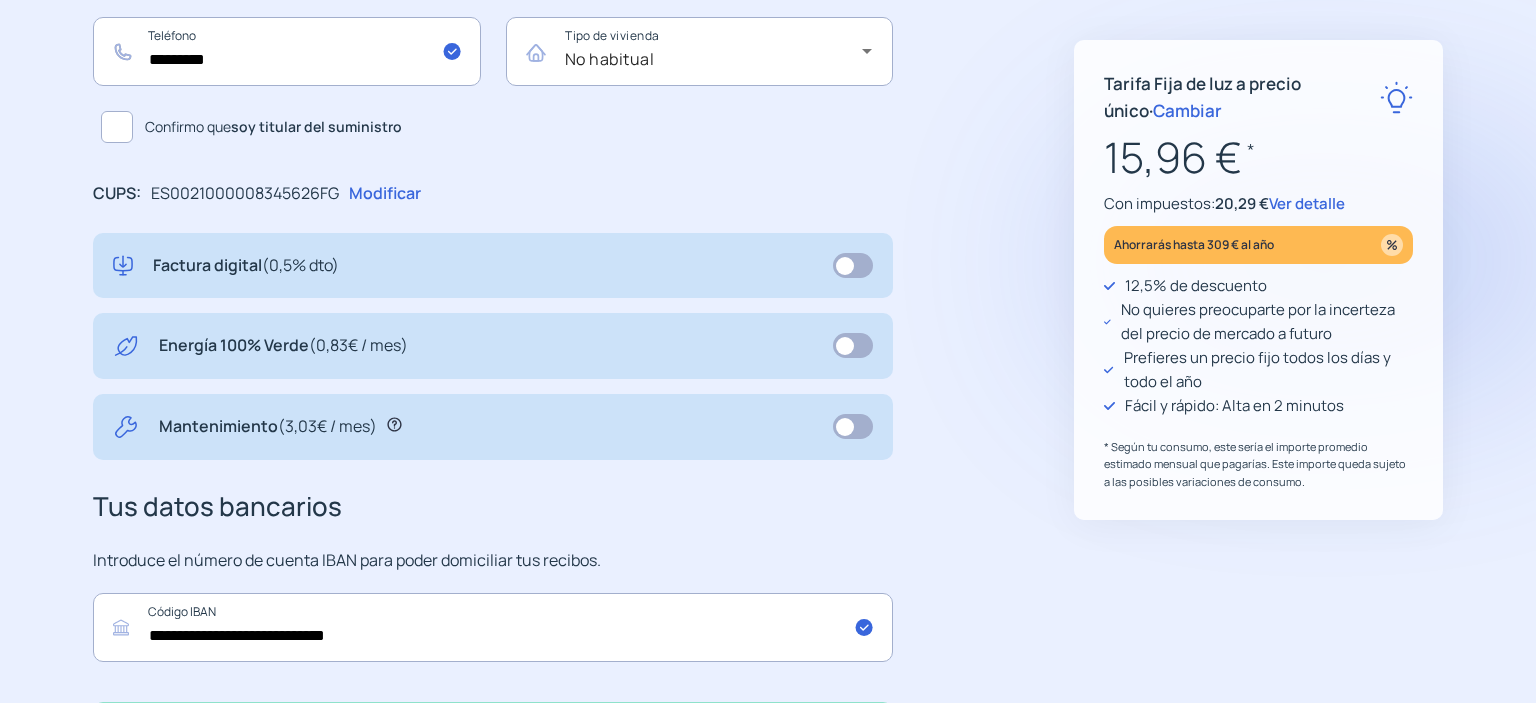 click on "Ver detalle" 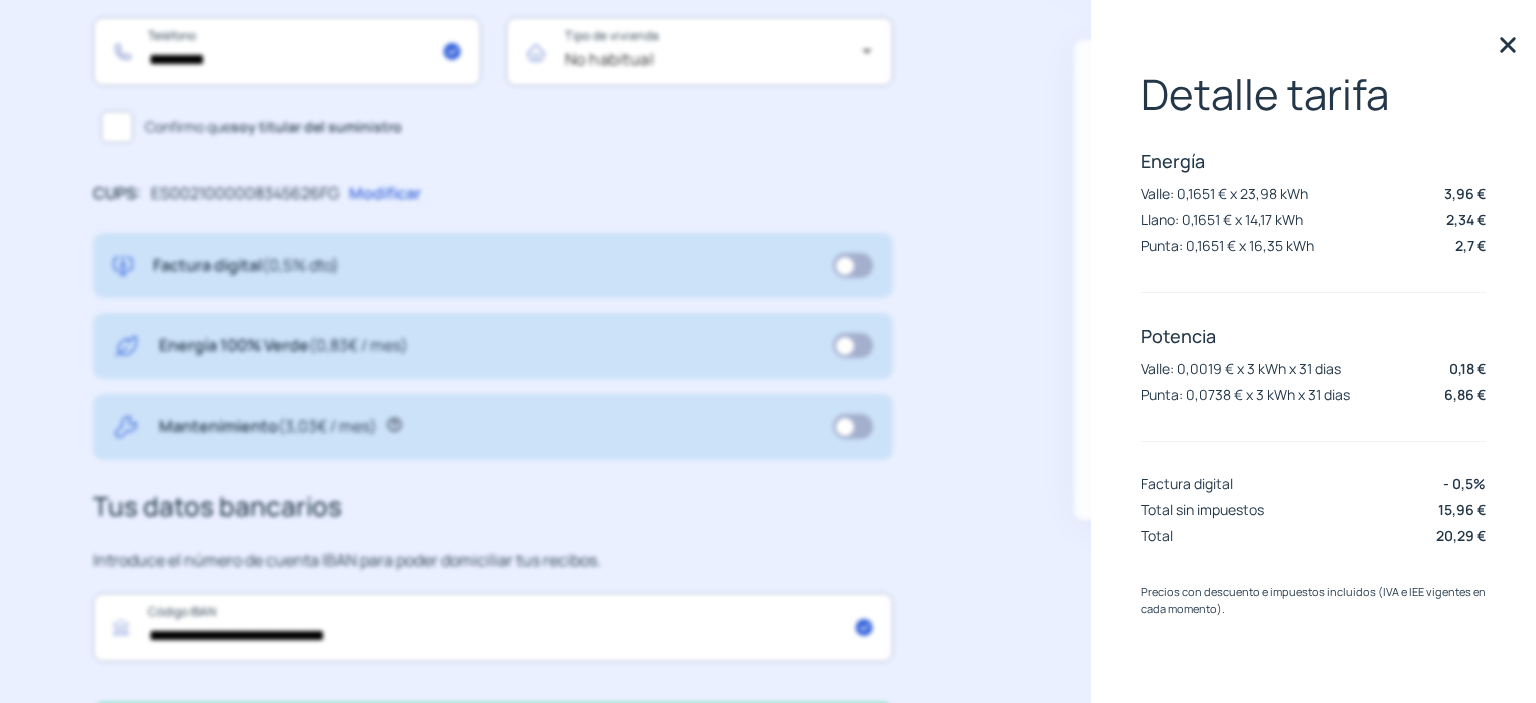 click 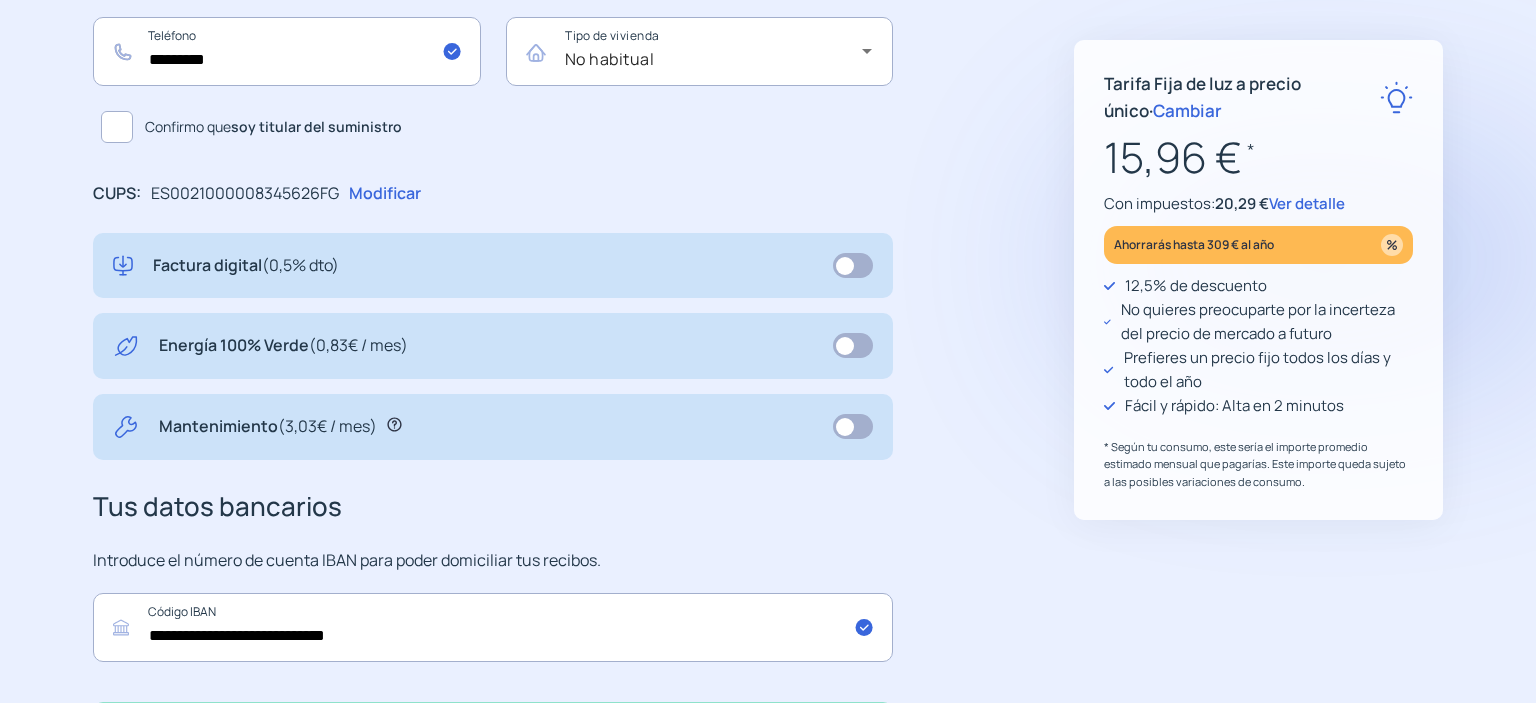 click on "**********" 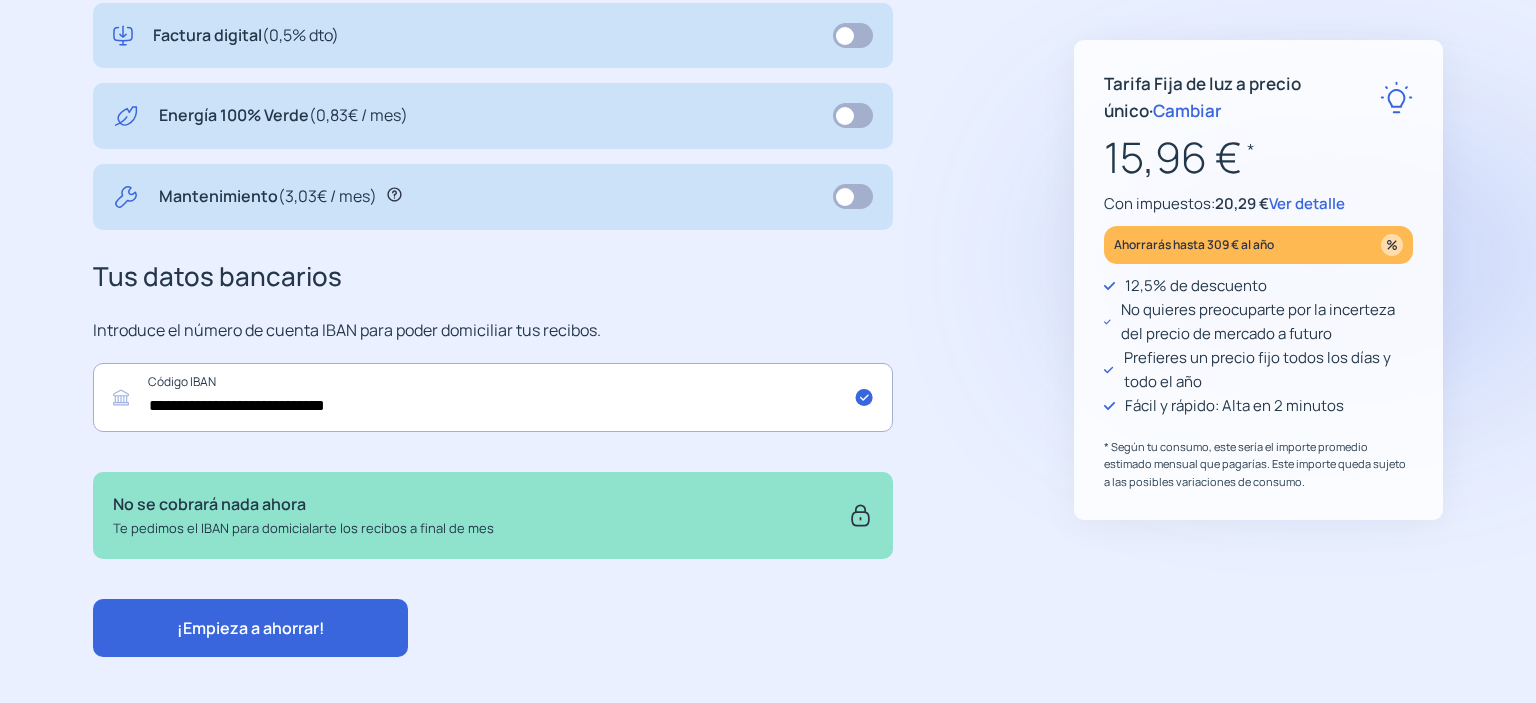 scroll, scrollTop: 773, scrollLeft: 0, axis: vertical 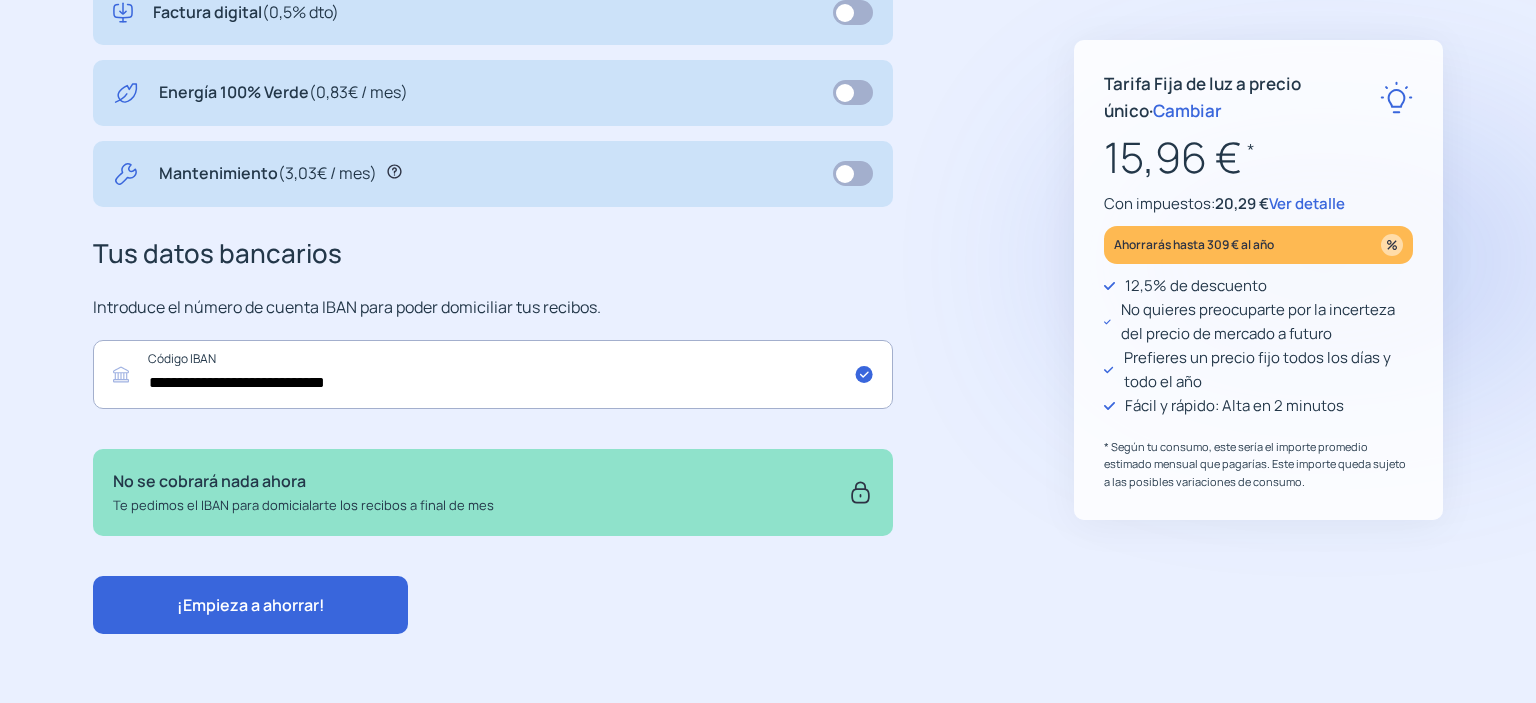 click on "¡Empieza a ahorrar!" 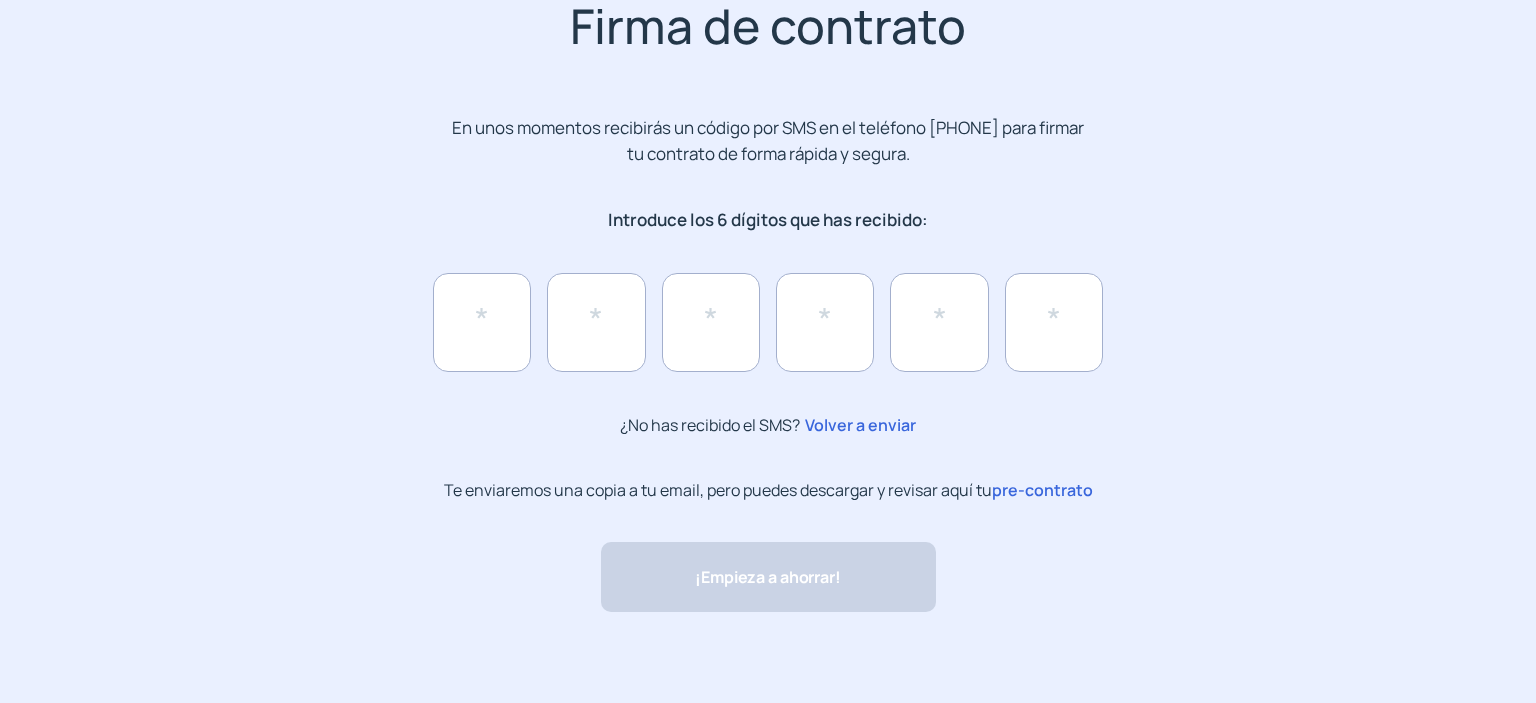 scroll, scrollTop: 0, scrollLeft: 0, axis: both 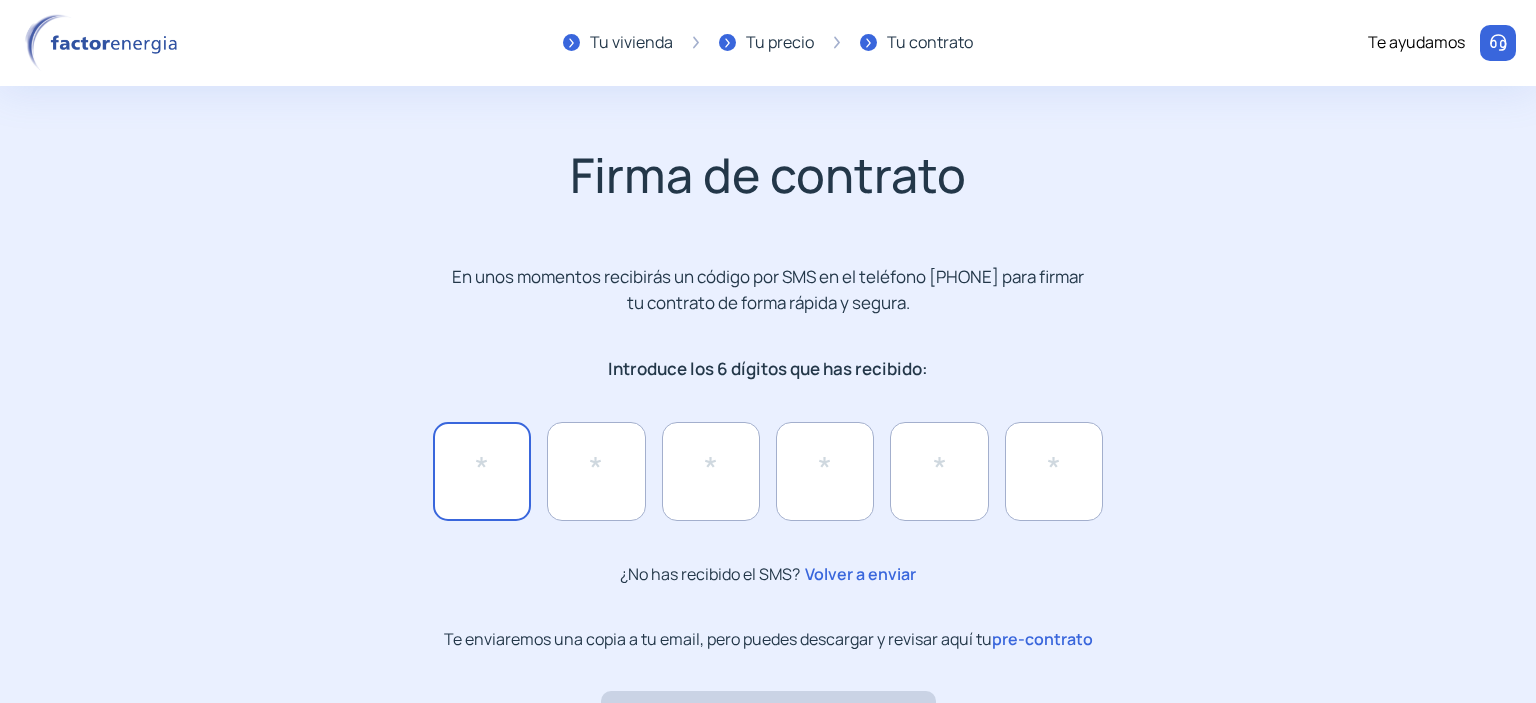 click 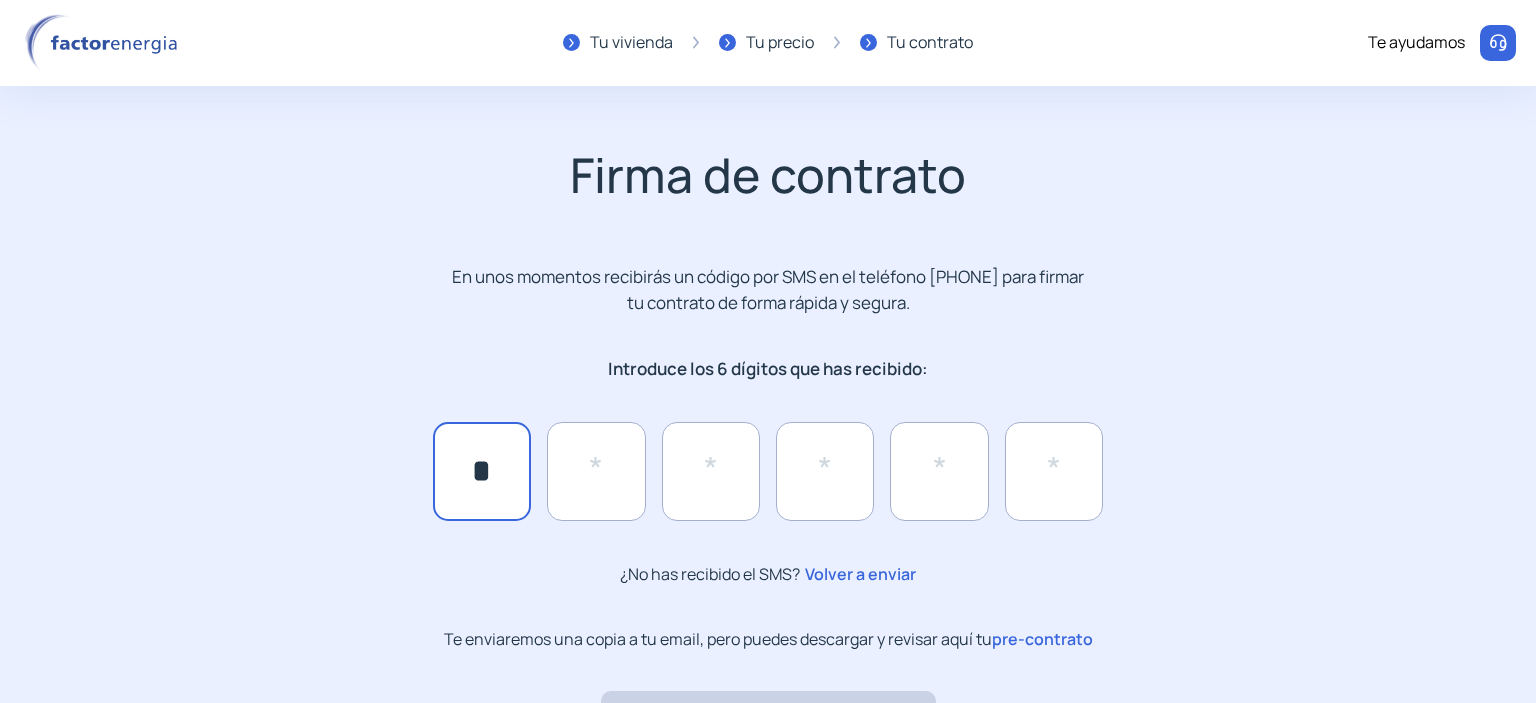 type on "*" 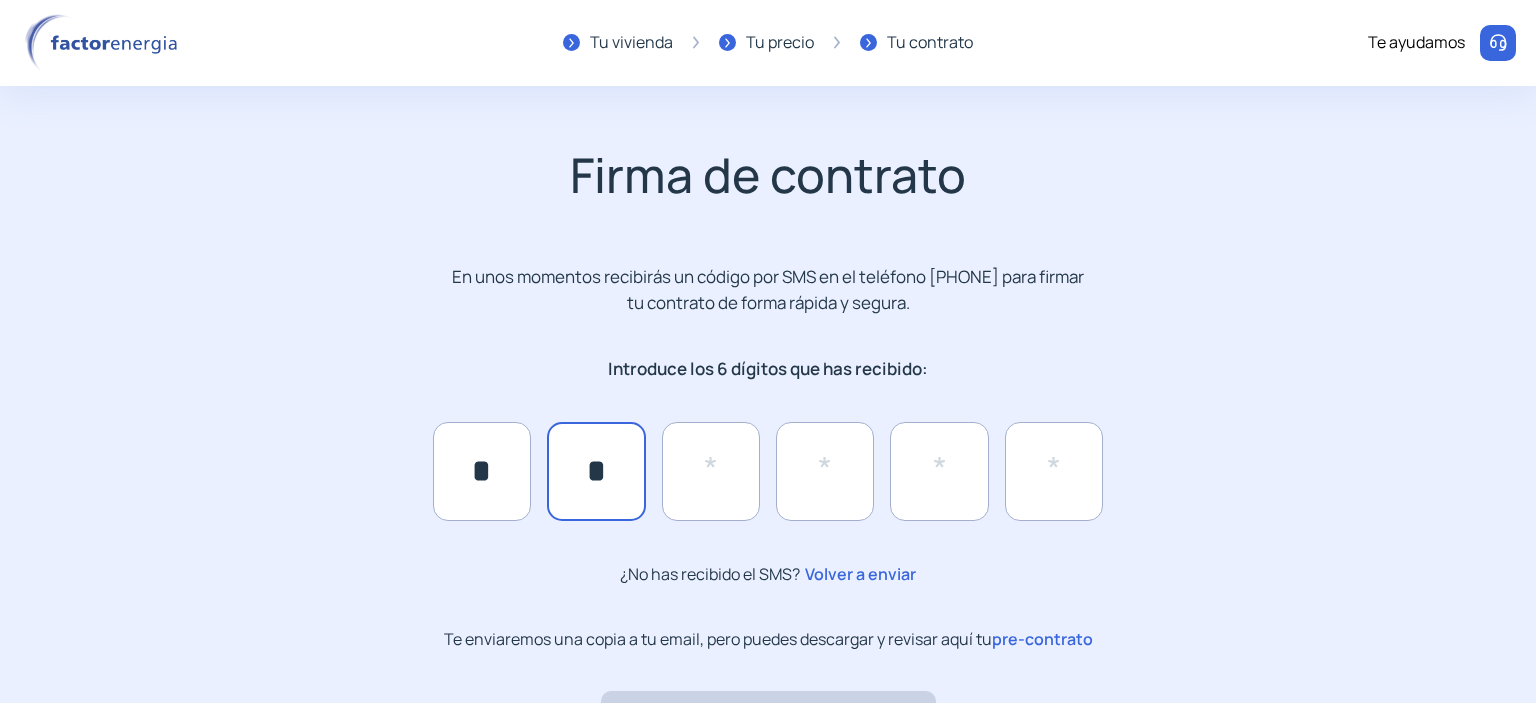 type on "*" 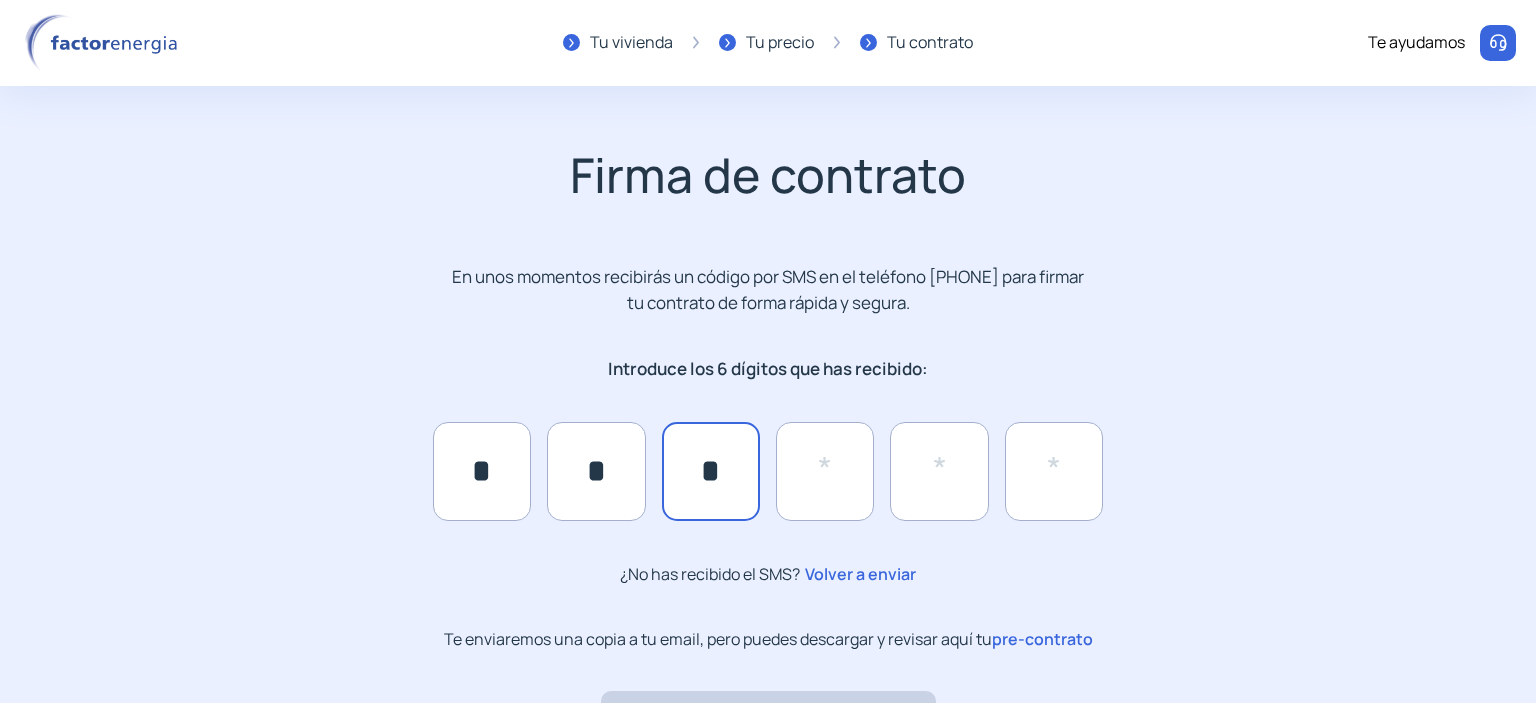 type on "*" 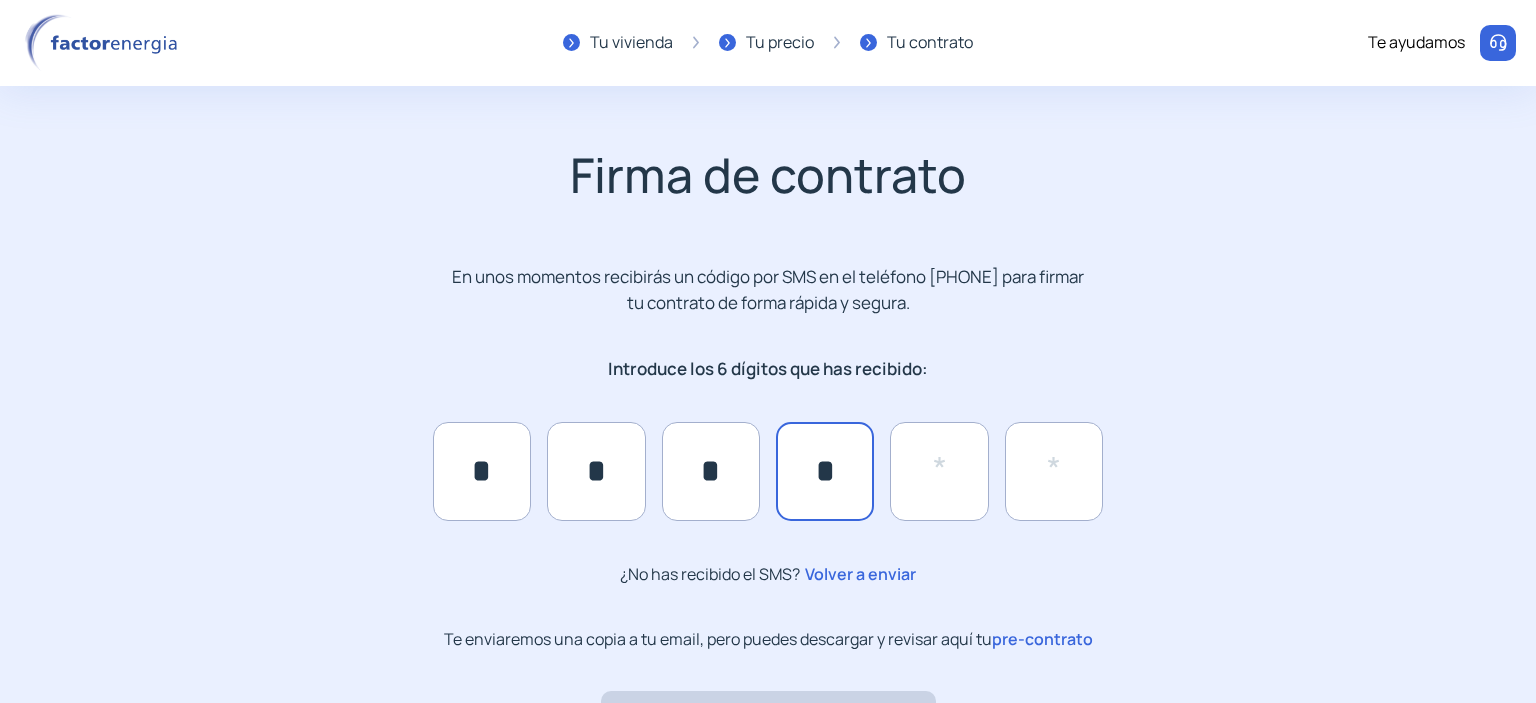 type on "*" 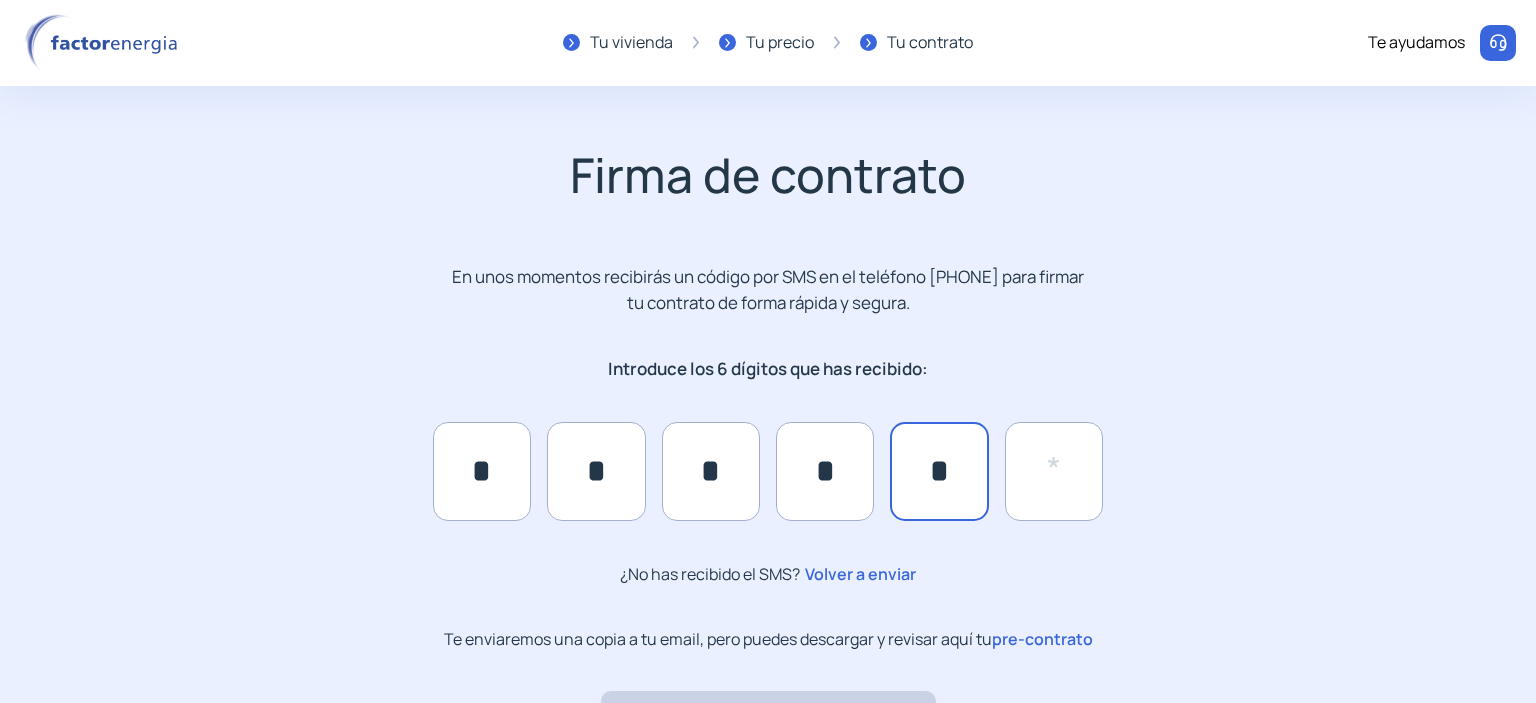 type on "*" 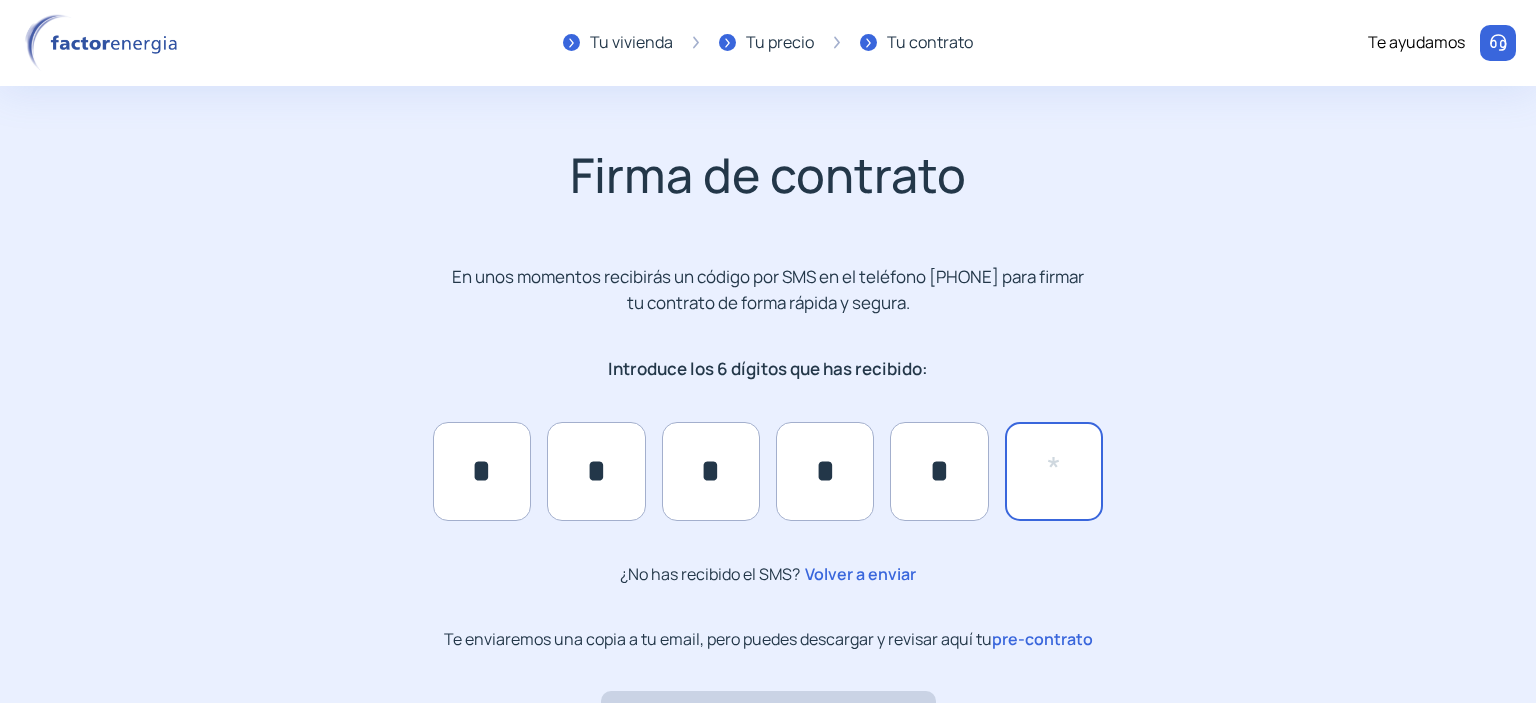 type on "*" 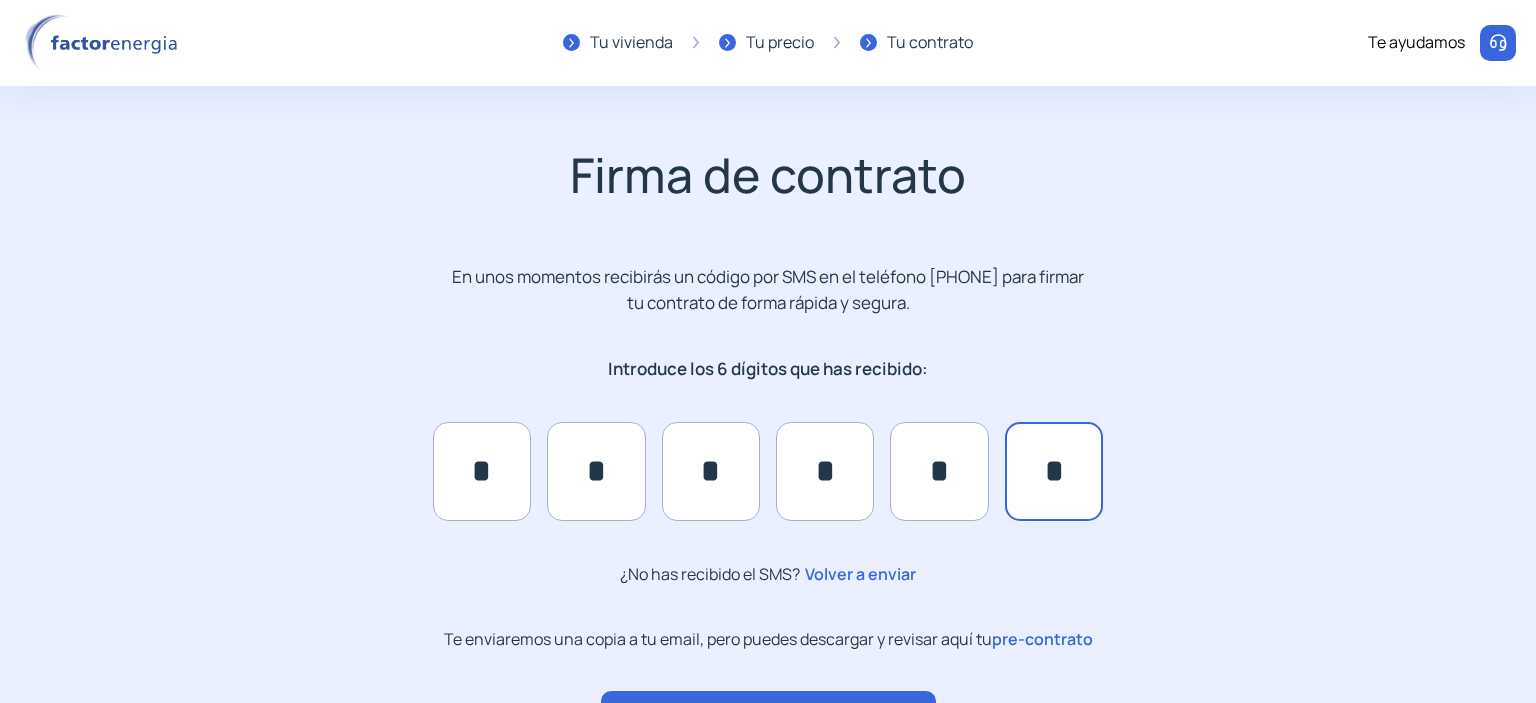 type on "*" 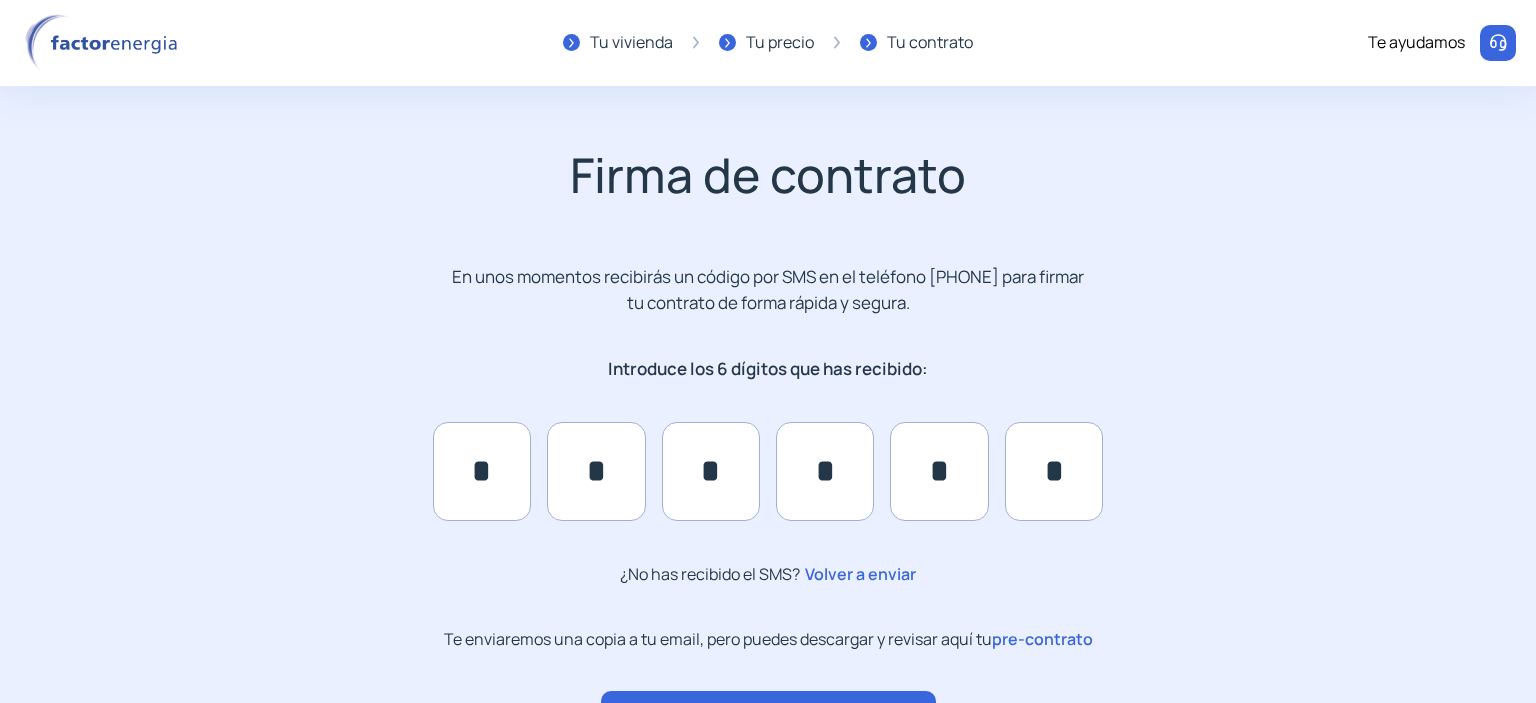click on "Te enviaremos una copia a tu email, pero puedes descargar y revisar aquí tu   pre-contrato ¡Empieza a ahorrar! "Excelente servicio y atención al cliente" "Respeto por el cliente y variedad de tarifas" "Todo genial y muy rápido" "Rapidez y buen trato al cliente"" 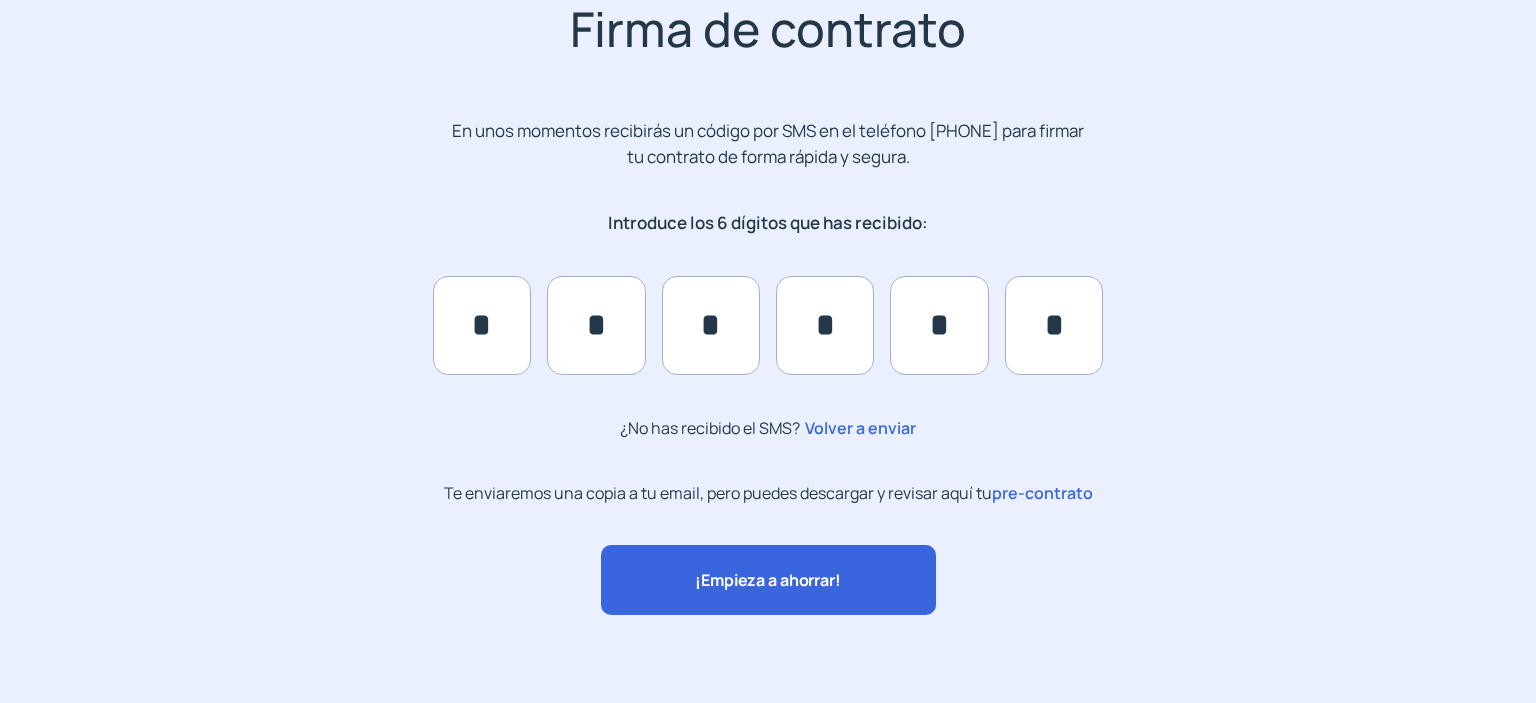 scroll, scrollTop: 148, scrollLeft: 0, axis: vertical 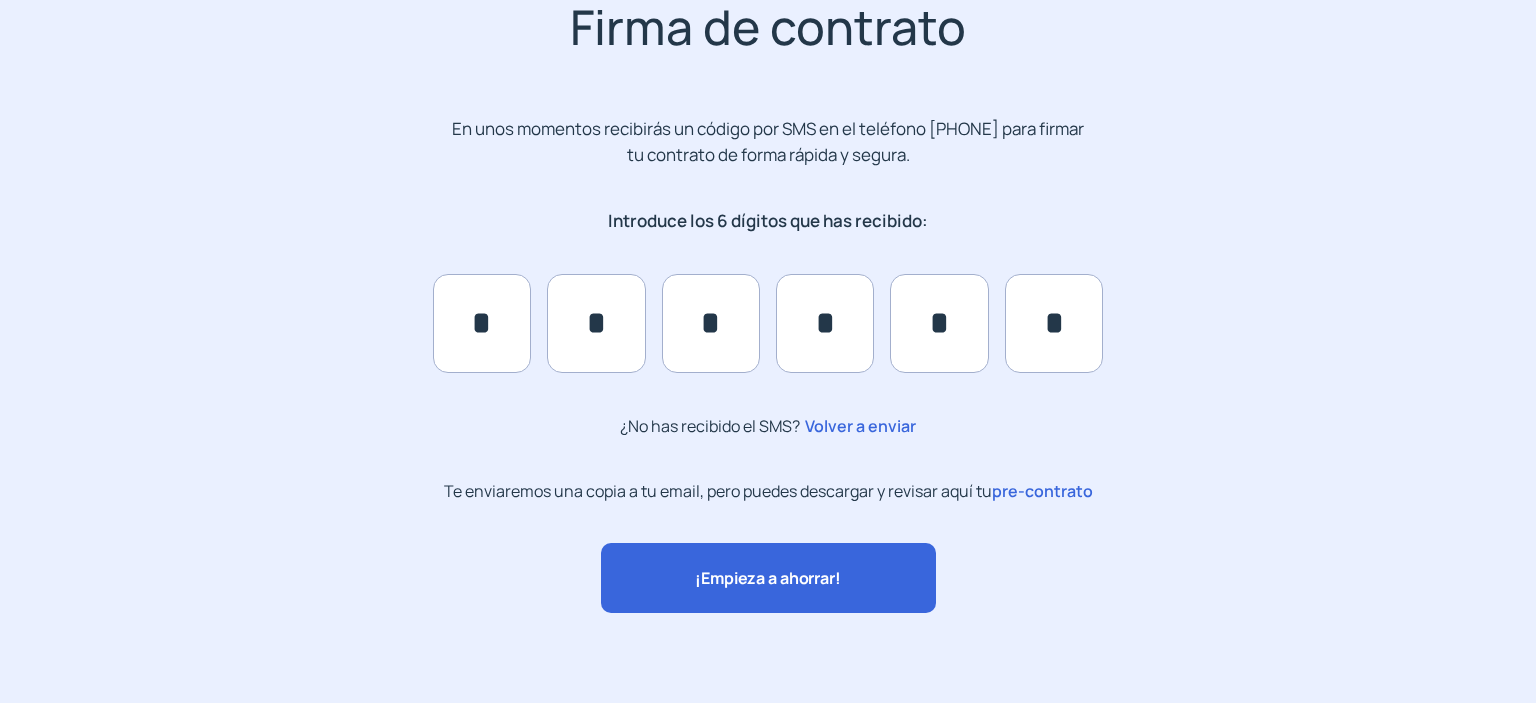 click on "pre-contrato" 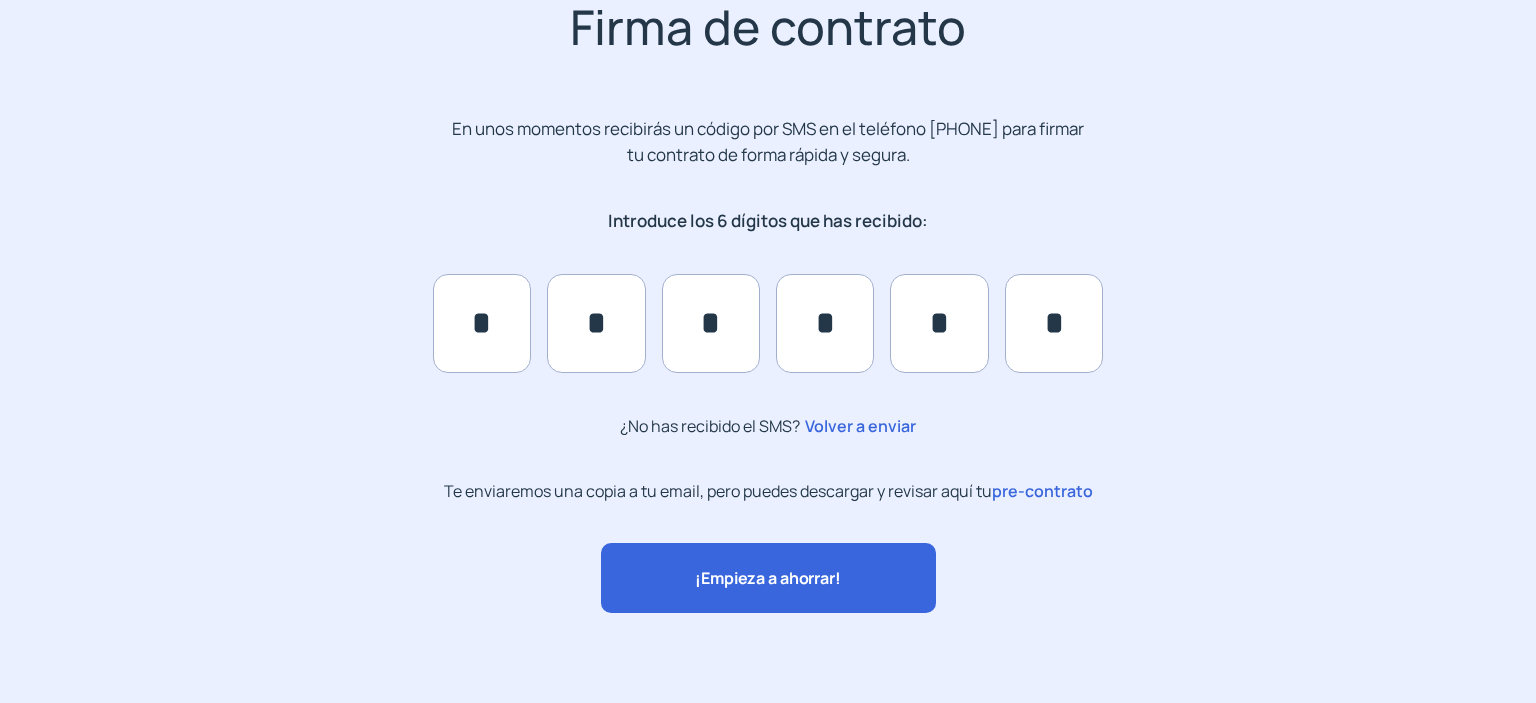 click on "¡Empieza a ahorrar!" 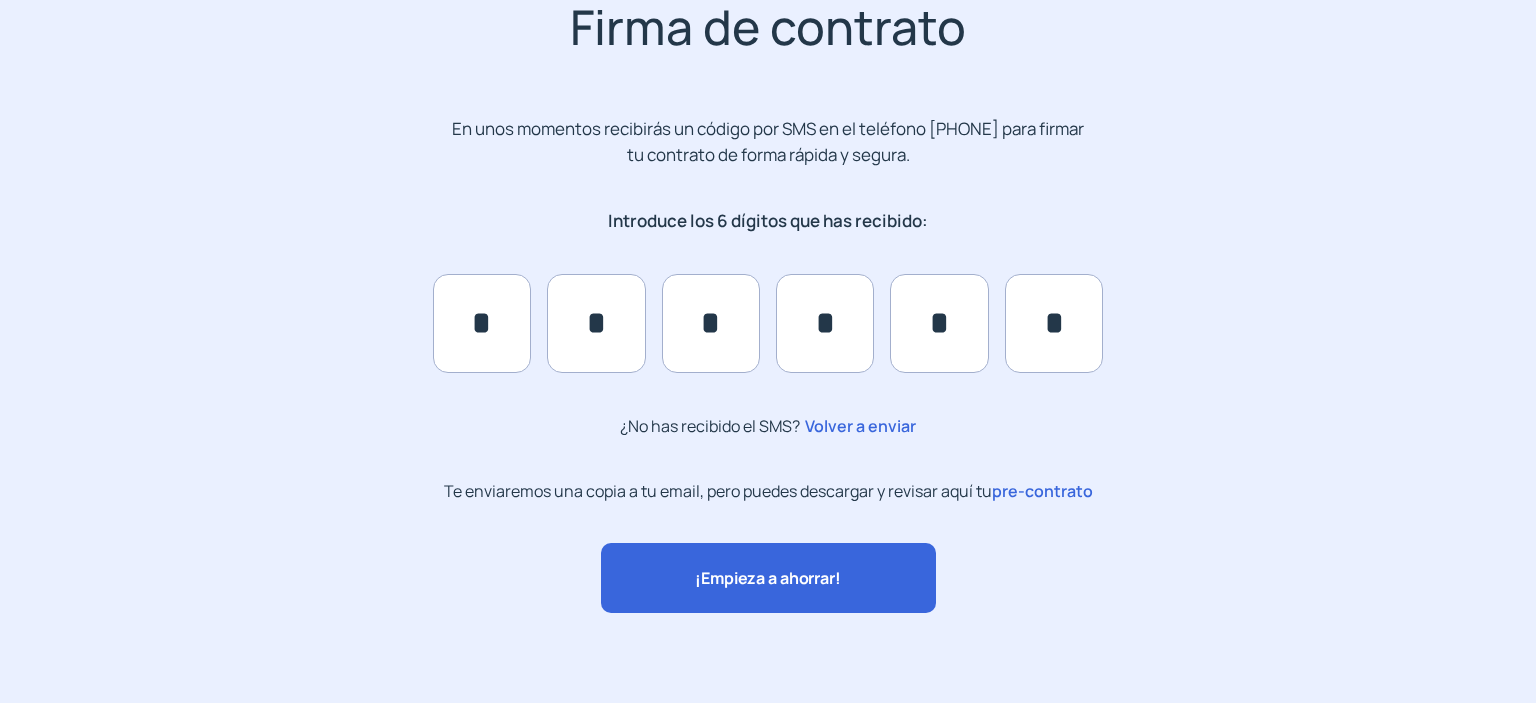 scroll, scrollTop: 0, scrollLeft: 0, axis: both 